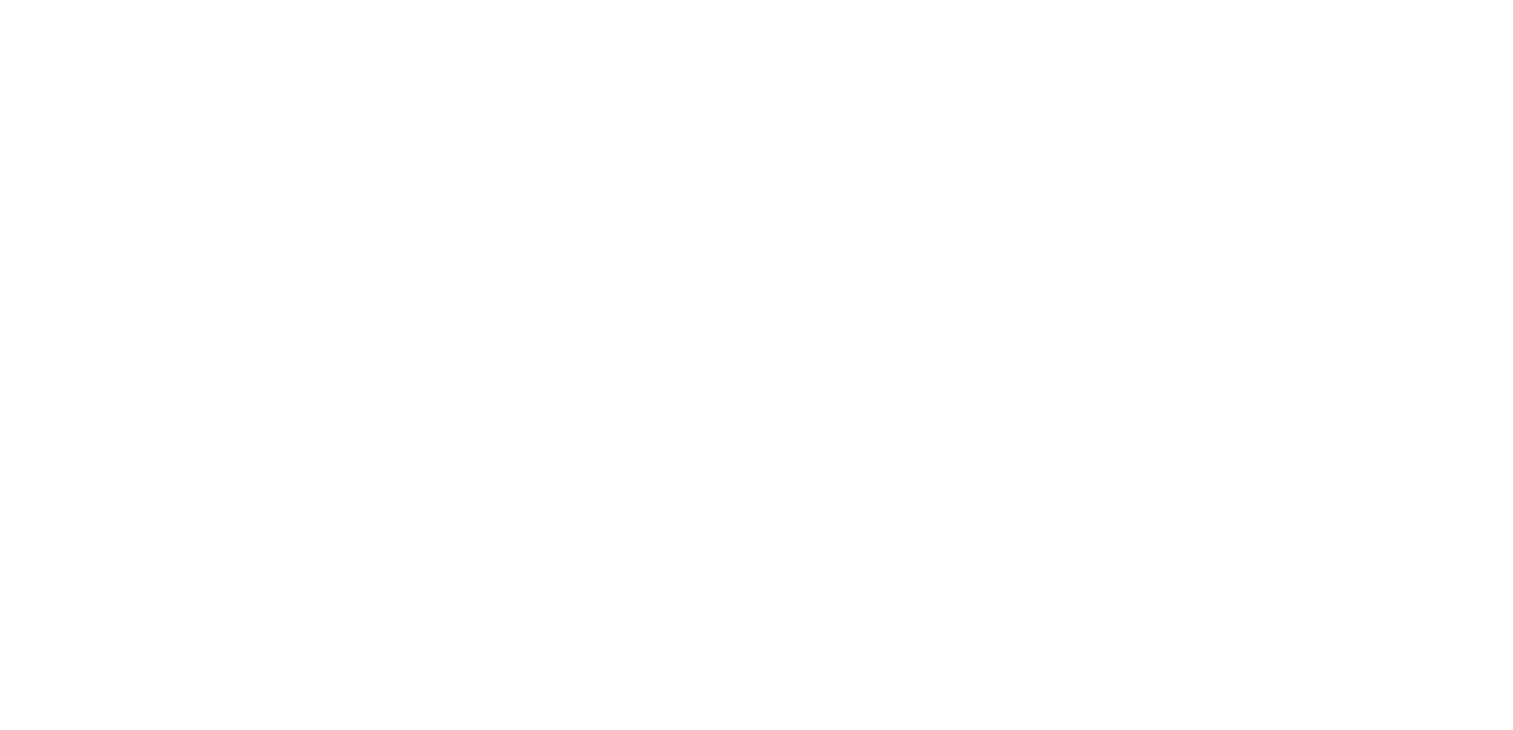 scroll, scrollTop: 0, scrollLeft: 0, axis: both 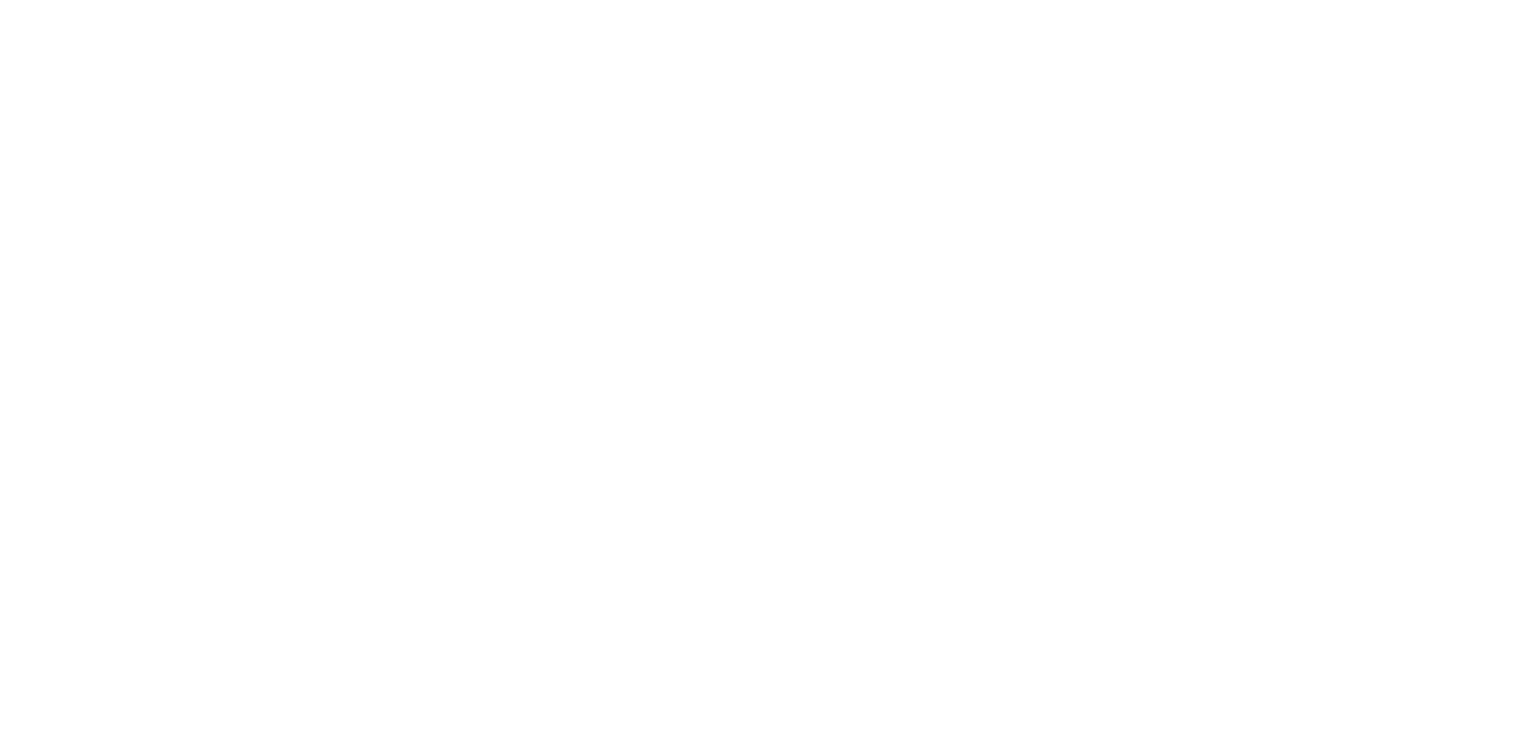 select on "*" 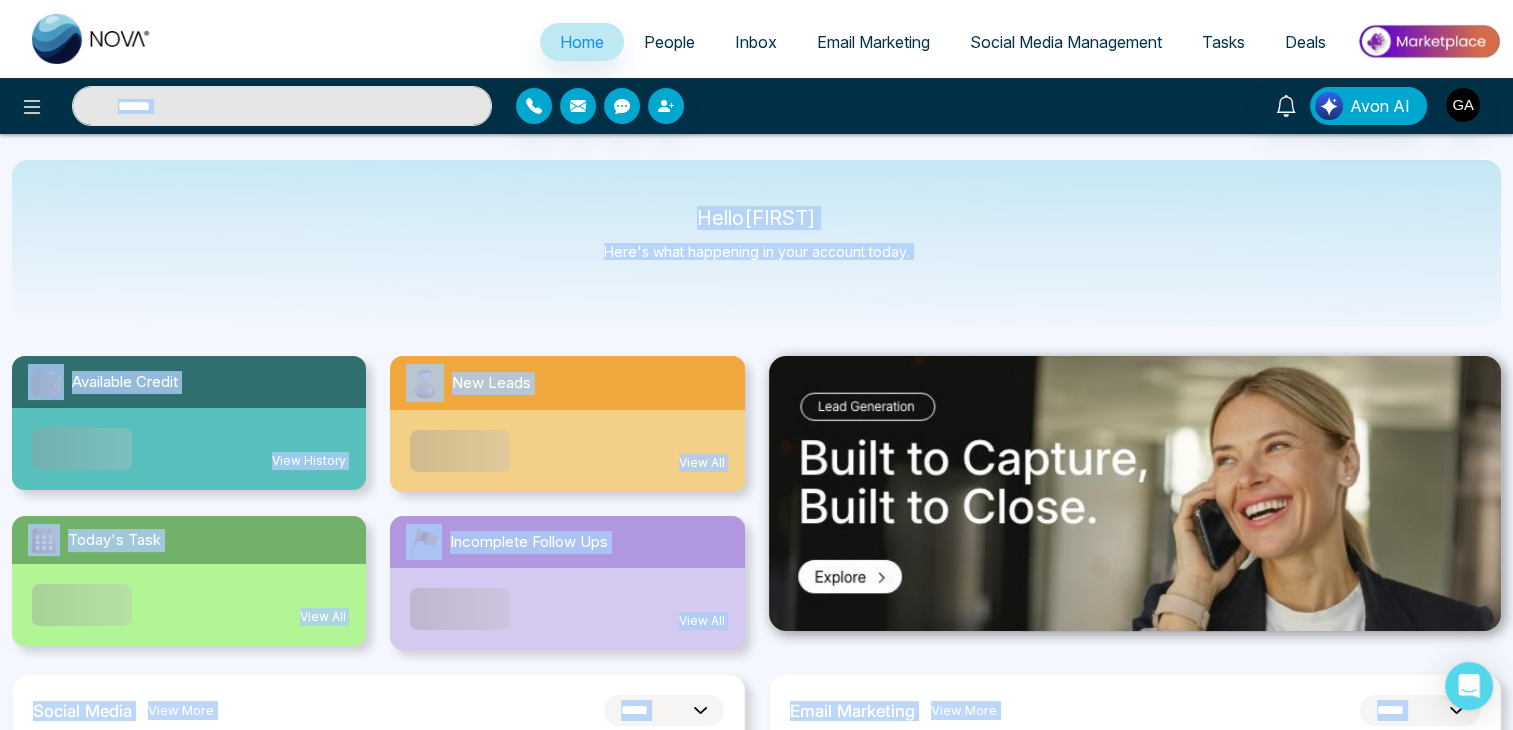 click on "**********" at bounding box center [756, 365] 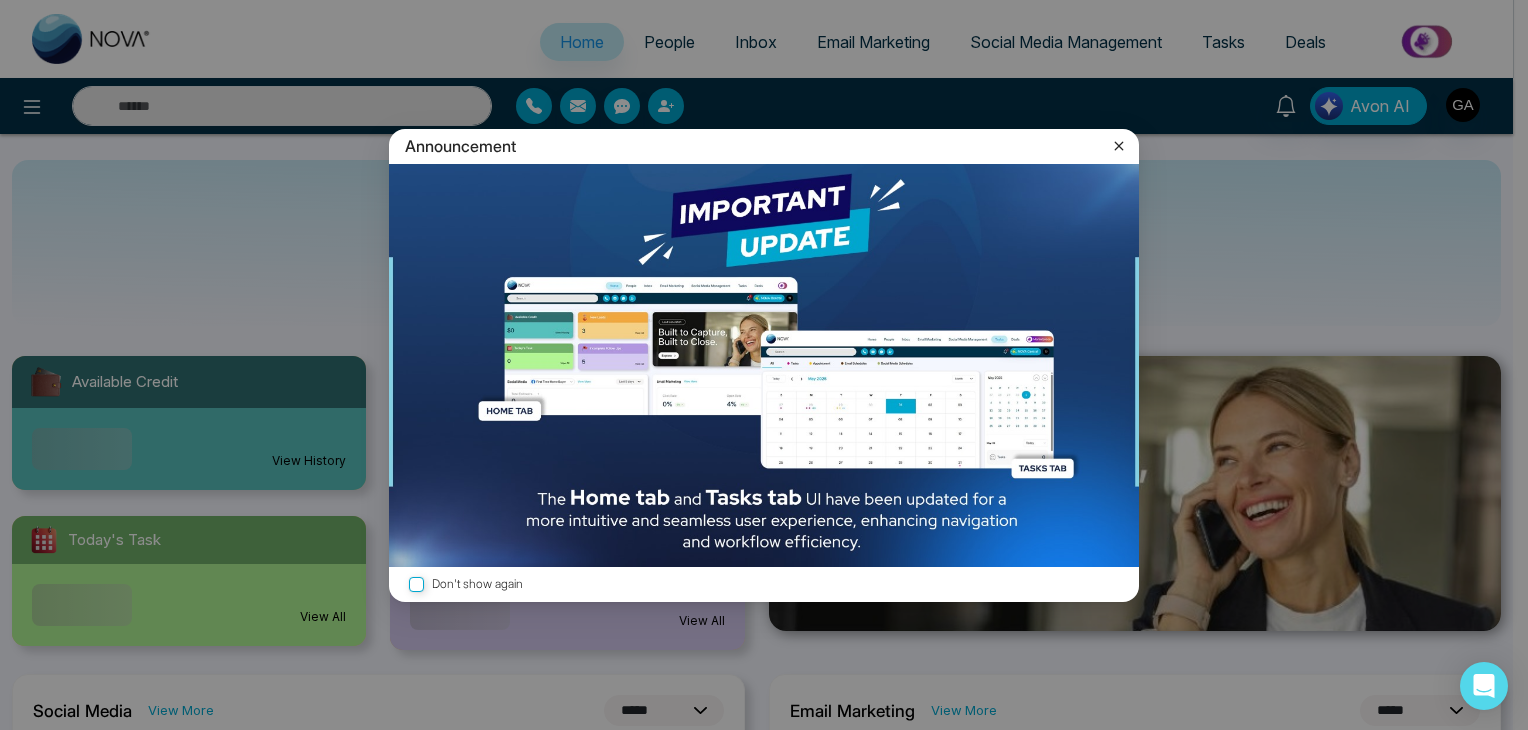 click on "Announcement   Don't show again" at bounding box center (764, 365) 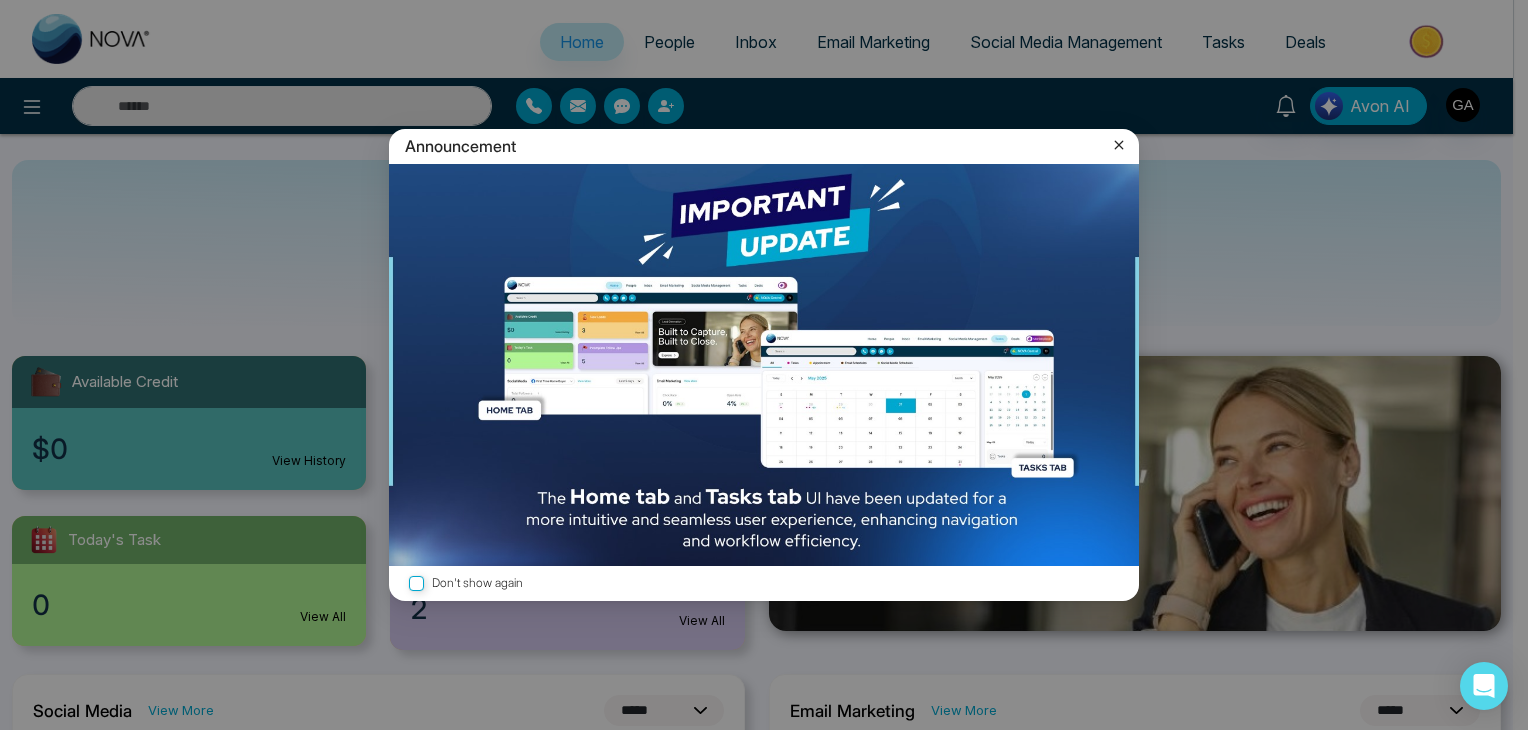 click 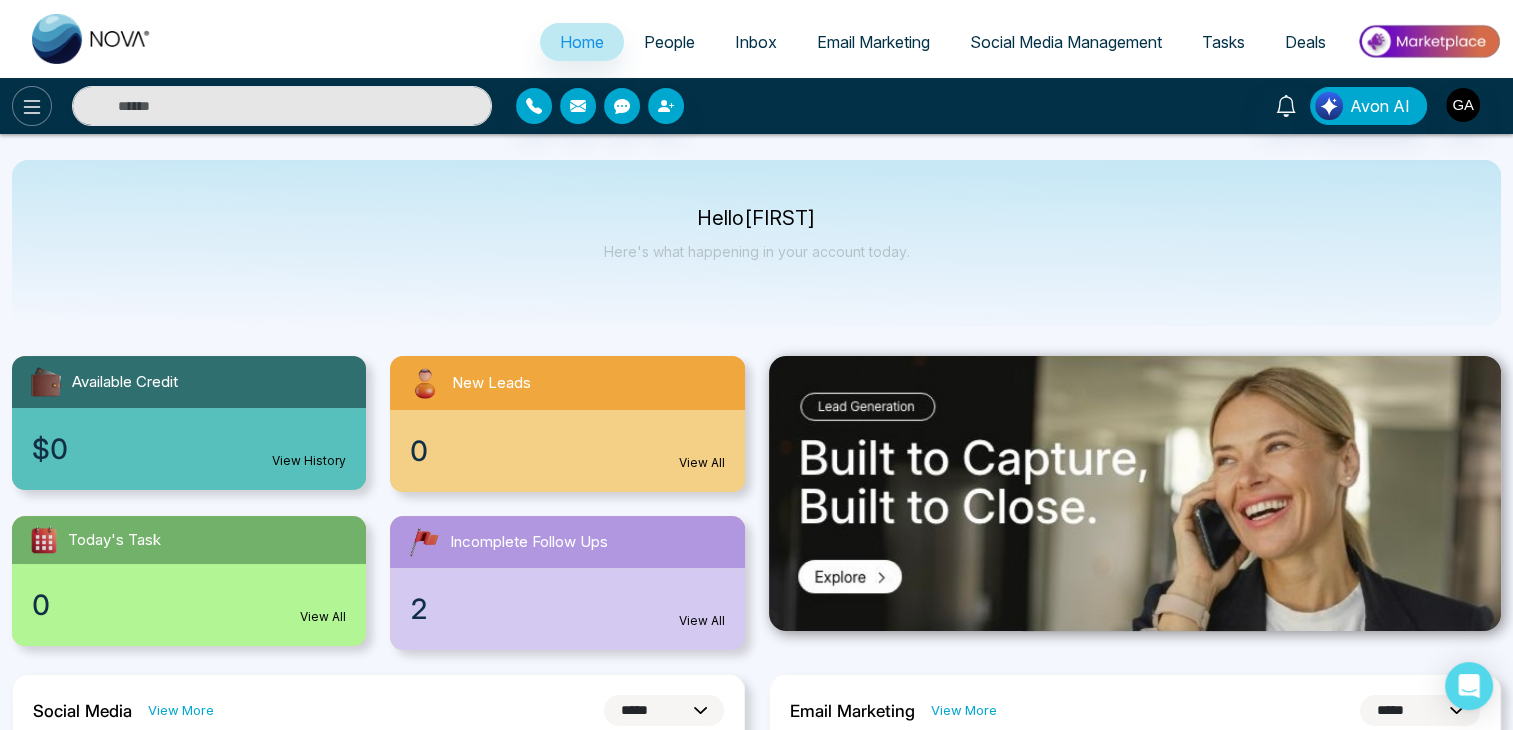 click 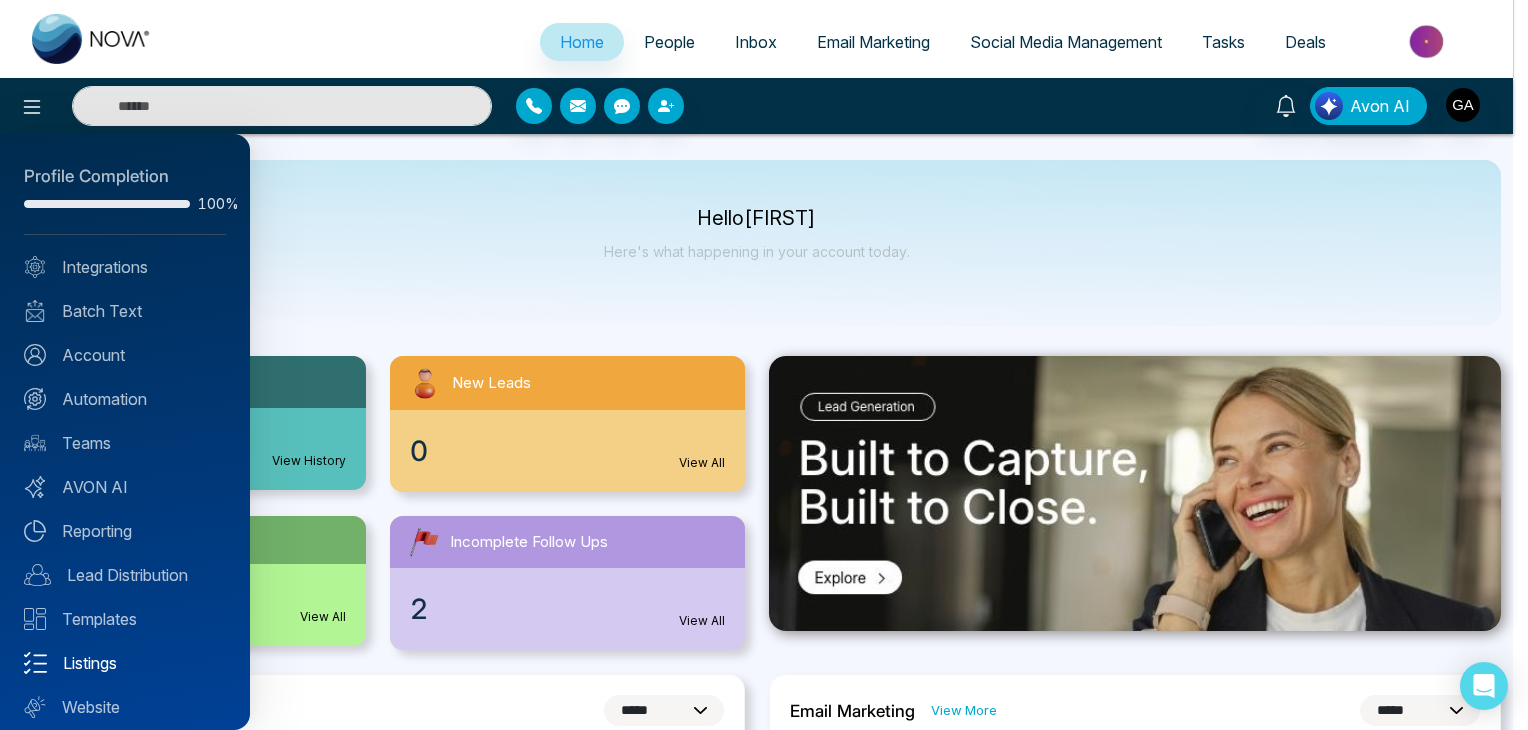 click on "Listings" at bounding box center [125, 663] 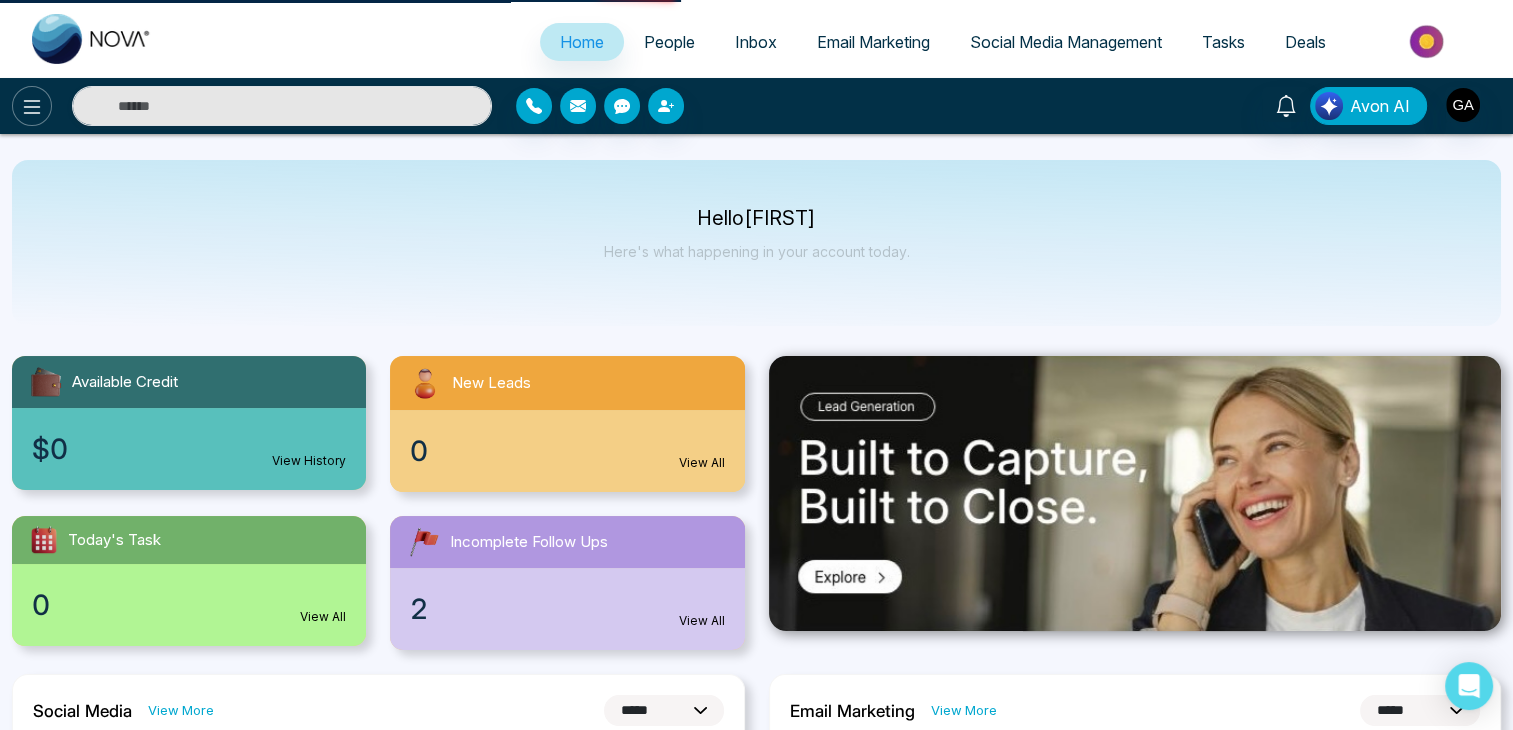 click 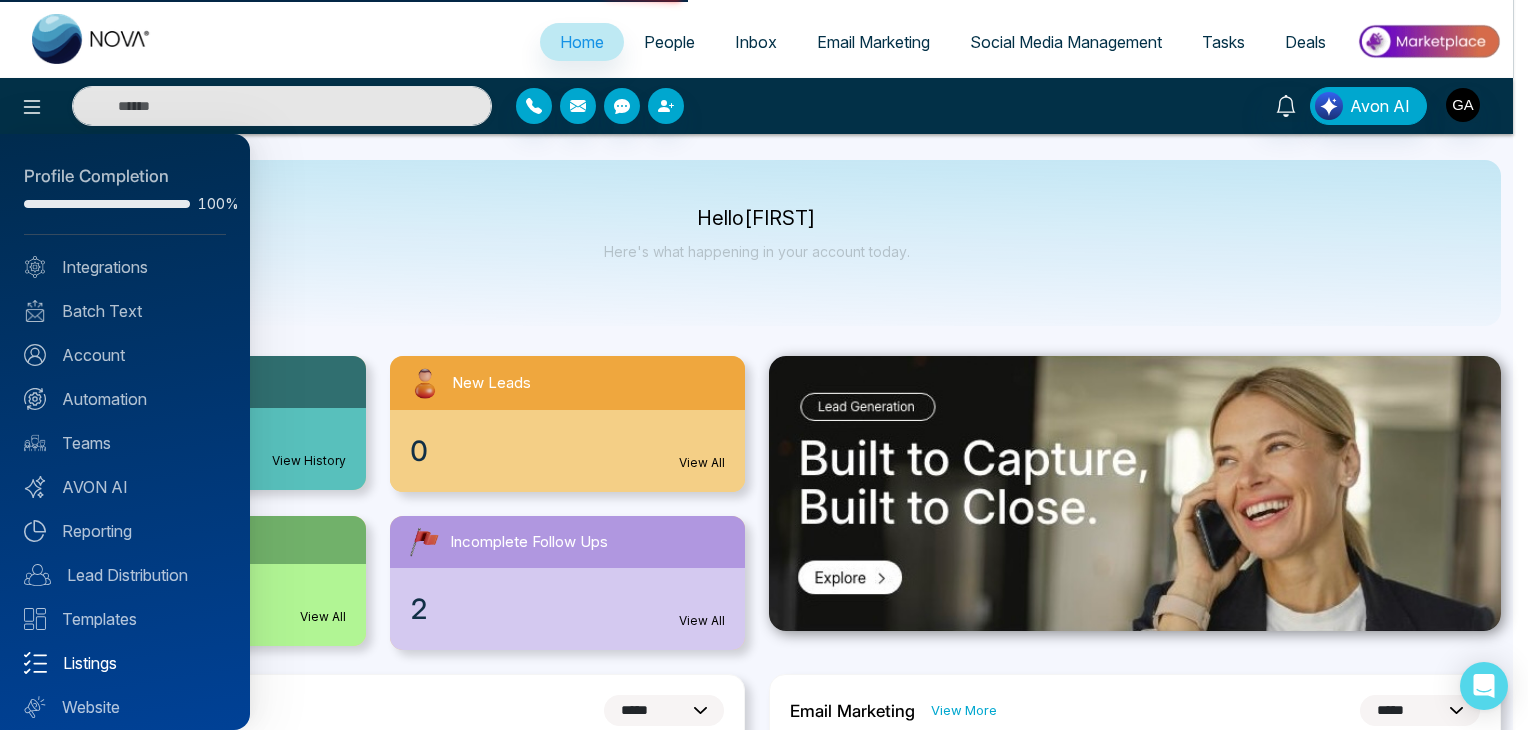 click on "Listings" at bounding box center [125, 663] 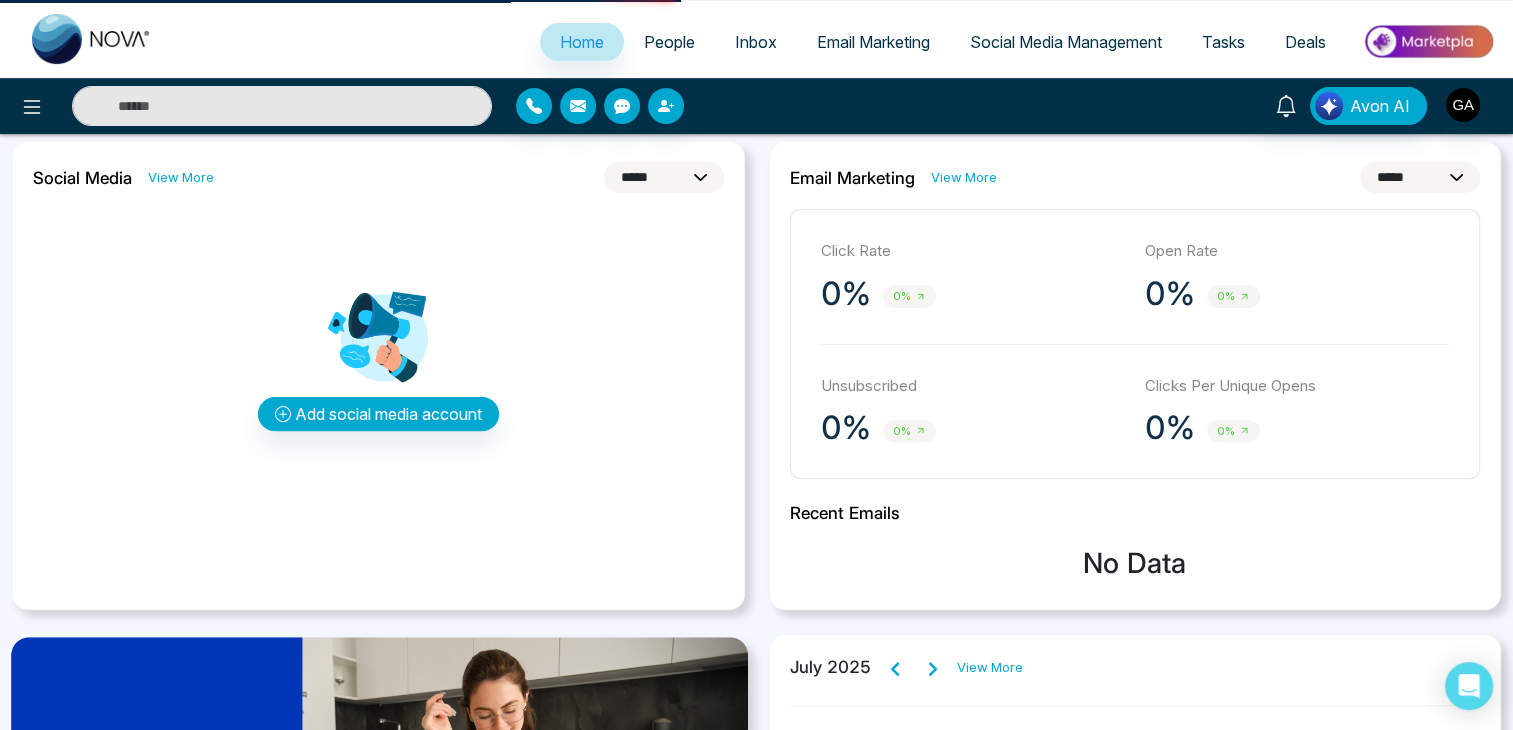 scroll, scrollTop: 266, scrollLeft: 0, axis: vertical 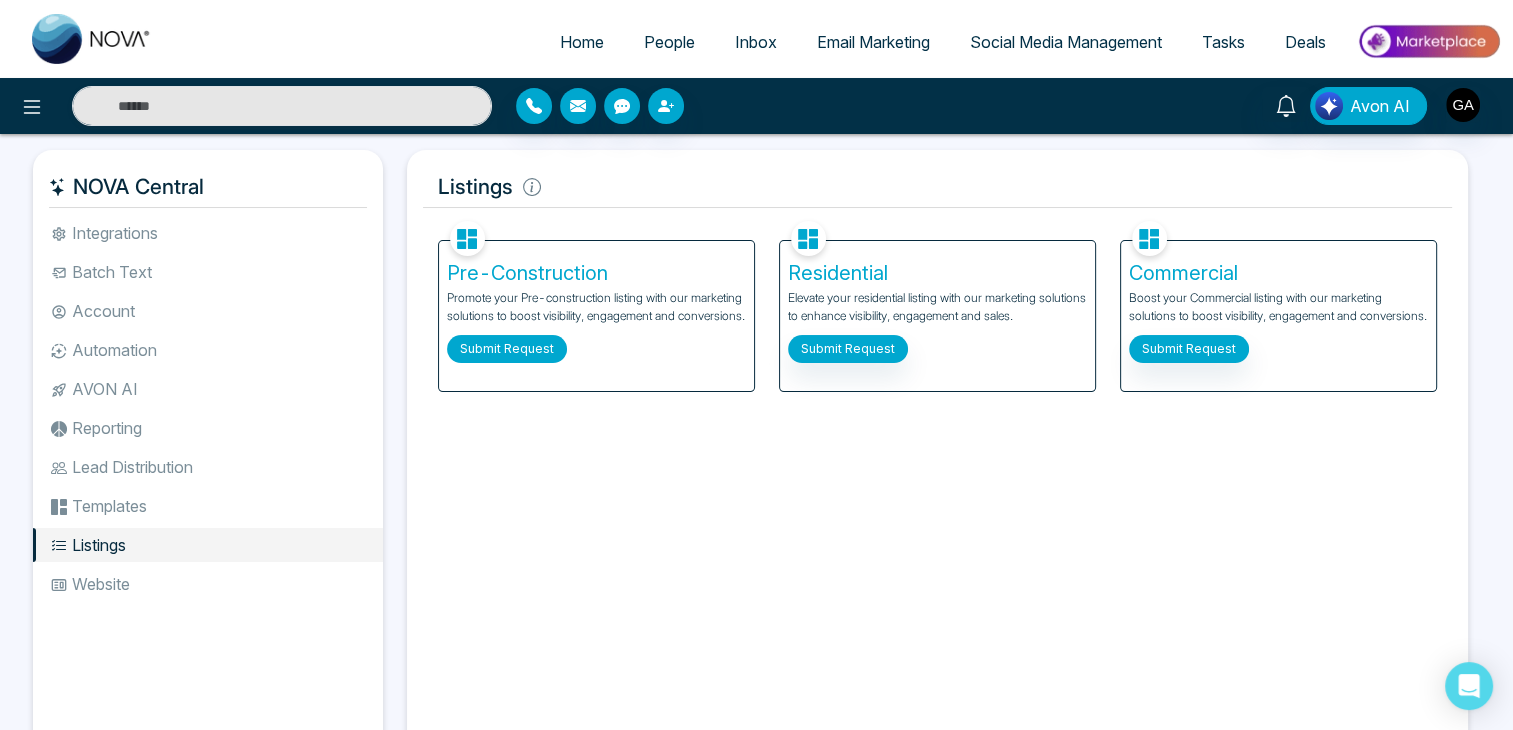 click on "Submit Request" at bounding box center [507, 349] 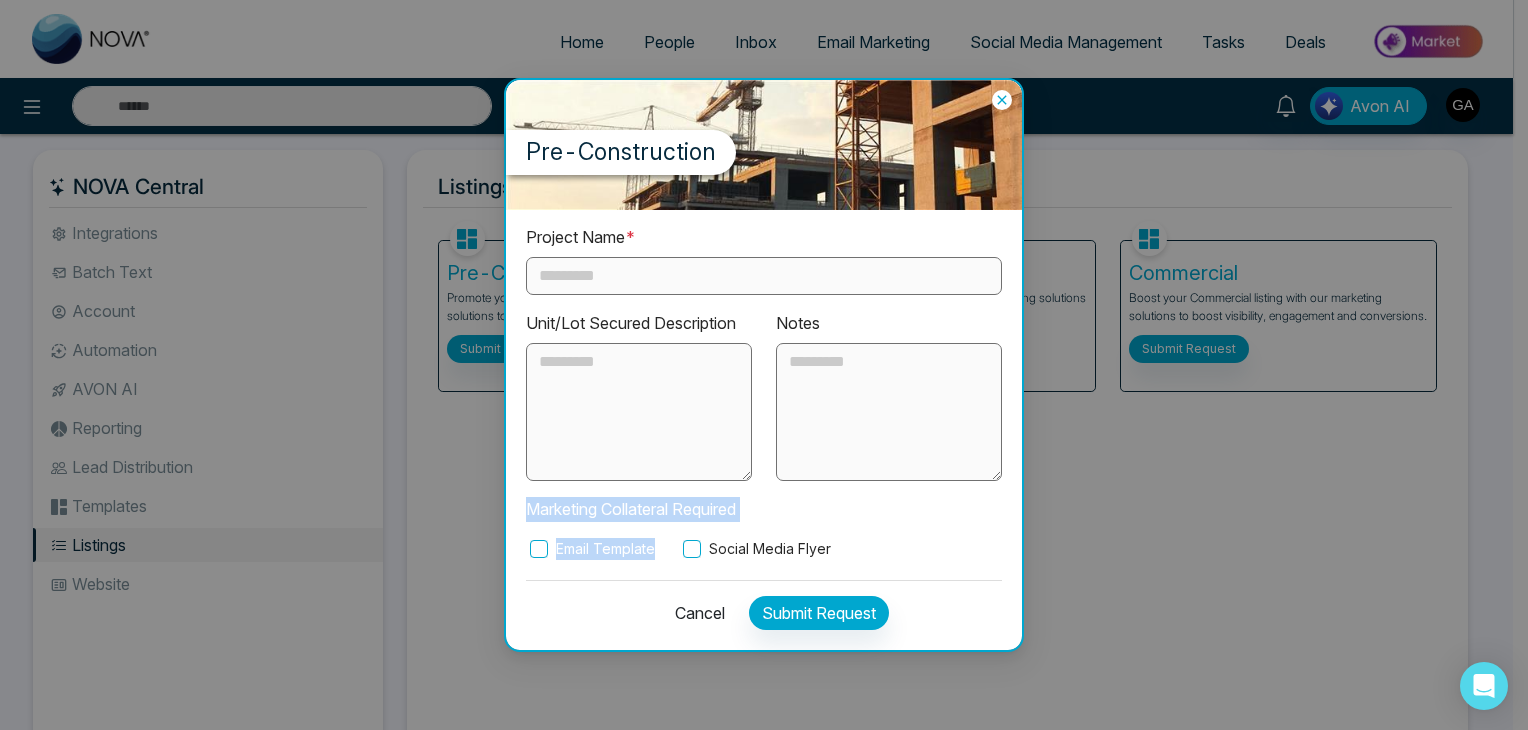 drag, startPoint x: 884, startPoint y: 545, endPoint x: 508, endPoint y: 510, distance: 377.6255 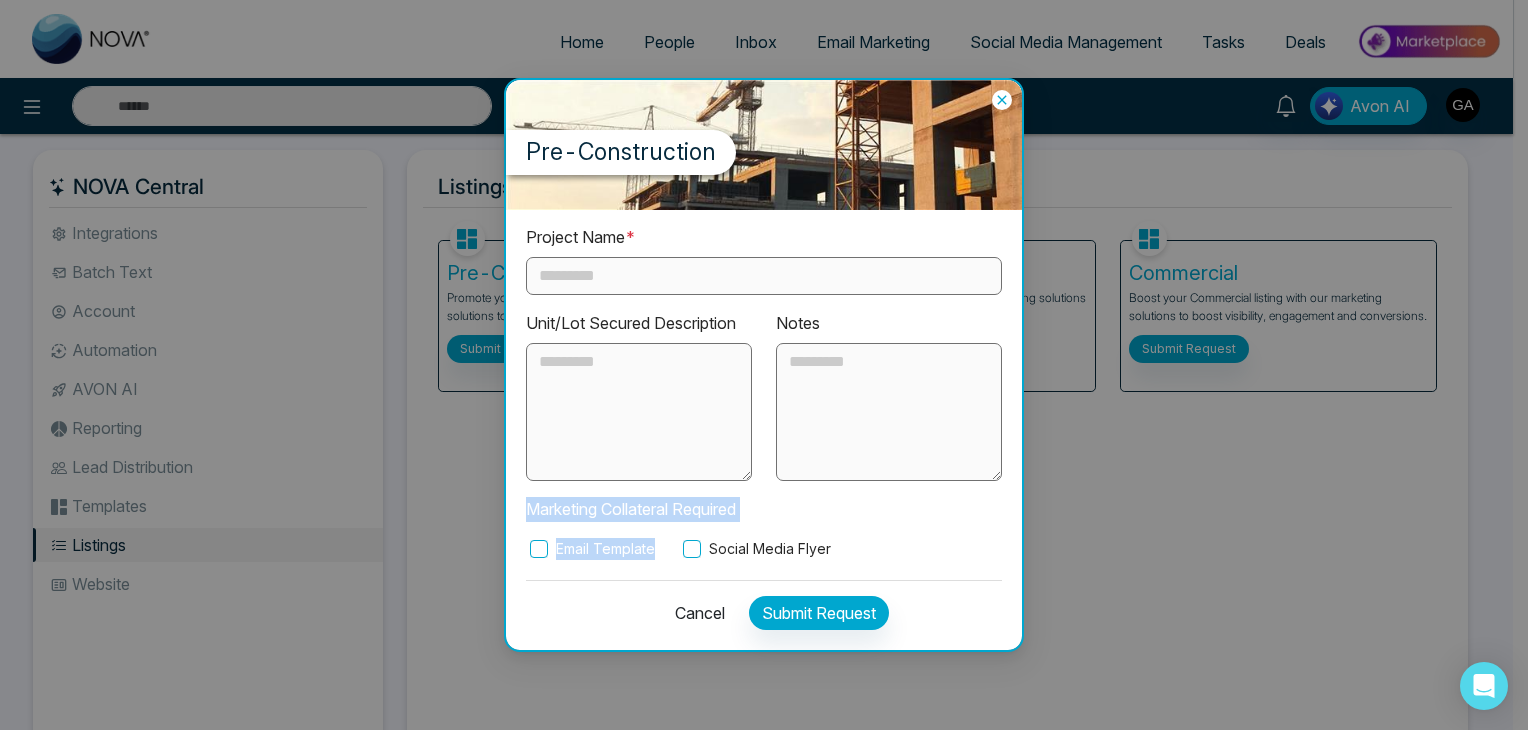 click on "Project Name  * Unit/Lot Secured Description Notes Marketing Collateral Required  Email Template  Social Media Flyer Cancel Submit Request" at bounding box center (764, 430) 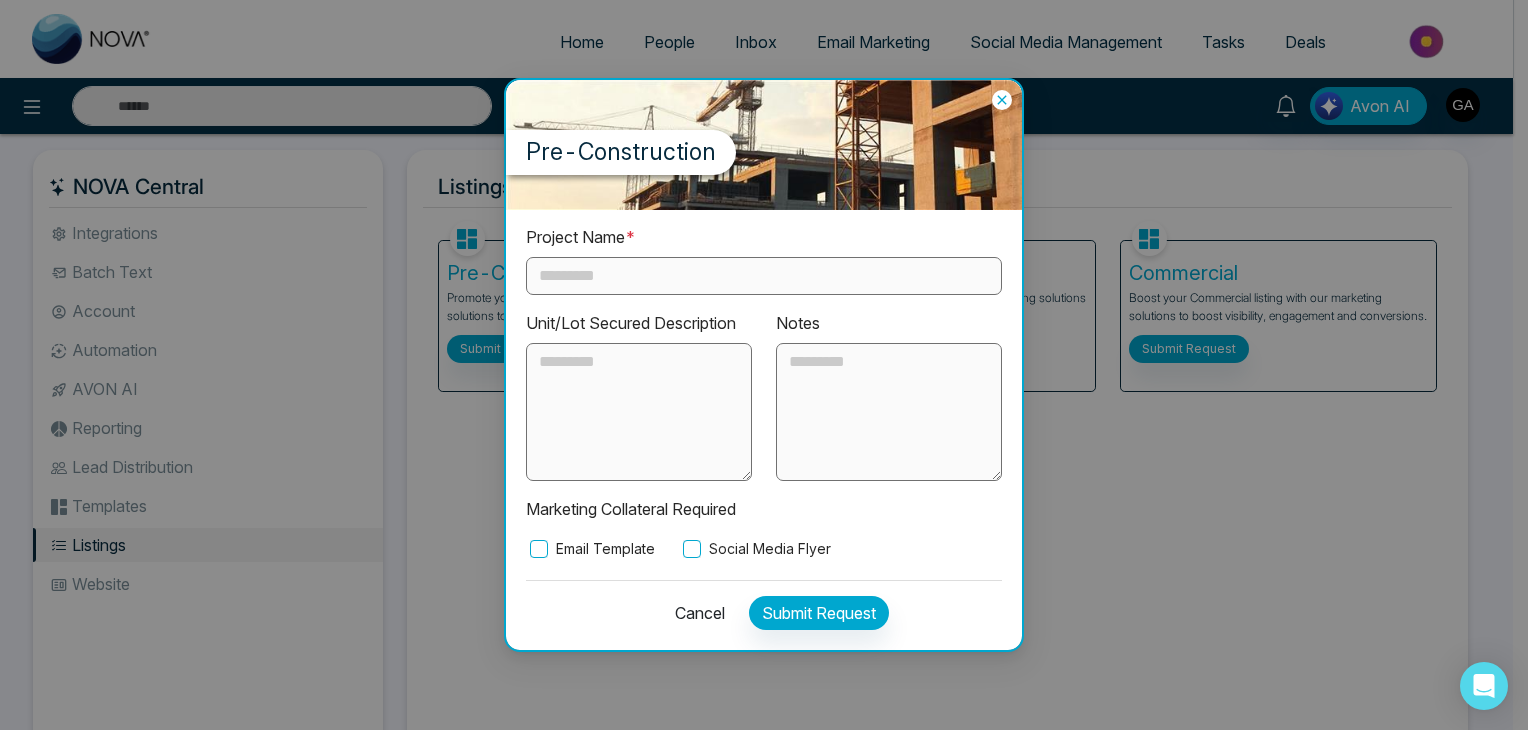 drag, startPoint x: 1209, startPoint y: 525, endPoint x: 1187, endPoint y: 520, distance: 22.561028 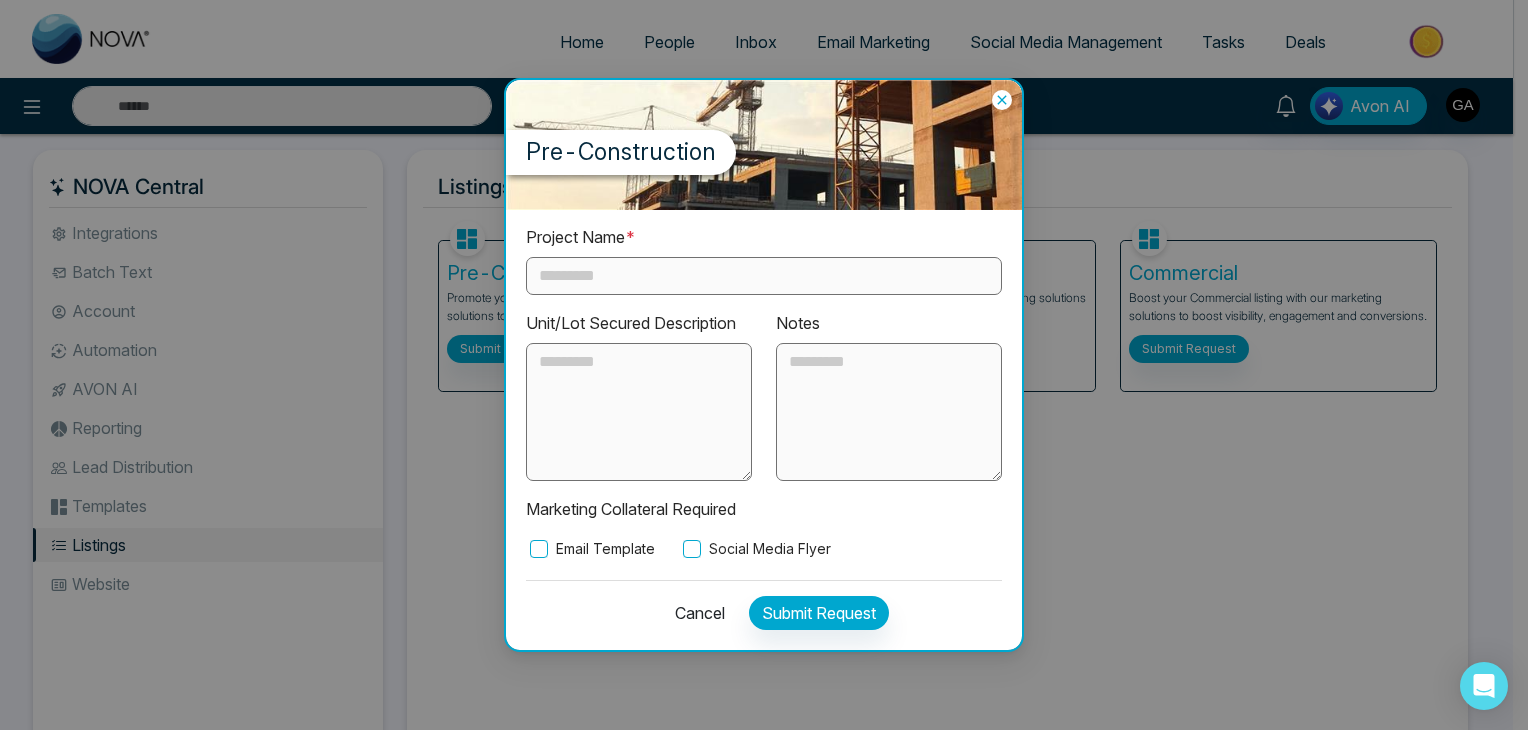 click on "Pre-Construction Project Name  * Unit/Lot Secured Description Notes Marketing Collateral Required  Email Template  Social Media Flyer Cancel Submit Request" at bounding box center (764, 365) 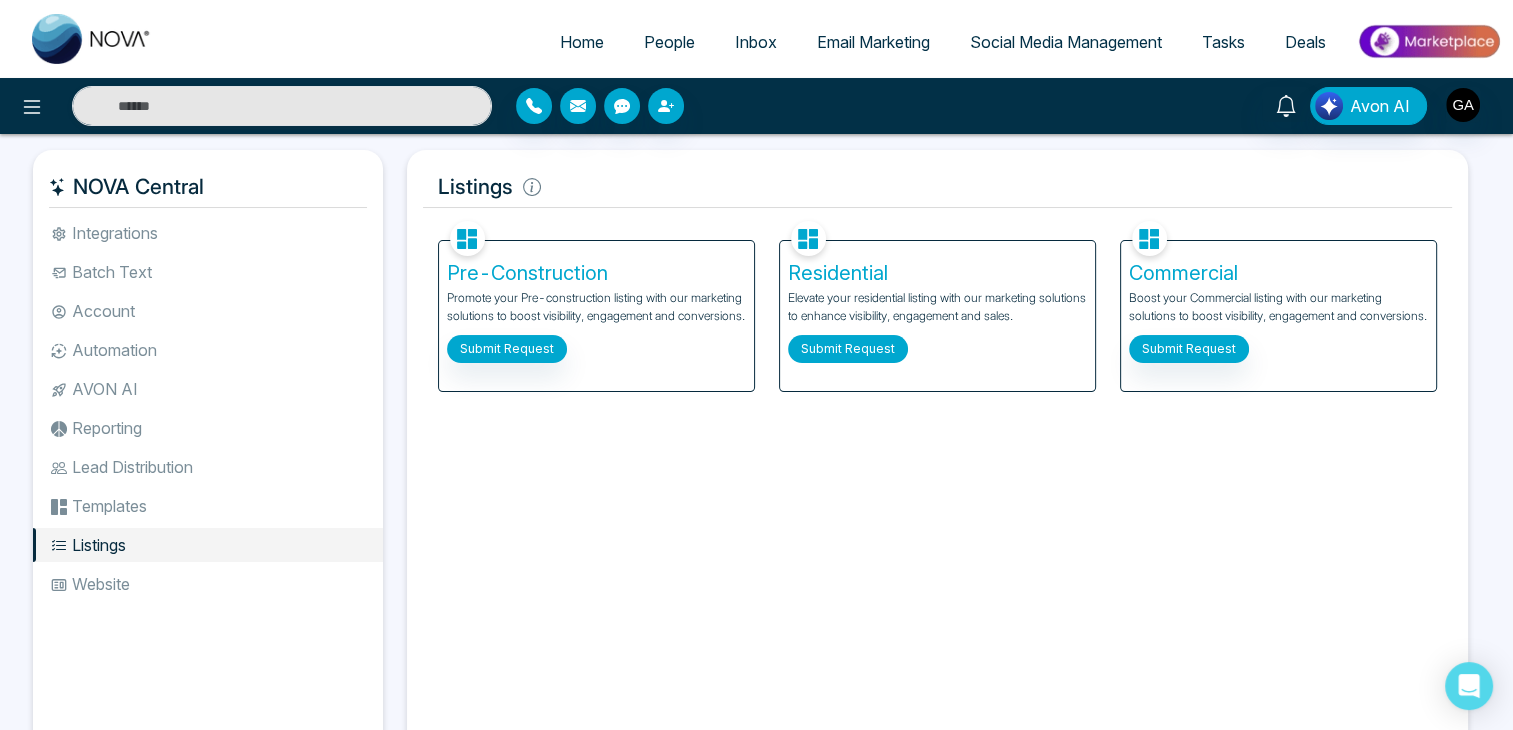 click on "Submit Request" at bounding box center [848, 349] 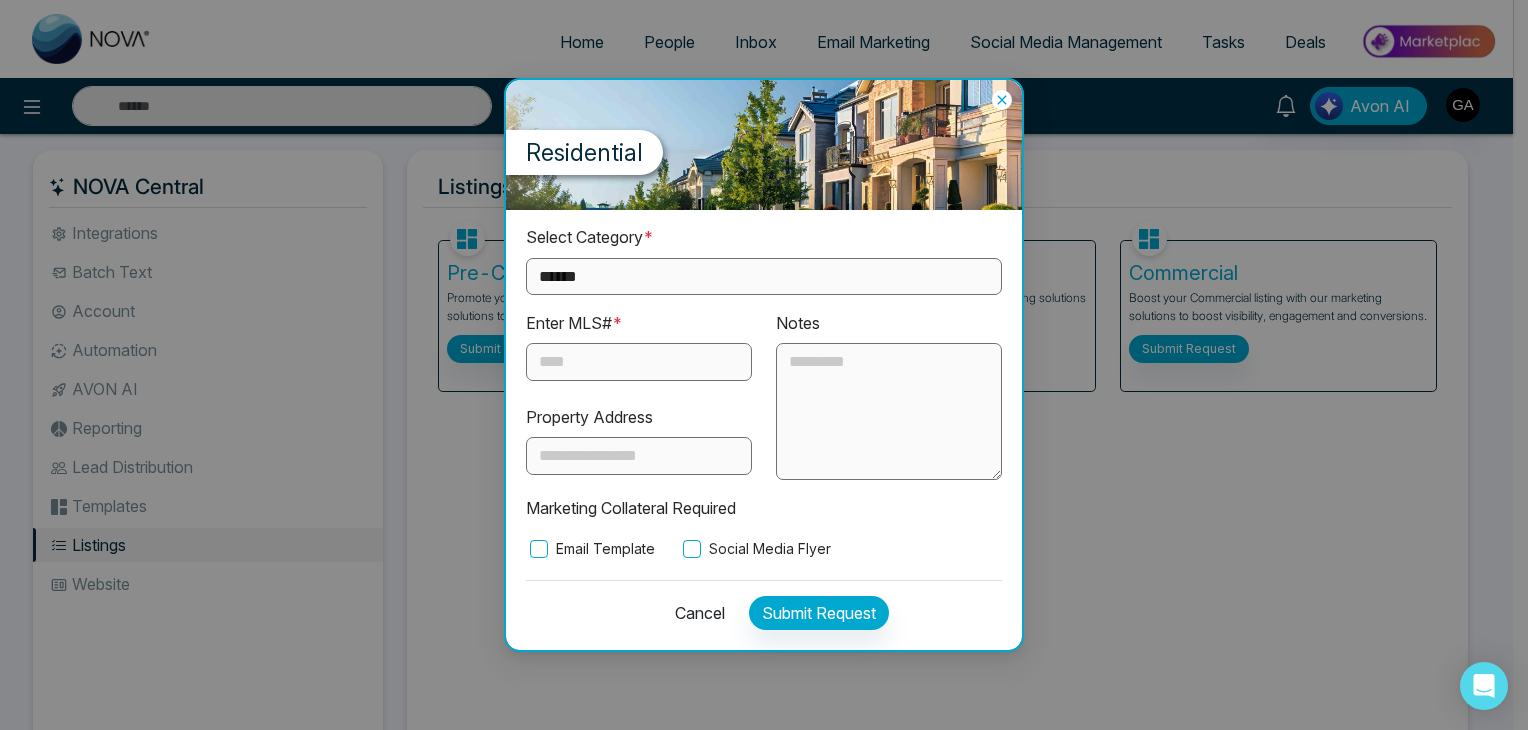 drag, startPoint x: 636, startPoint y: 535, endPoint x: 852, endPoint y: 559, distance: 217.32924 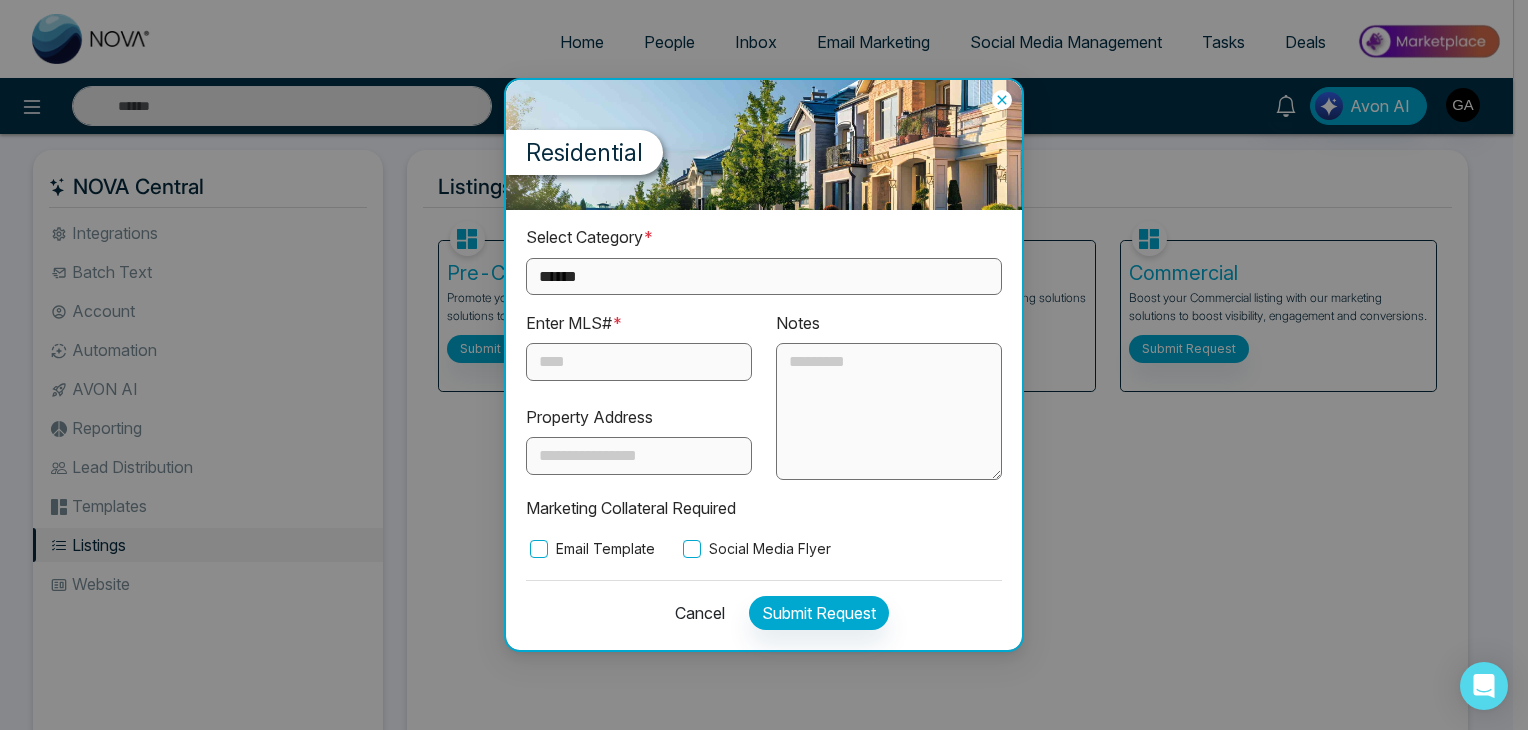 click on "**********" at bounding box center (764, 429) 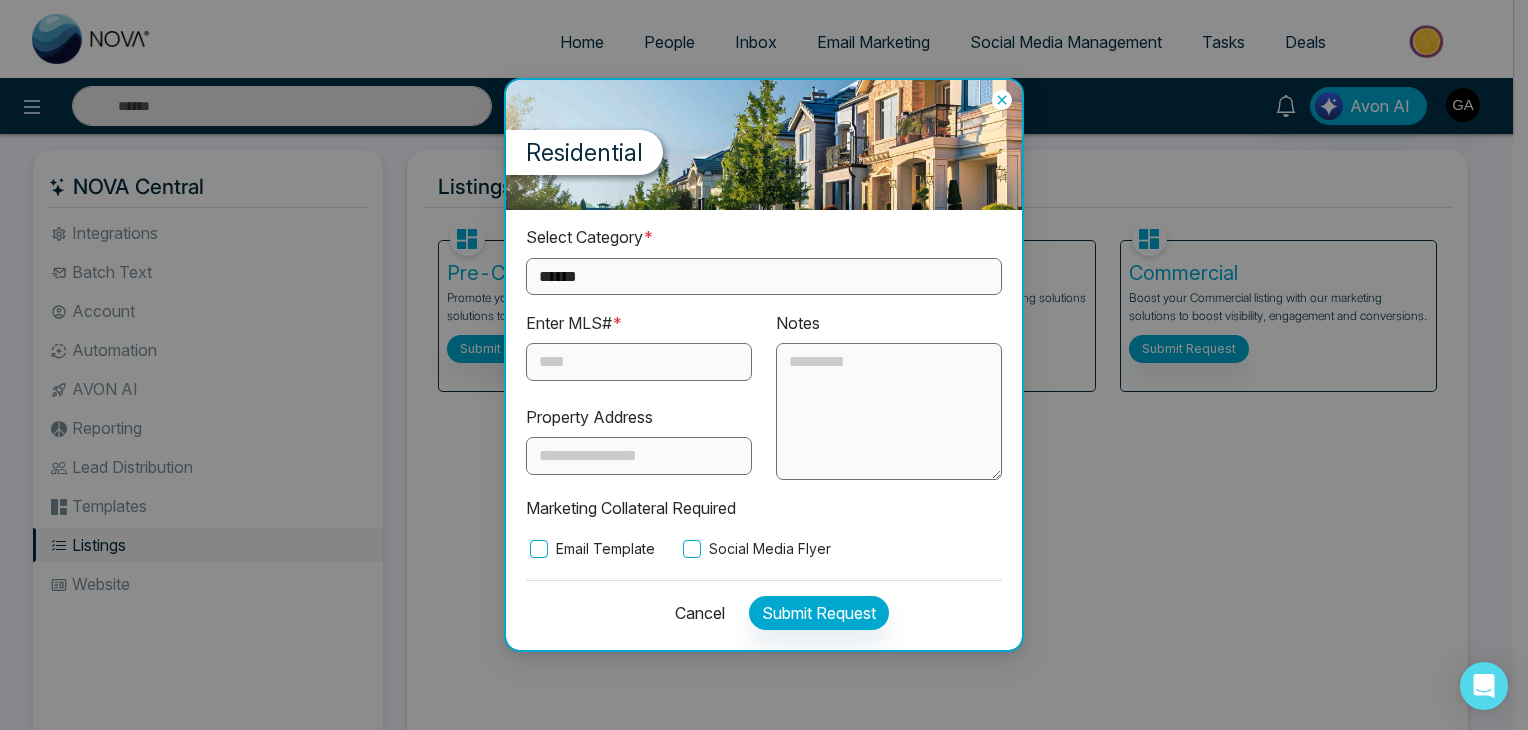 drag, startPoint x: 1253, startPoint y: 447, endPoint x: 1298, endPoint y: 329, distance: 126.28935 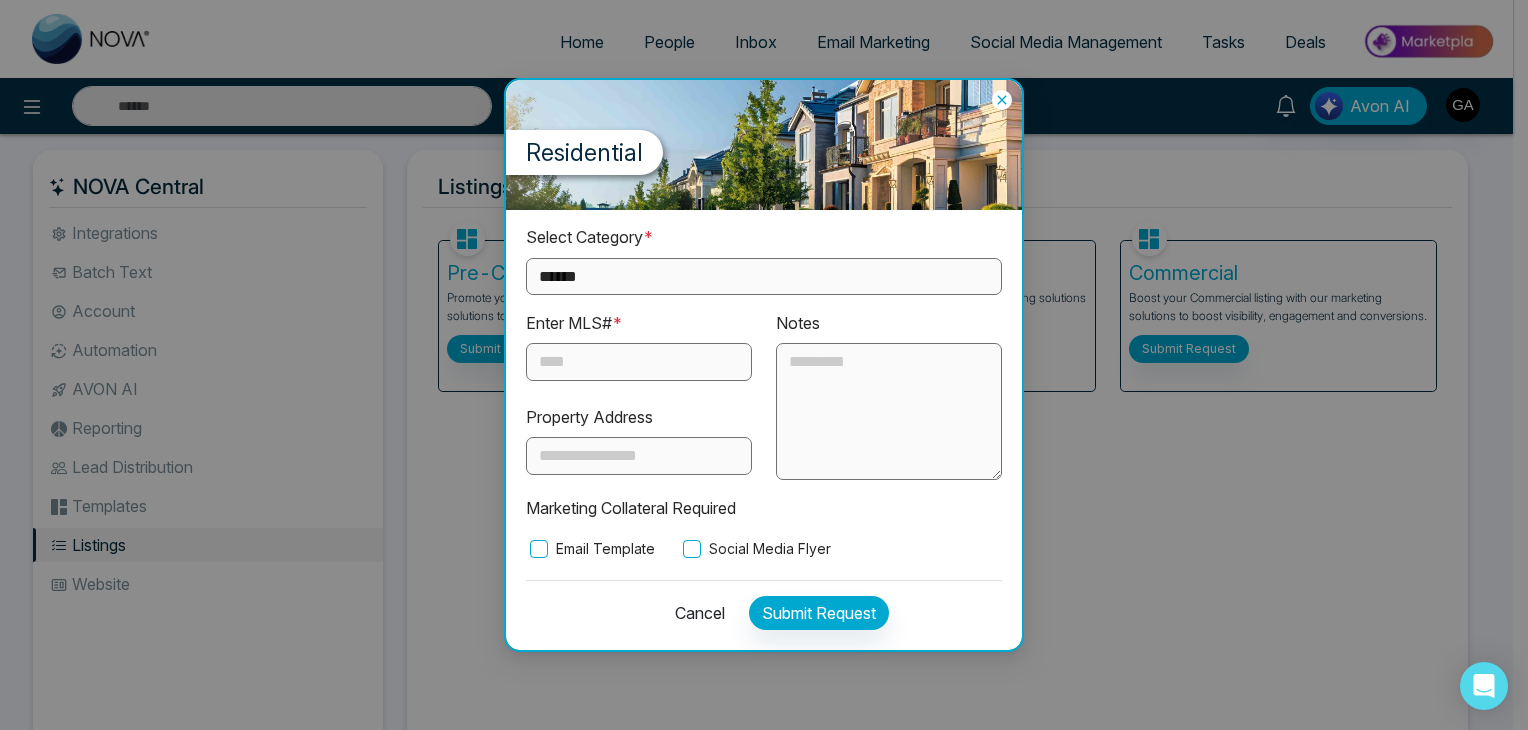 click on "**********" at bounding box center [764, 365] 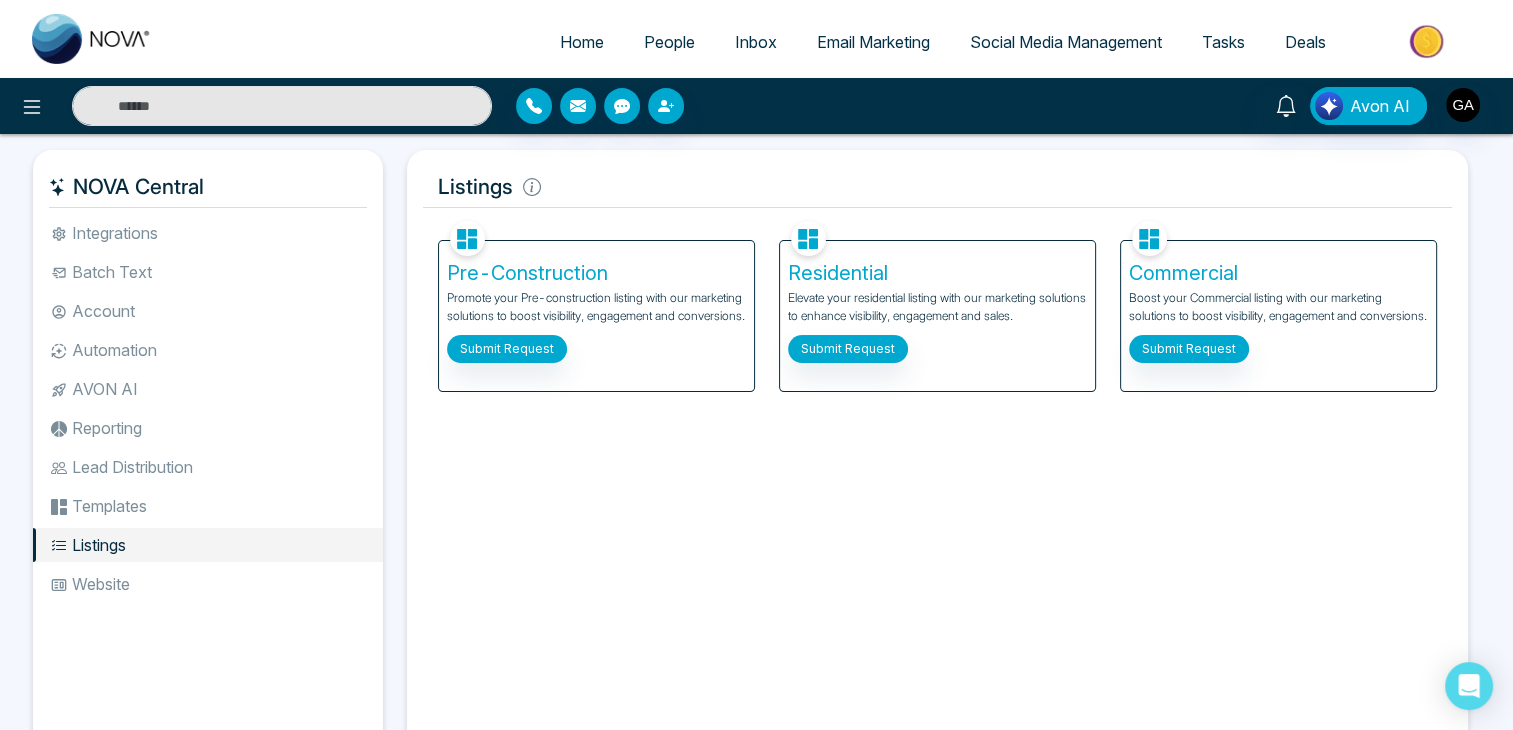 click on "Commercial Boost your Commercial listing with our marketing solutions to boost visibility, engagement and conversions. Submit Request" at bounding box center (1278, 316) 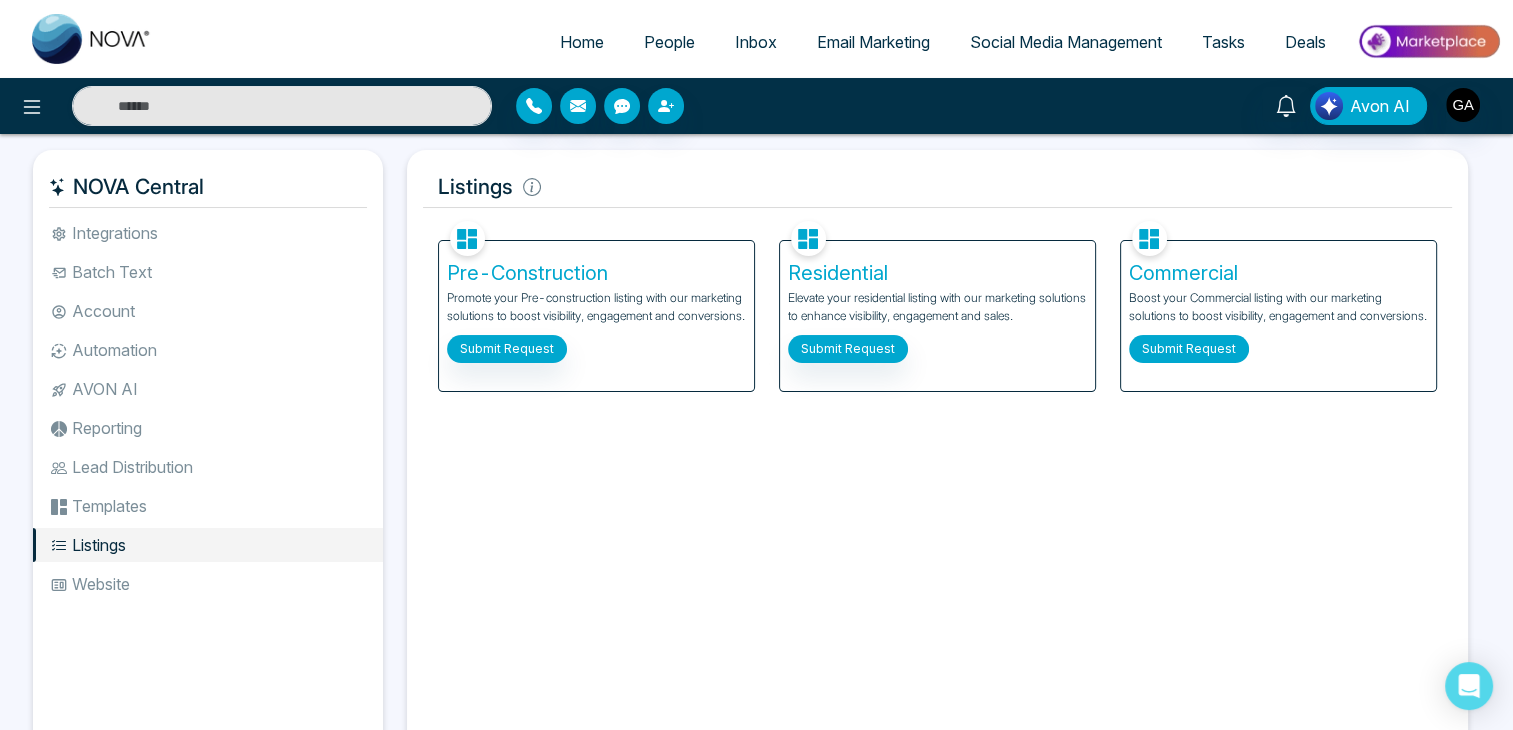 click on "Submit Request" at bounding box center (1189, 349) 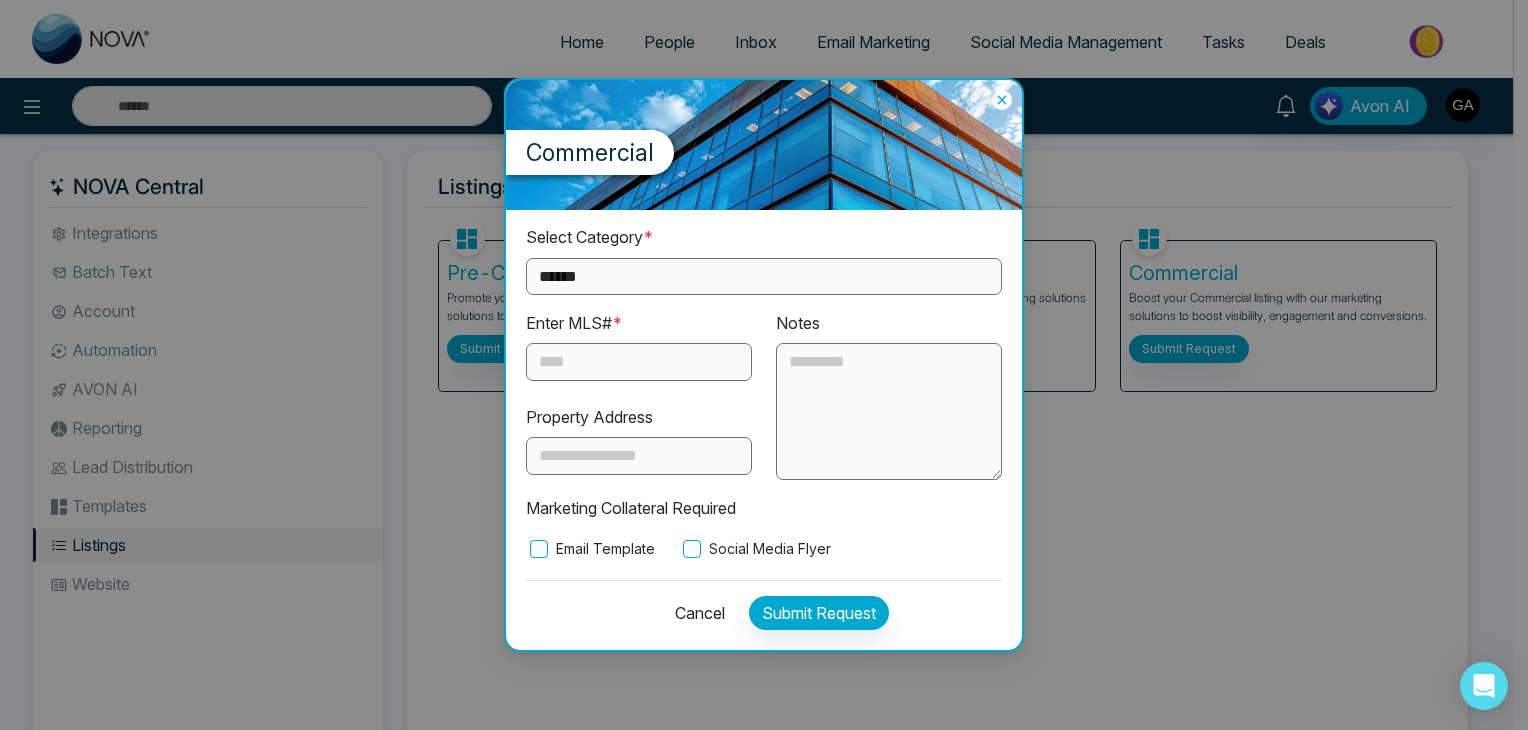 drag, startPoint x: 520, startPoint y: 505, endPoint x: 836, endPoint y: 553, distance: 319.6248 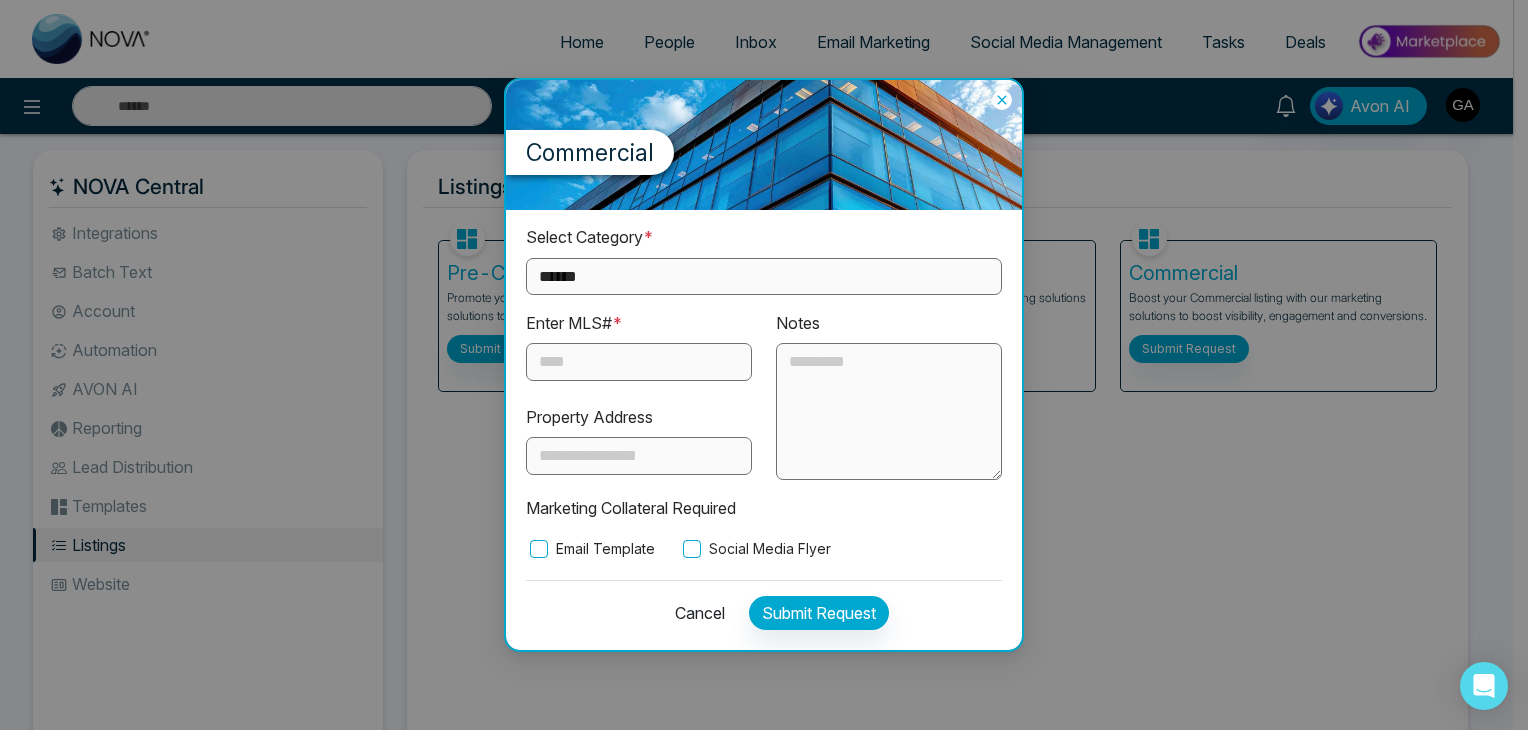 click on "**********" at bounding box center [764, 429] 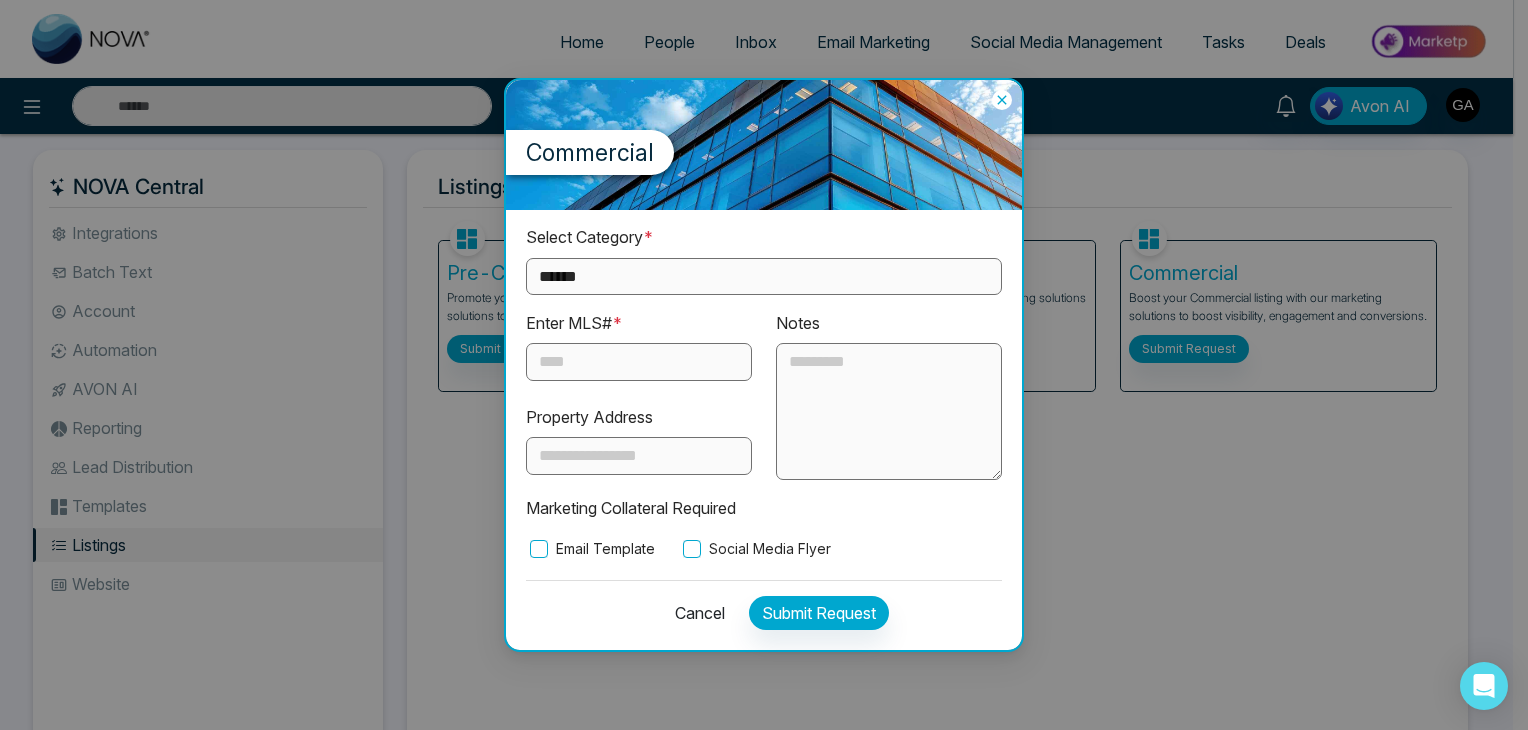 click at bounding box center (639, 456) 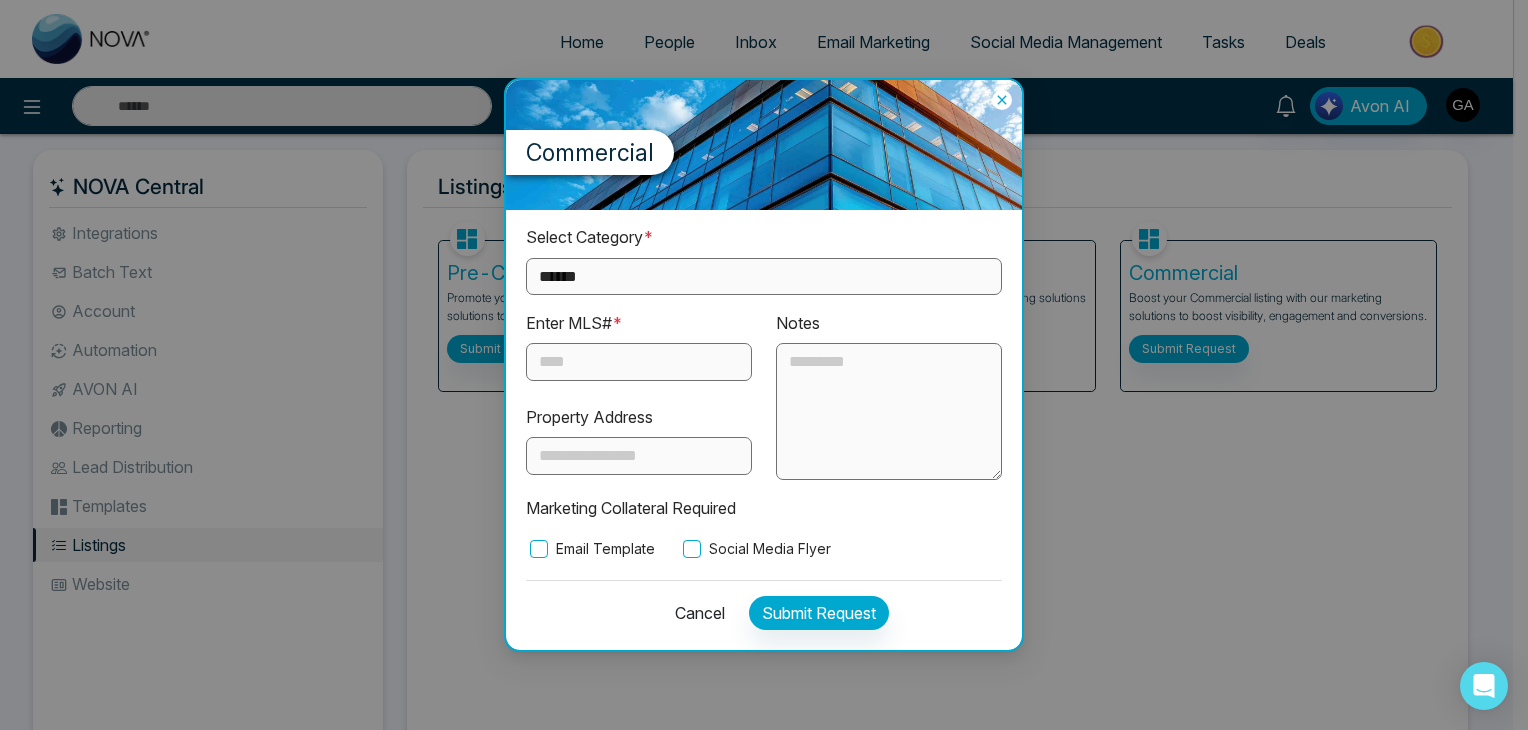 click at bounding box center (639, 362) 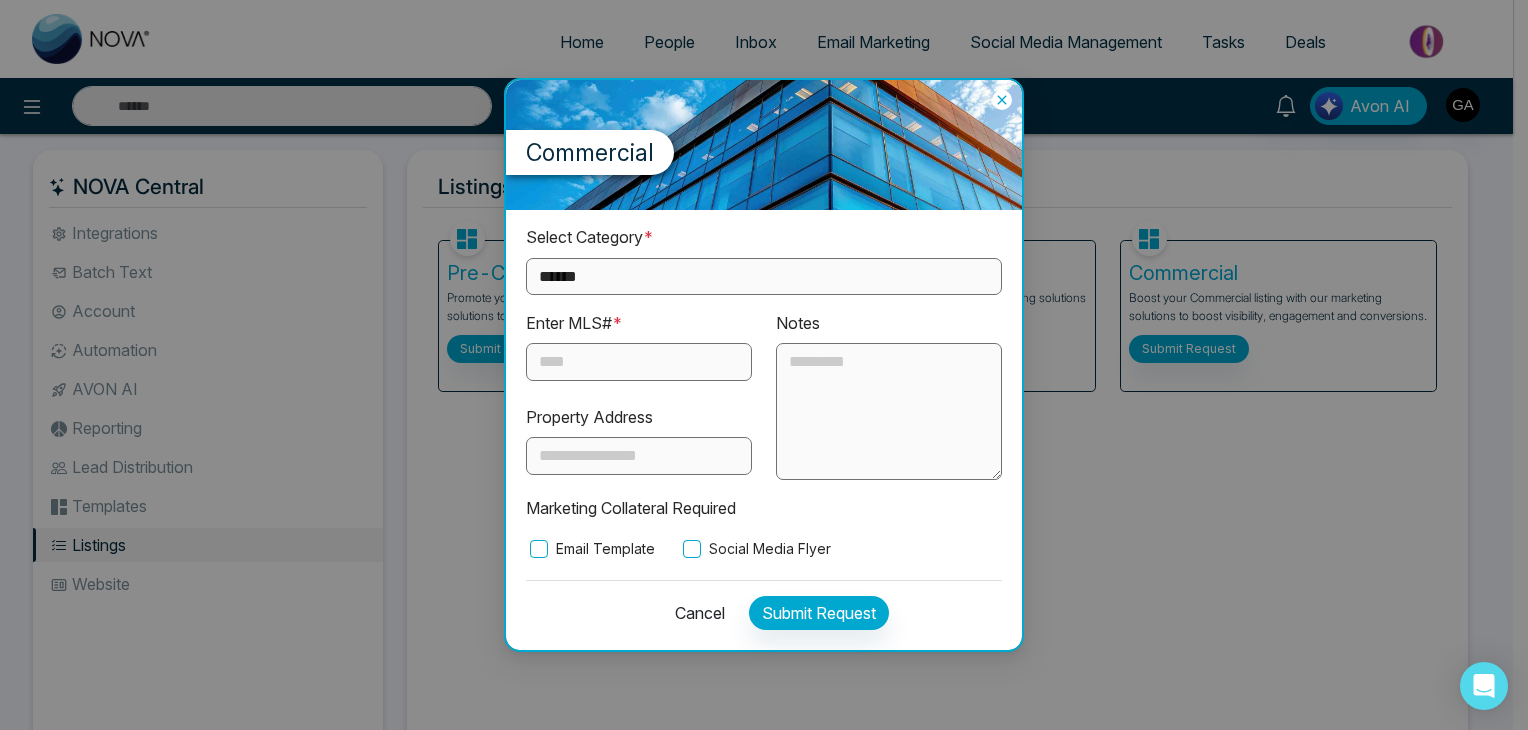 click at bounding box center [889, 412] 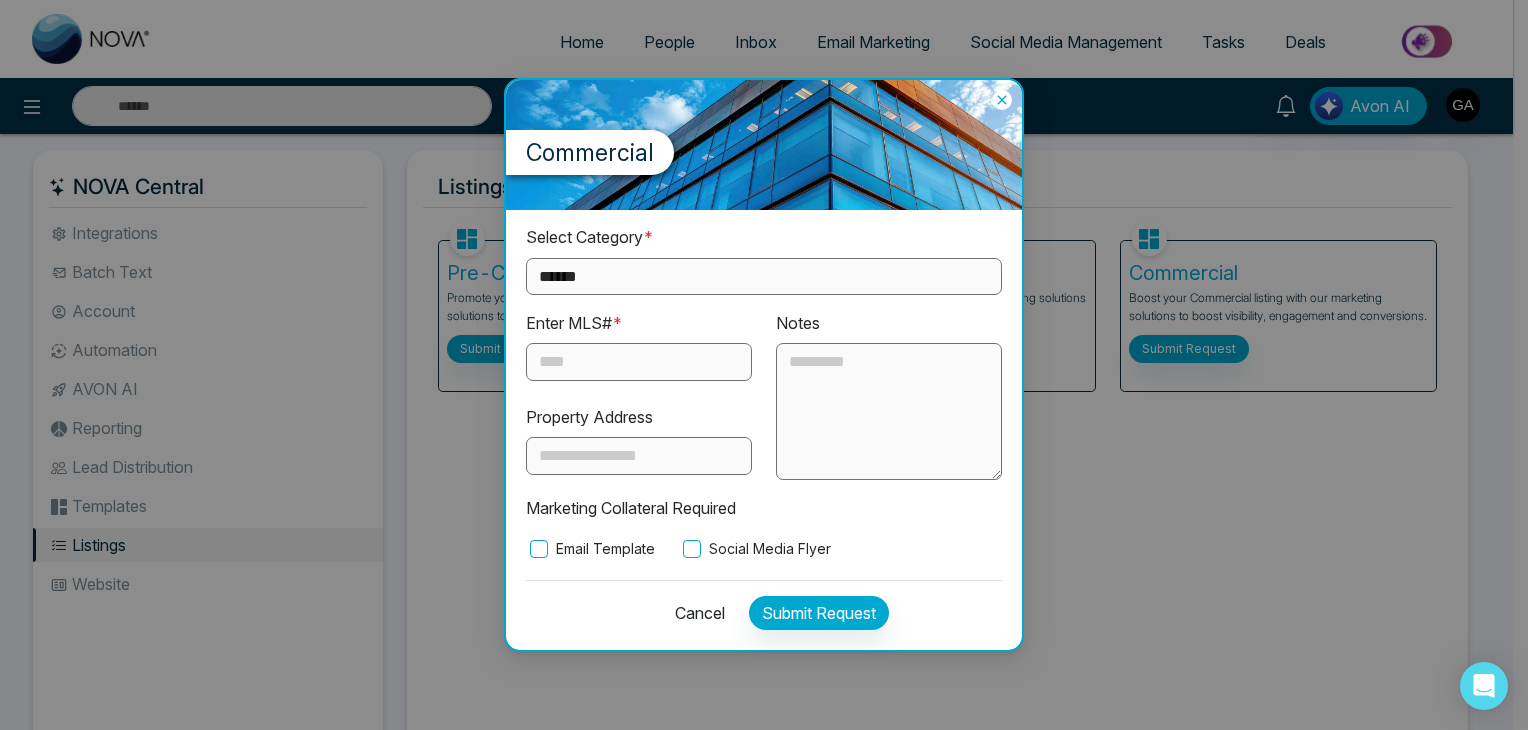 drag, startPoint x: 520, startPoint y: 507, endPoint x: 837, endPoint y: 565, distance: 322.26233 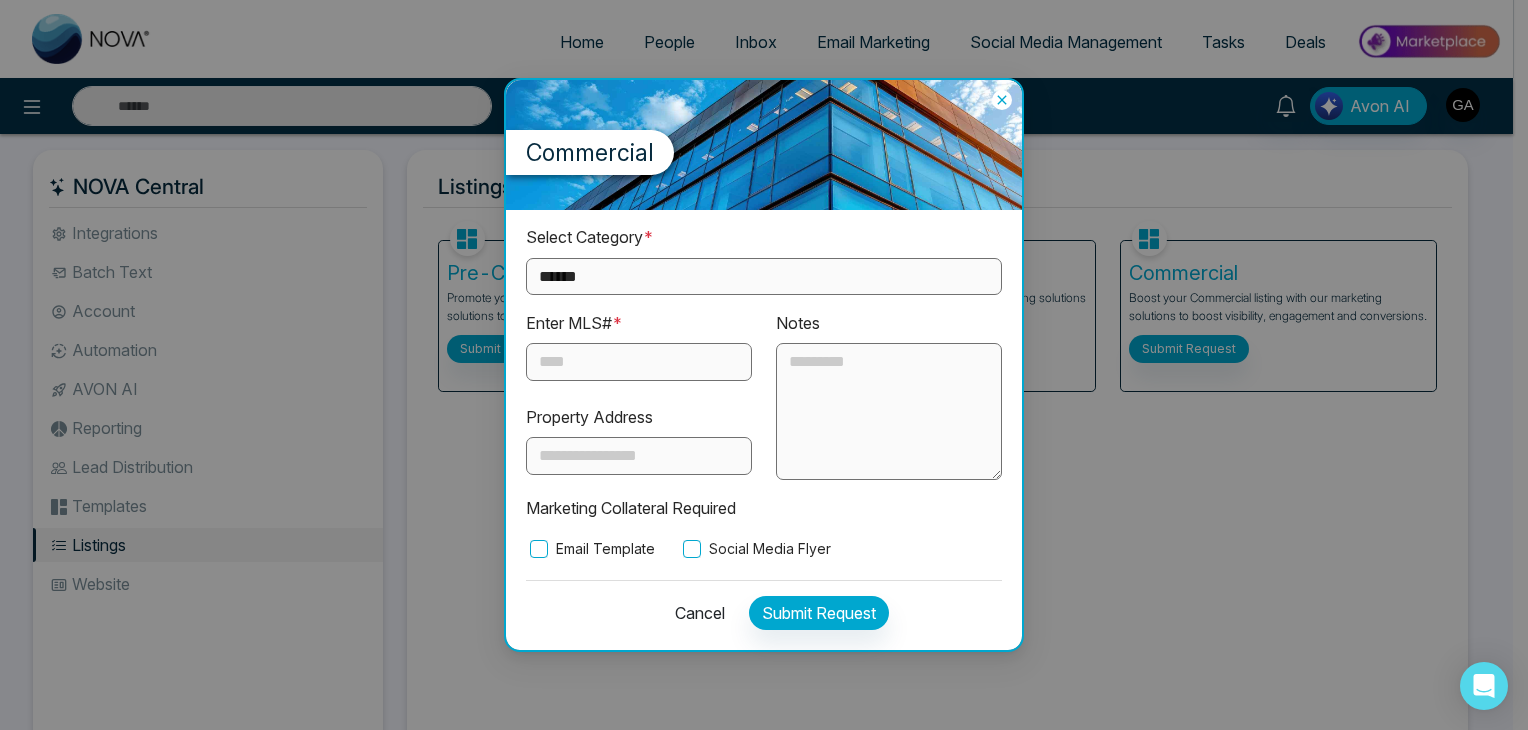 click on "**********" at bounding box center (764, 429) 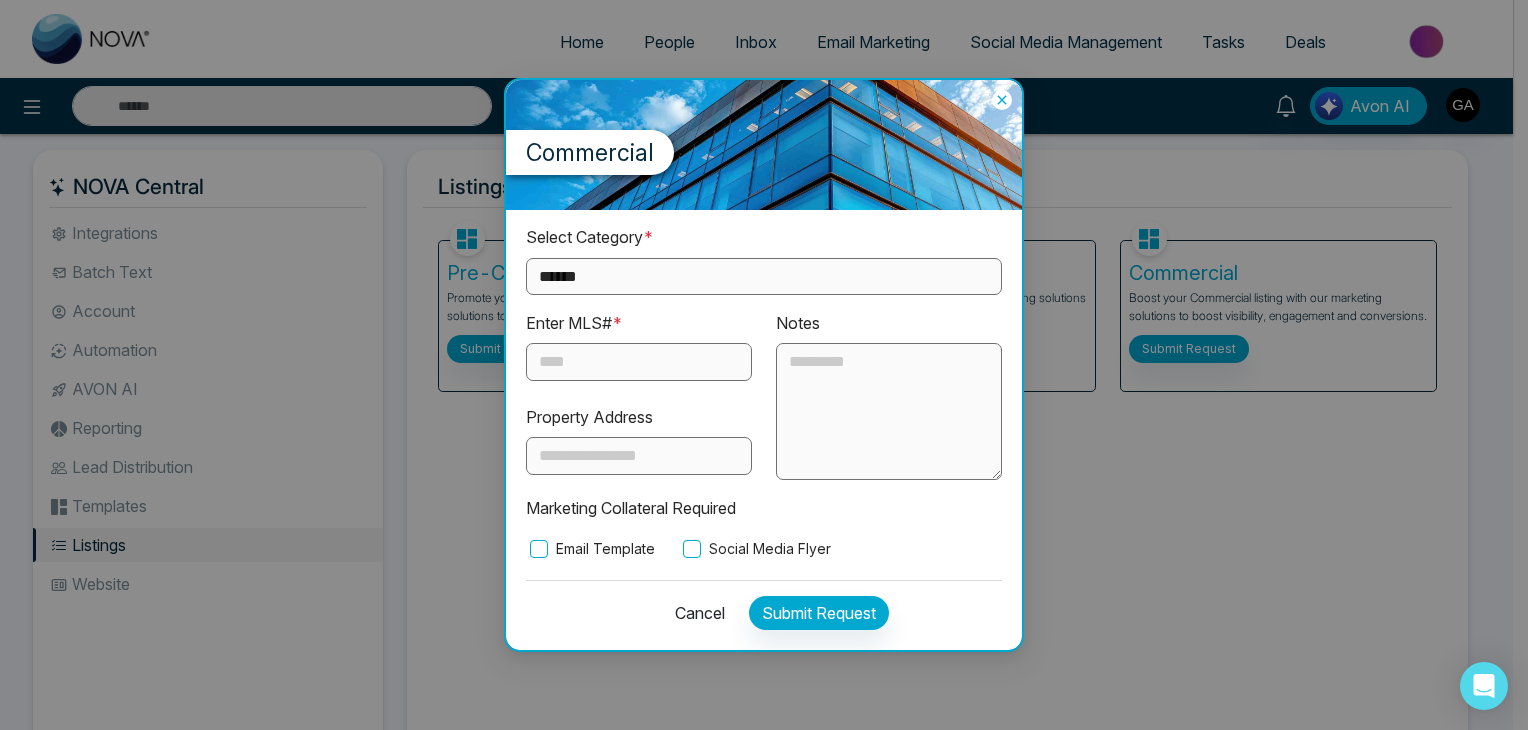 click 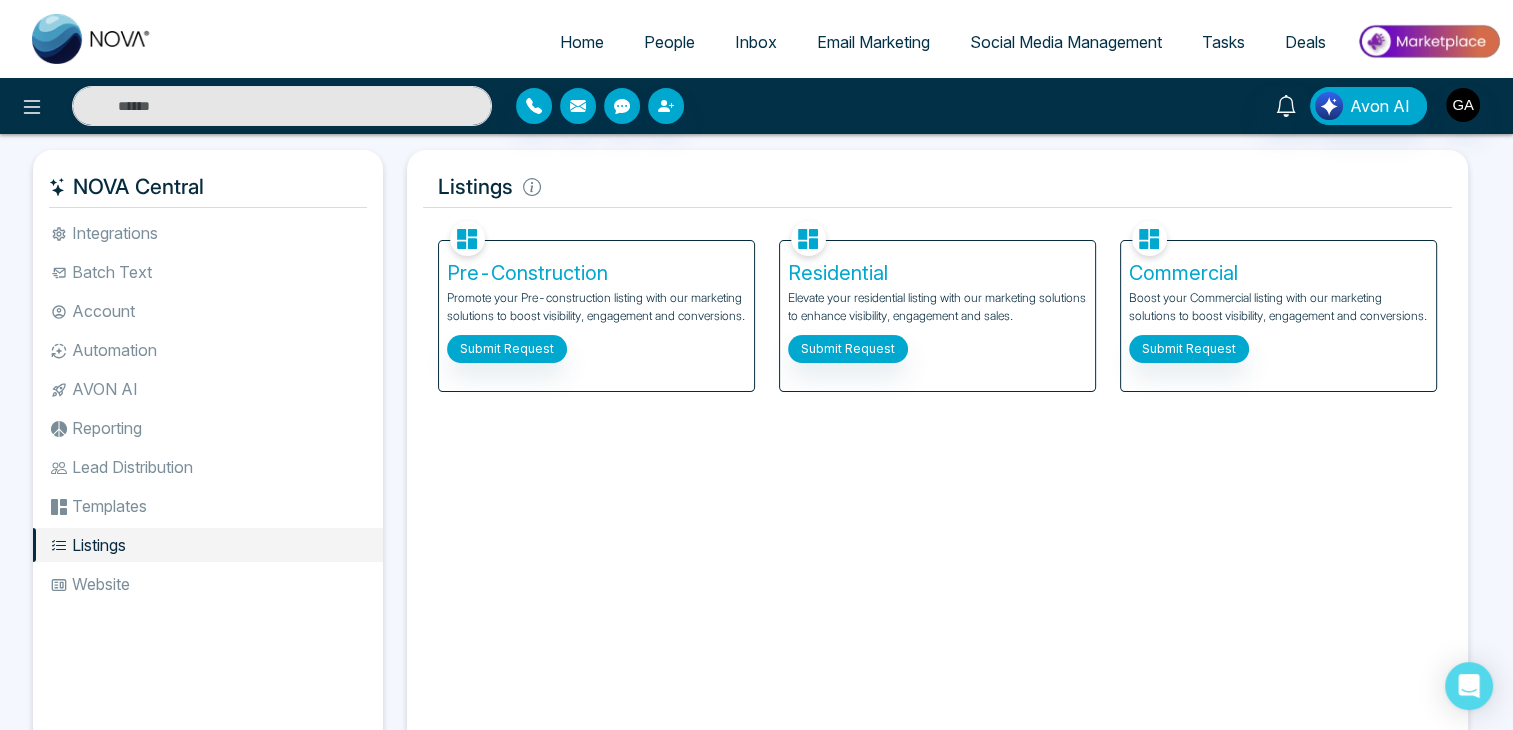click on "Promote your Pre-construction listing with our marketing solutions to boost visibility, engagement and conversions." at bounding box center [596, 307] 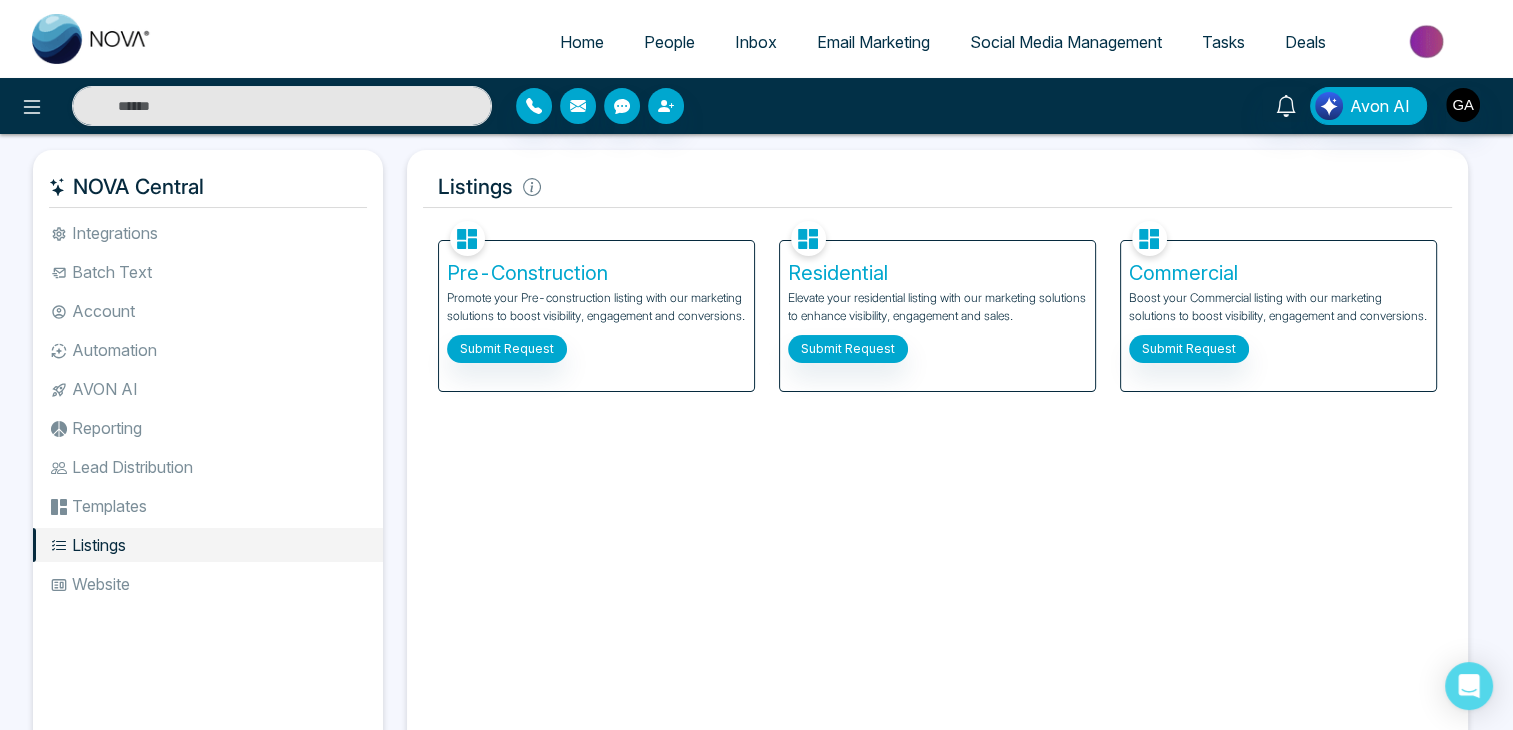 click on "Residential Elevate your residential listing with our marketing solutions to enhance visibility, engagement and sales. Submit Request" at bounding box center (937, 316) 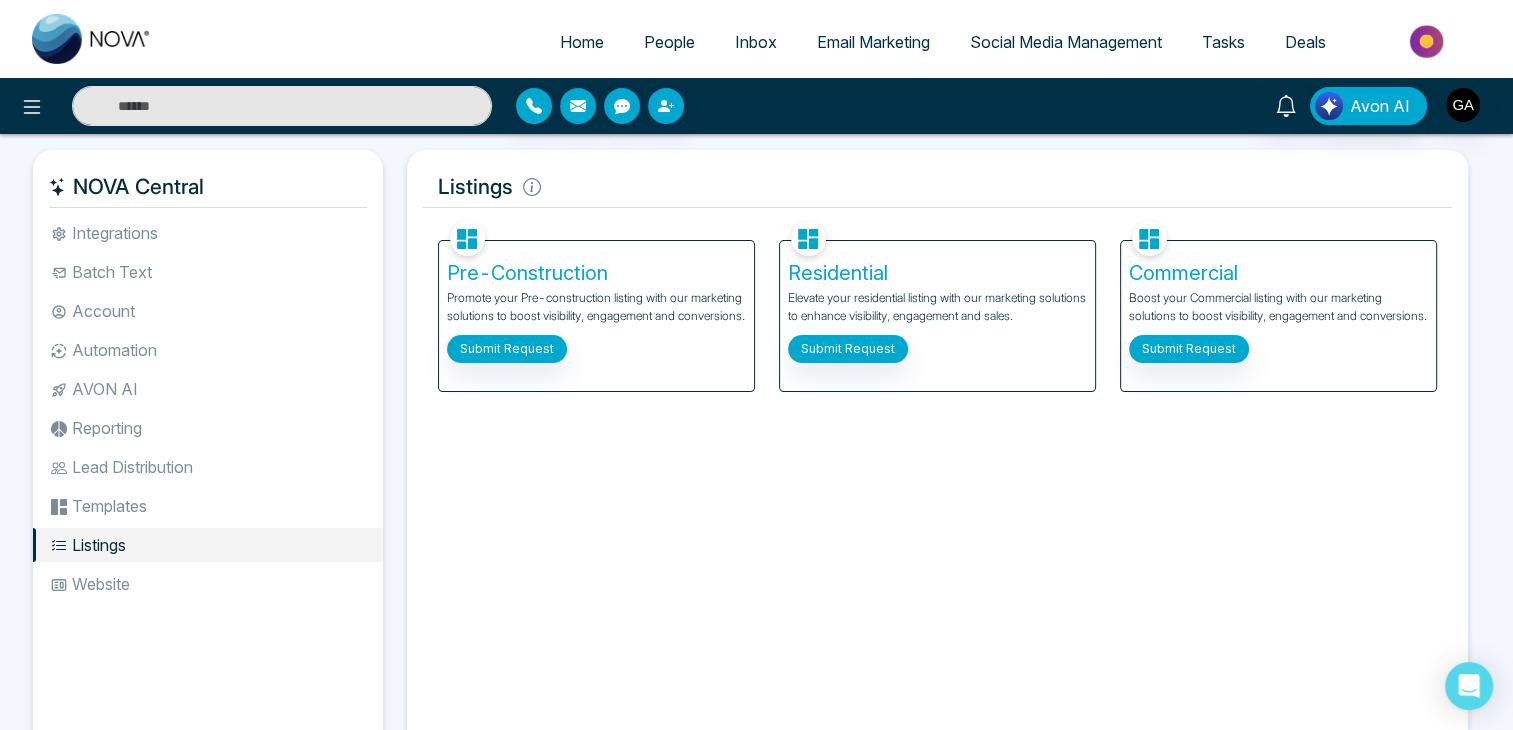 click on "Residential" at bounding box center [937, 273] 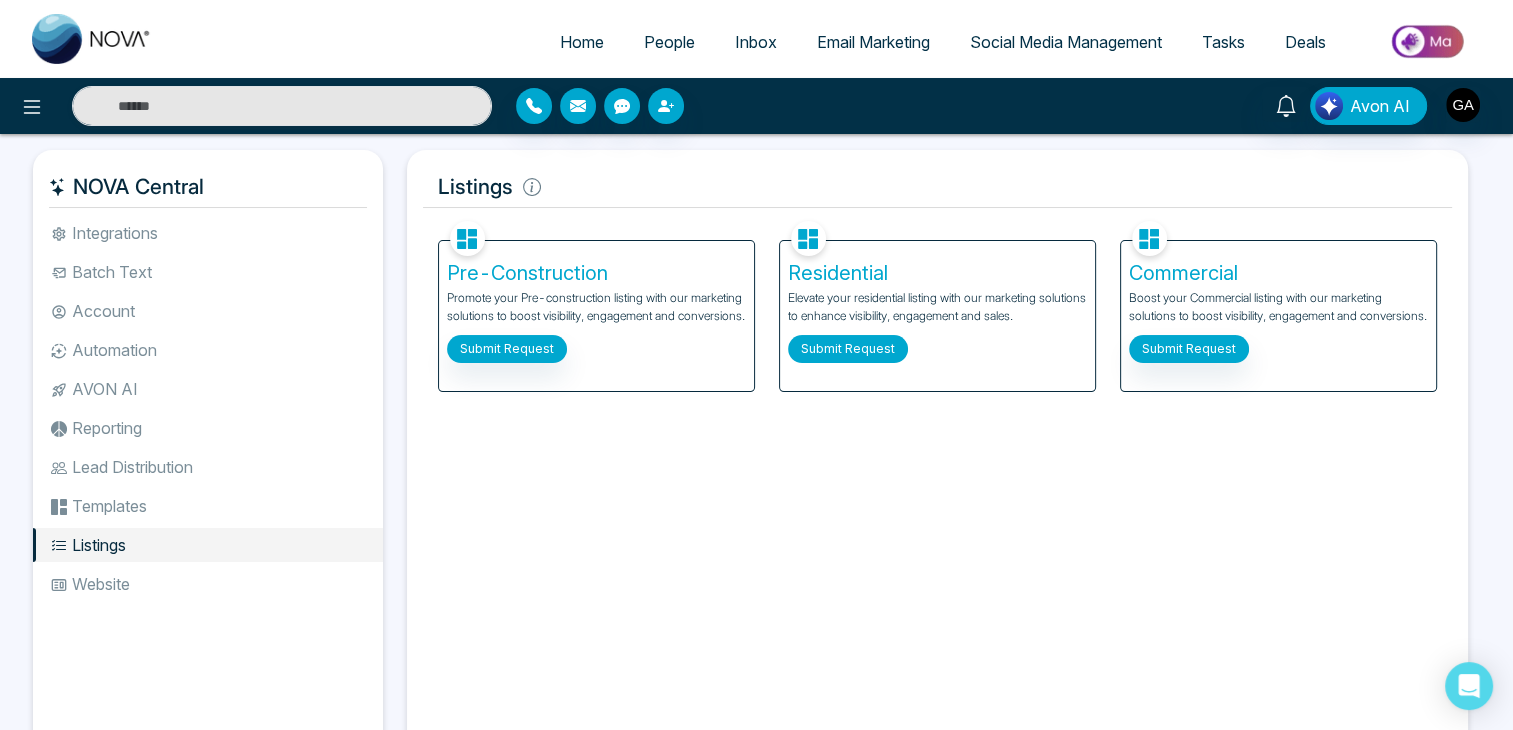 click on "Submit Request" at bounding box center (848, 349) 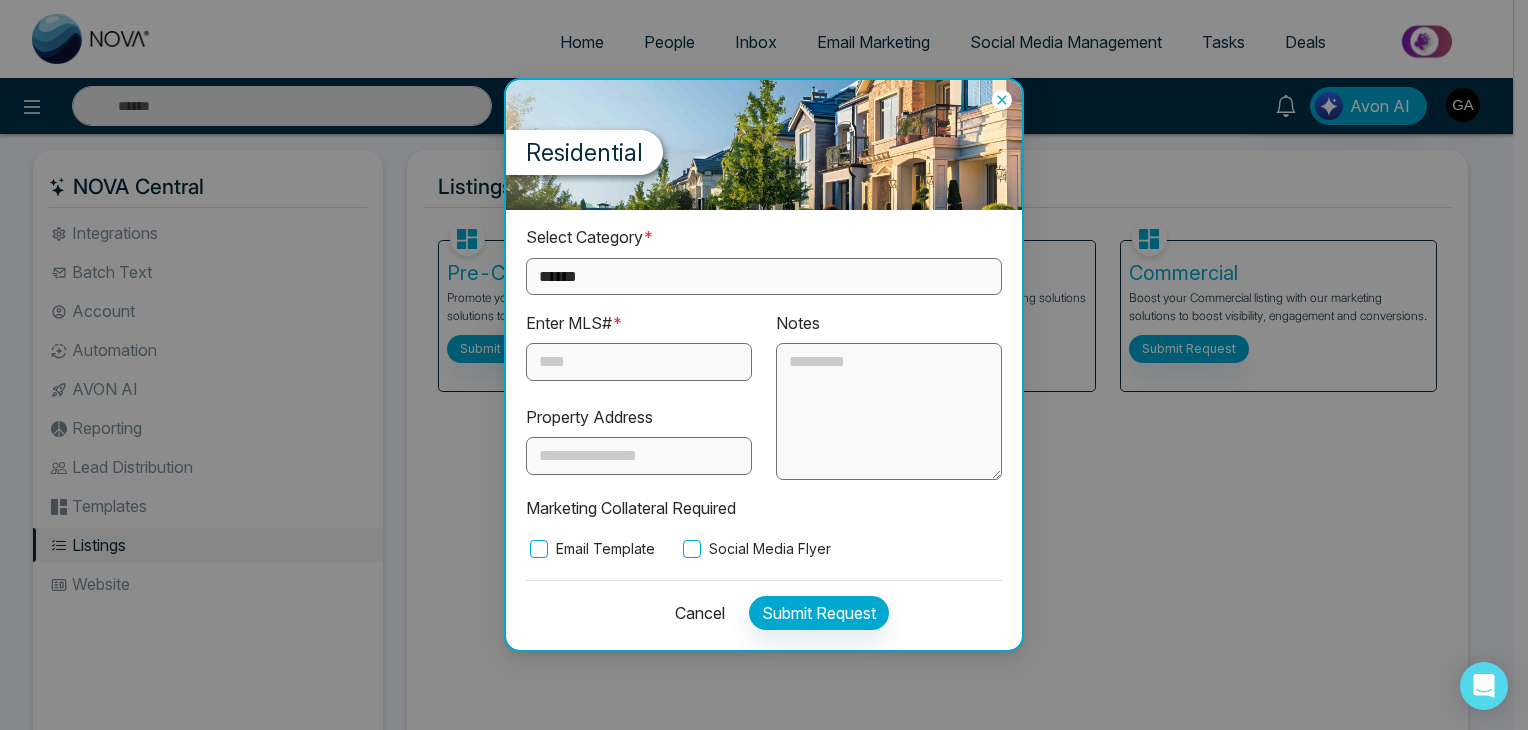 click 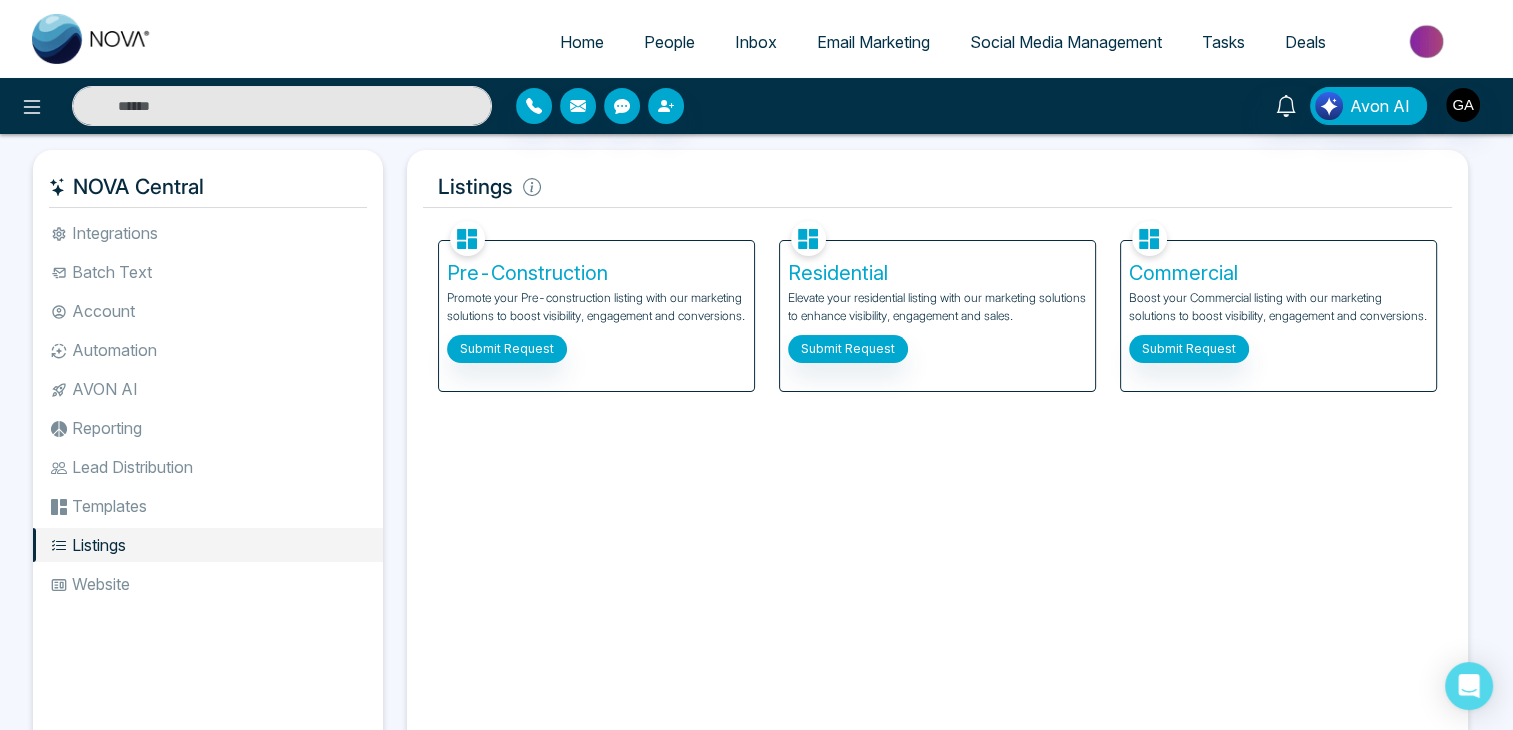 click on "Commercial Boost your Commercial listing with our marketing solutions to boost visibility, engagement and conversions. Submit Request" at bounding box center (1278, 304) 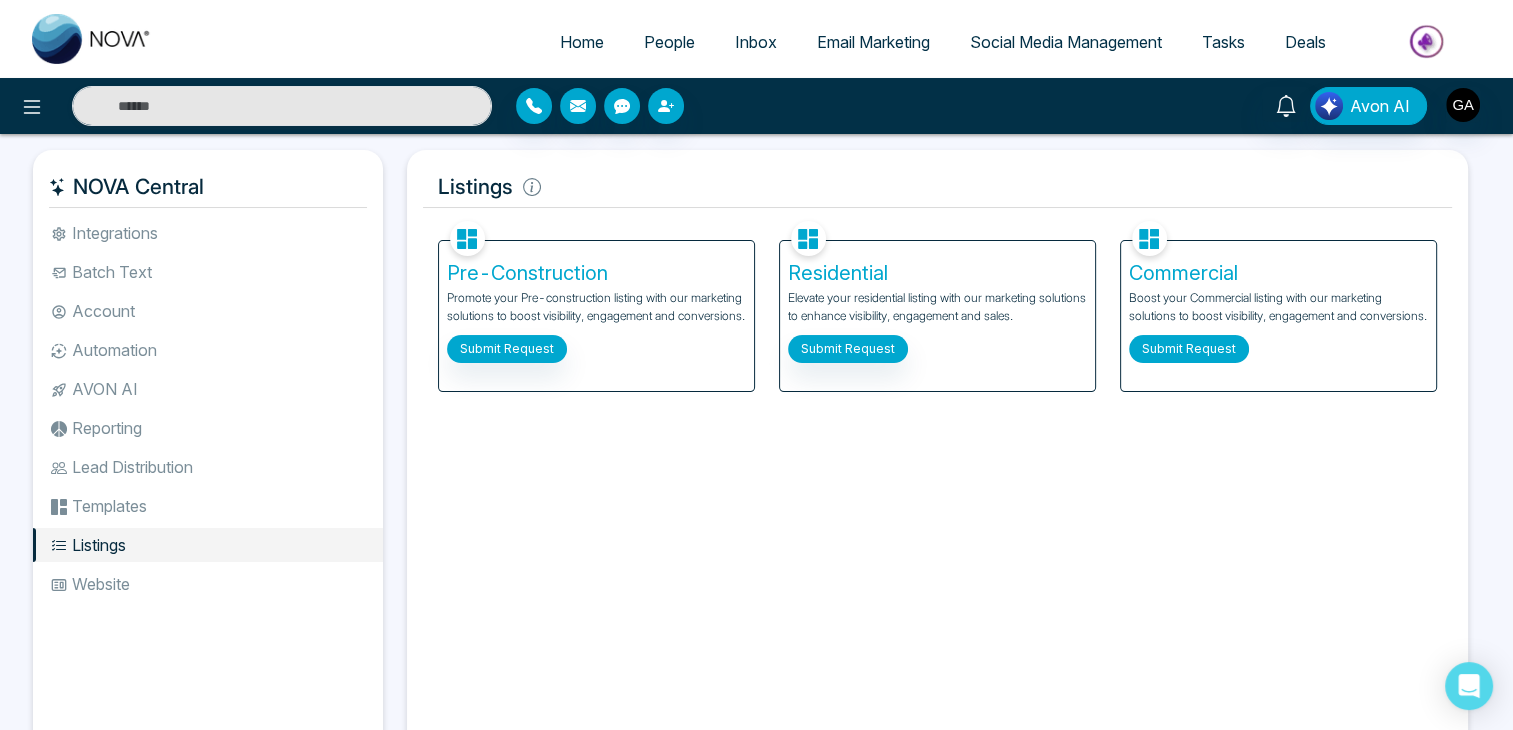 click on "Submit Request" at bounding box center (1189, 349) 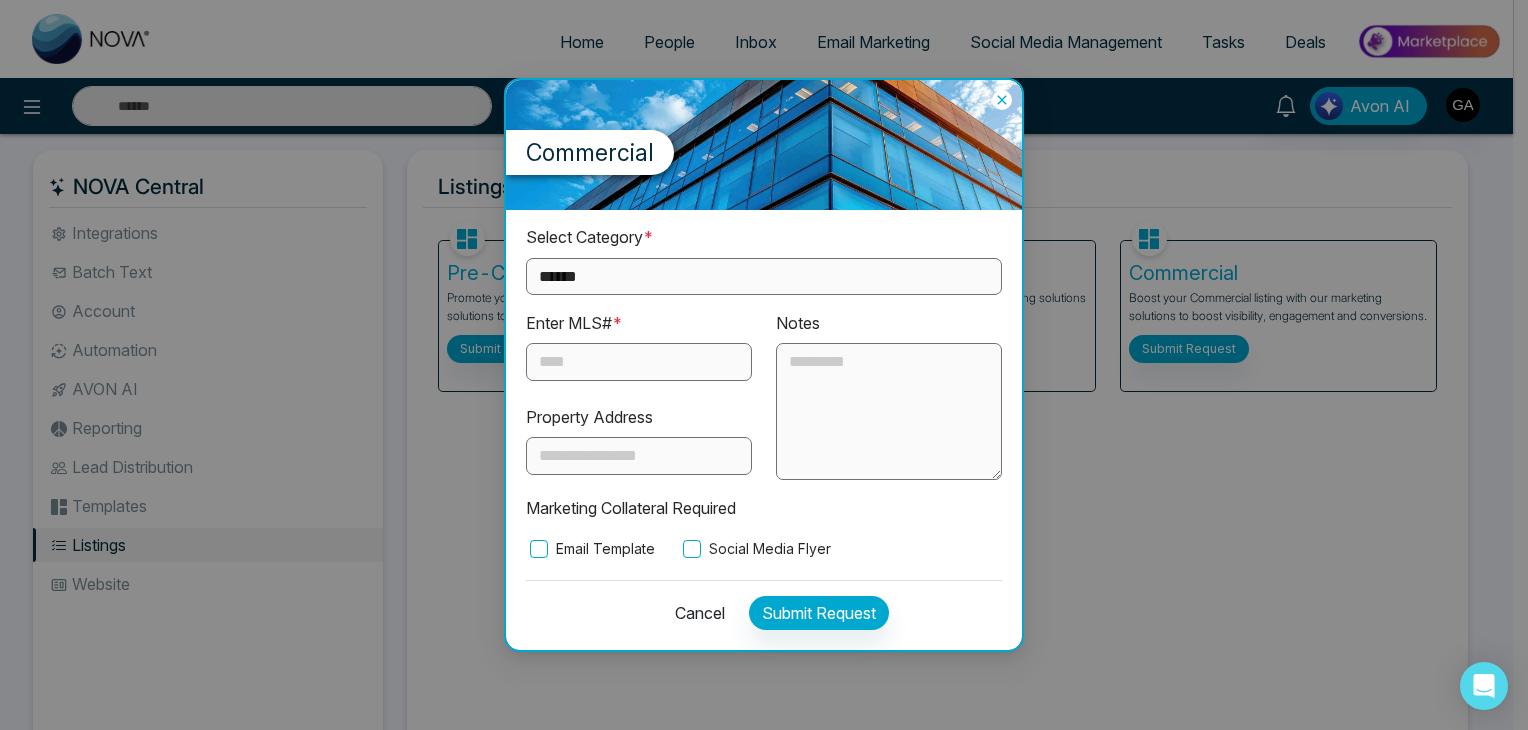 click 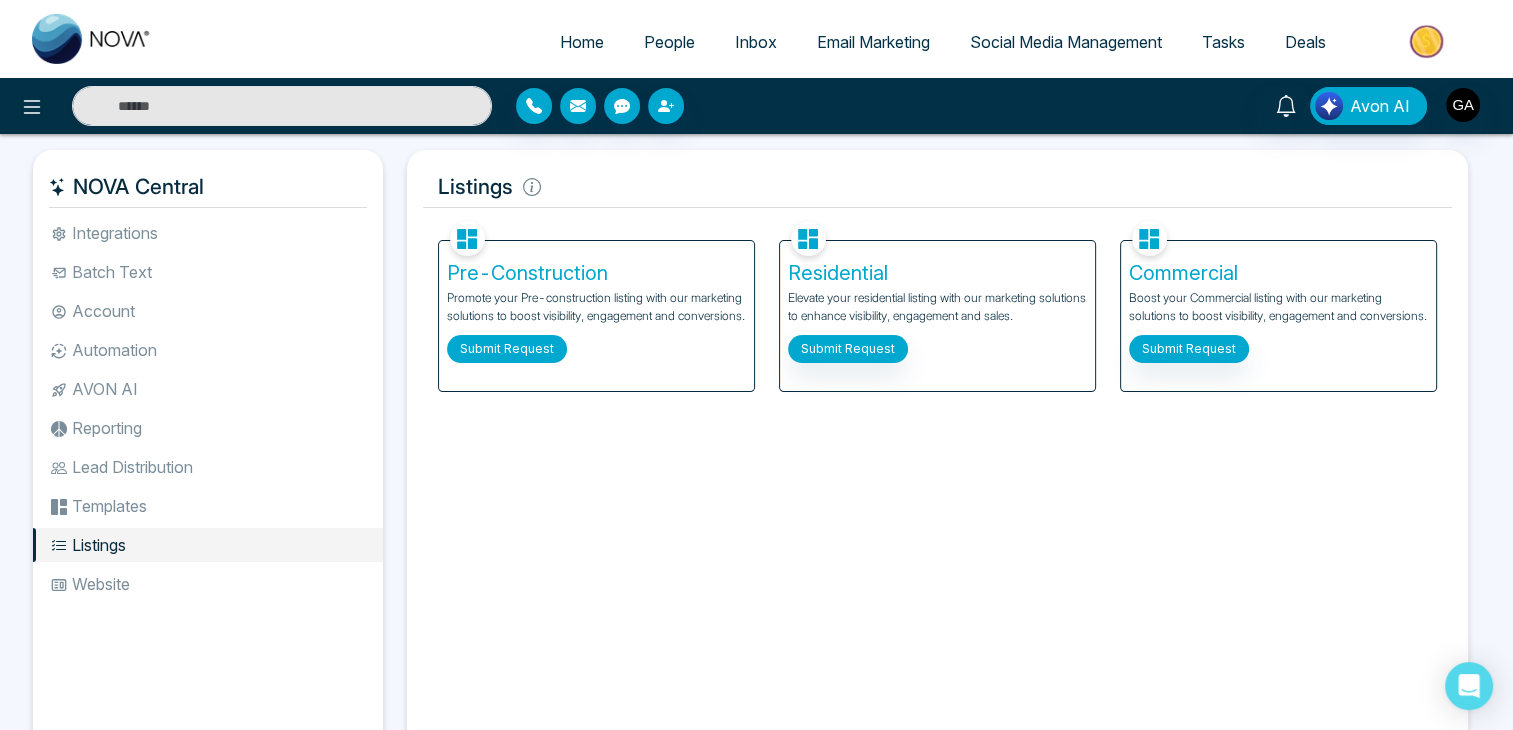 click on "Submit Request" at bounding box center (507, 349) 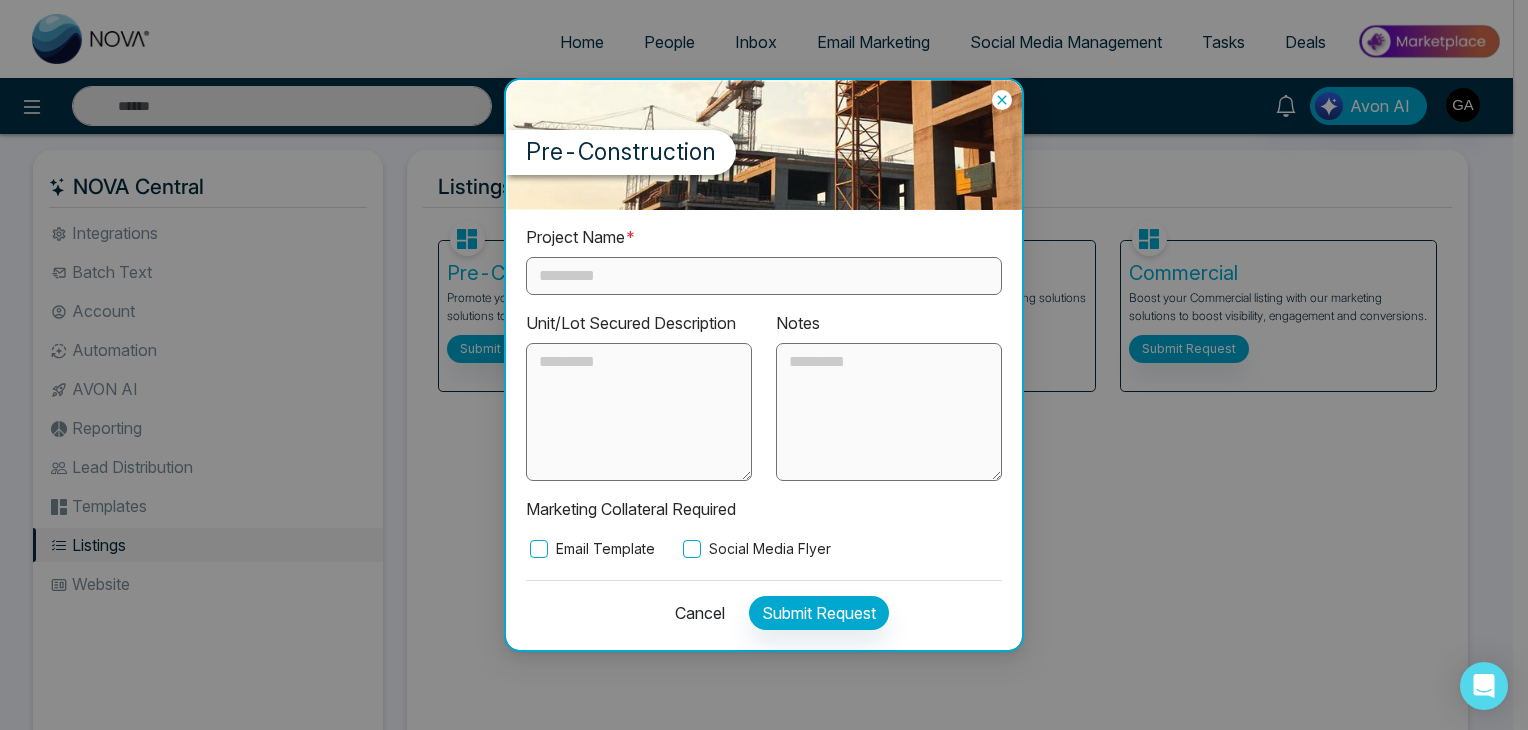 click on "Pre-Construction Project Name  * Unit/Lot Secured Description Notes Marketing Collateral Required  Email Template  Social Media Flyer Cancel Submit Request" at bounding box center (764, 365) 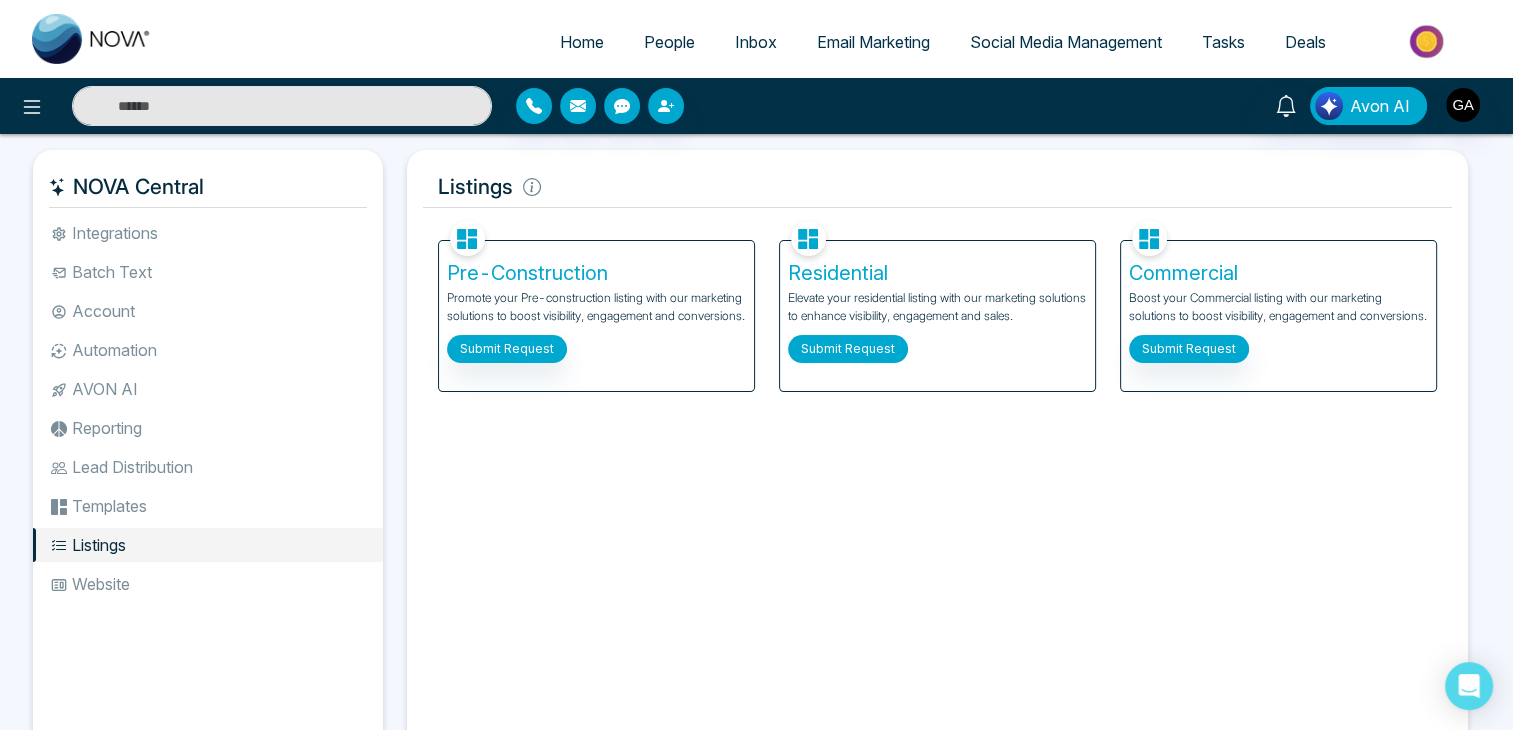 click on "Submit Request" at bounding box center [848, 349] 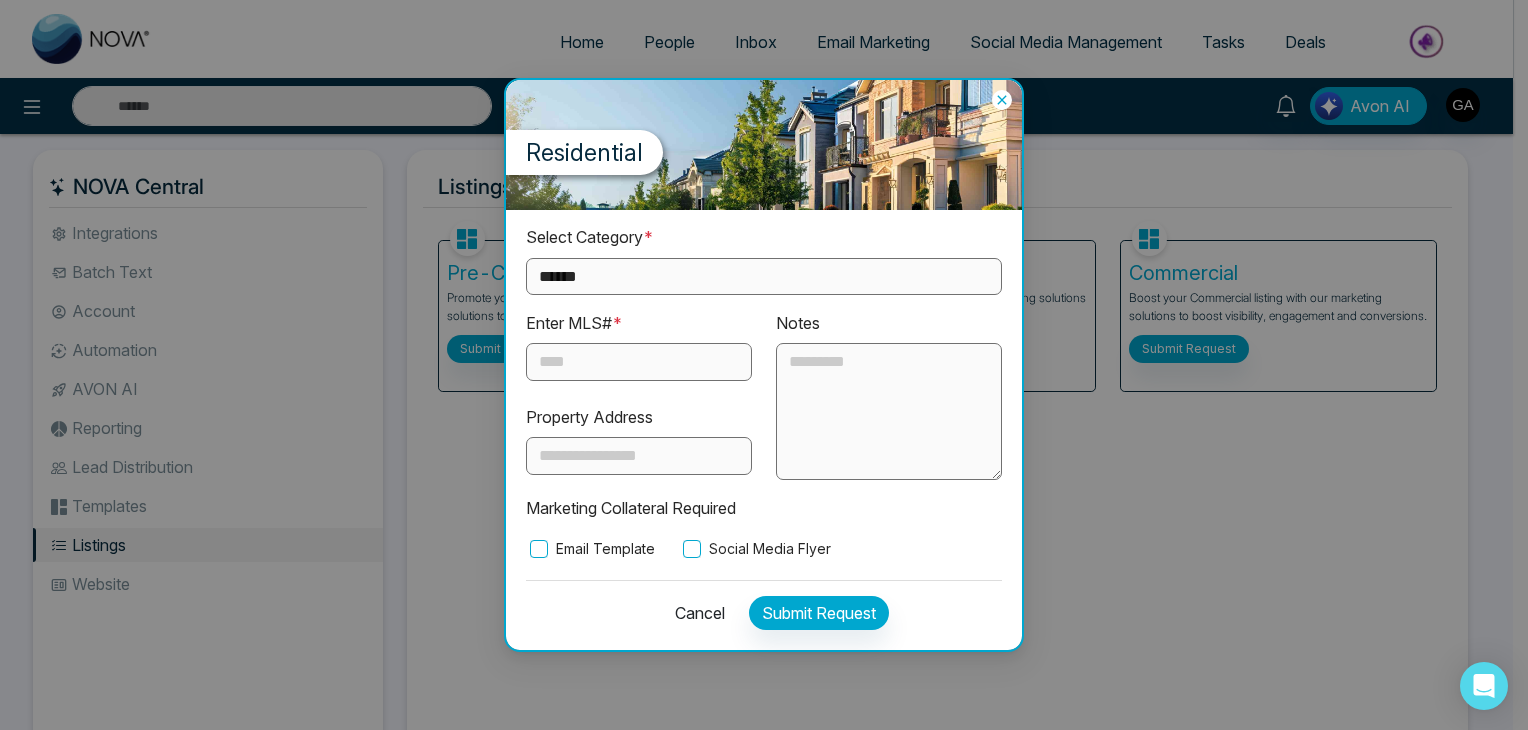 click on "**********" at bounding box center (764, 365) 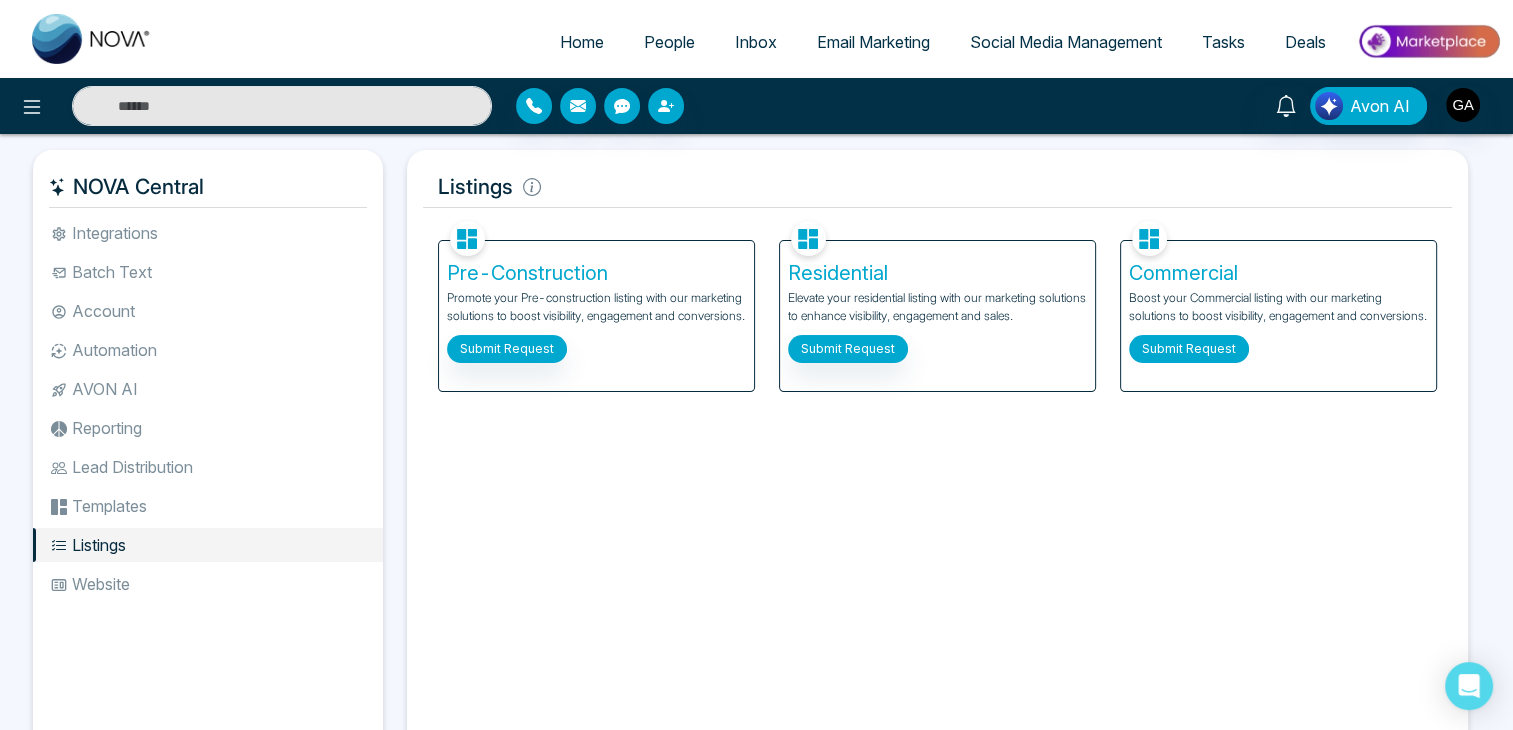 click on "Submit Request" at bounding box center (1189, 349) 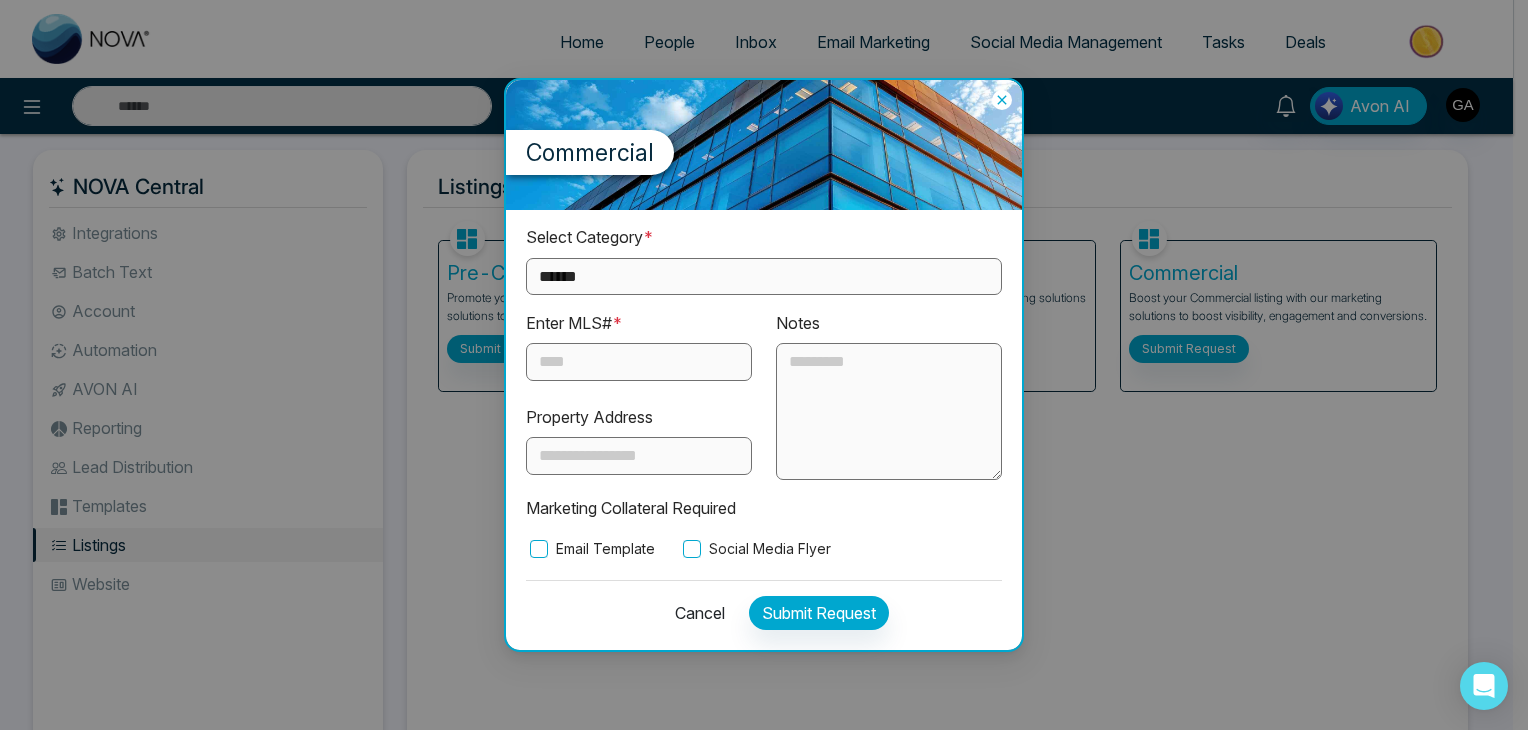 click on "**********" at bounding box center (764, 365) 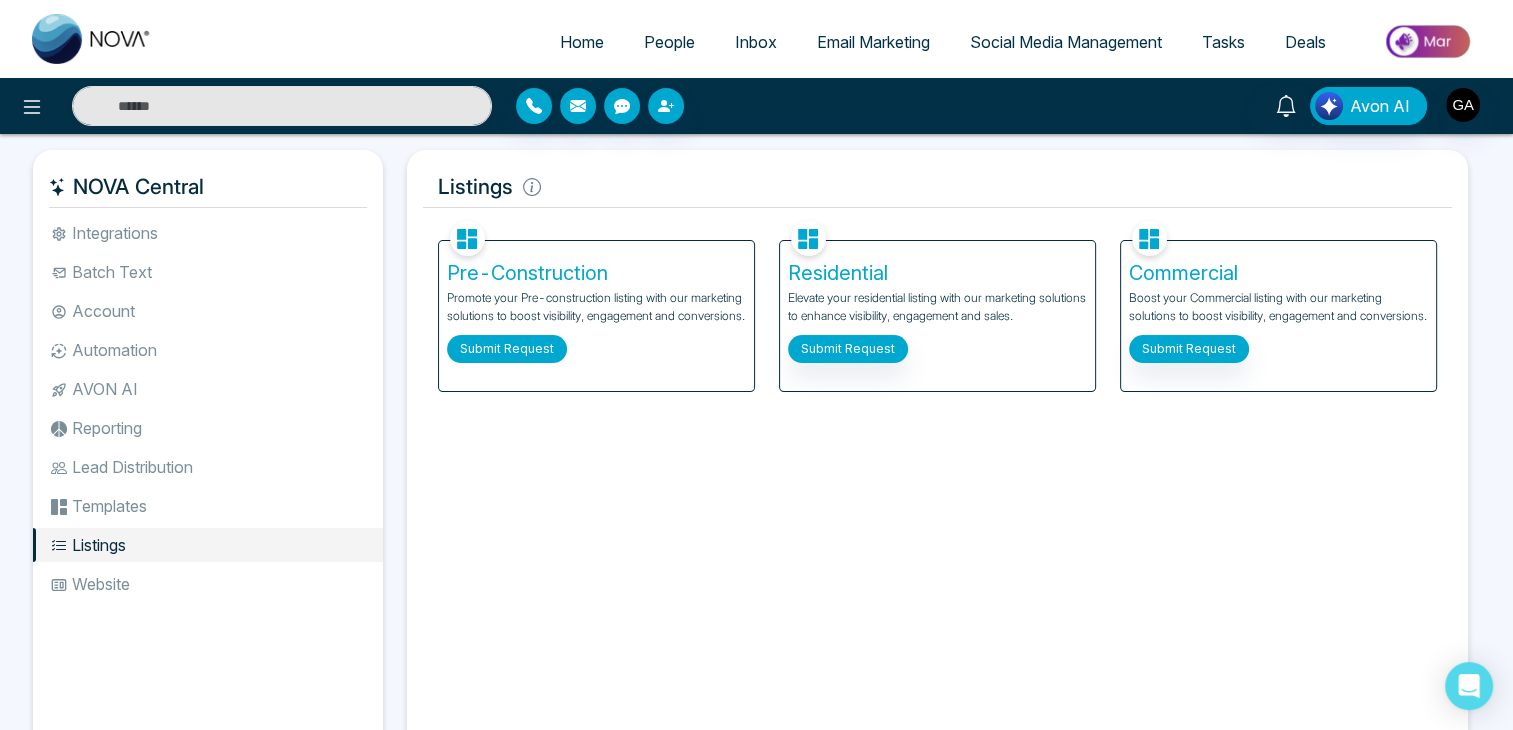 click on "Submit Request" at bounding box center (507, 349) 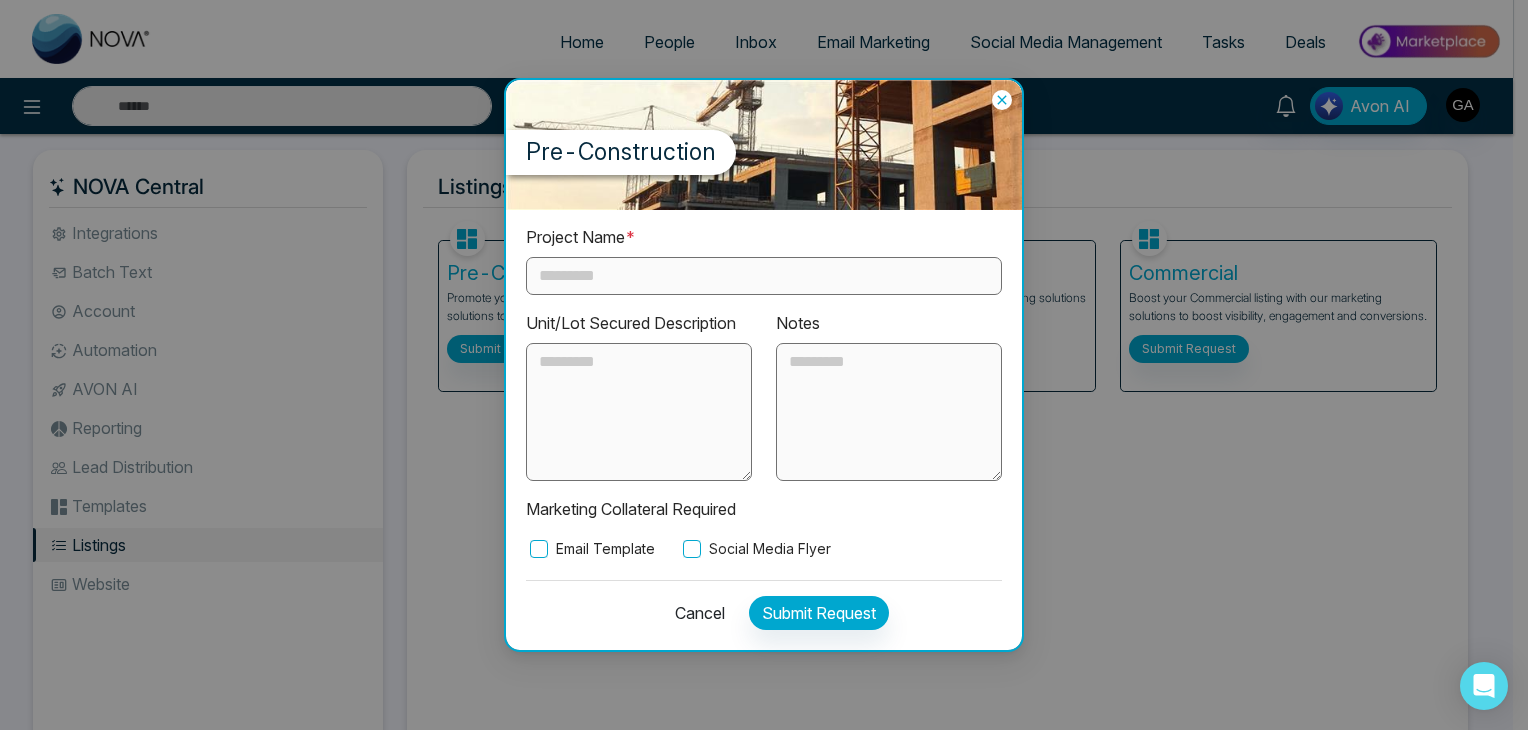drag, startPoint x: 1244, startPoint y: 589, endPoint x: 1056, endPoint y: 458, distance: 229.1397 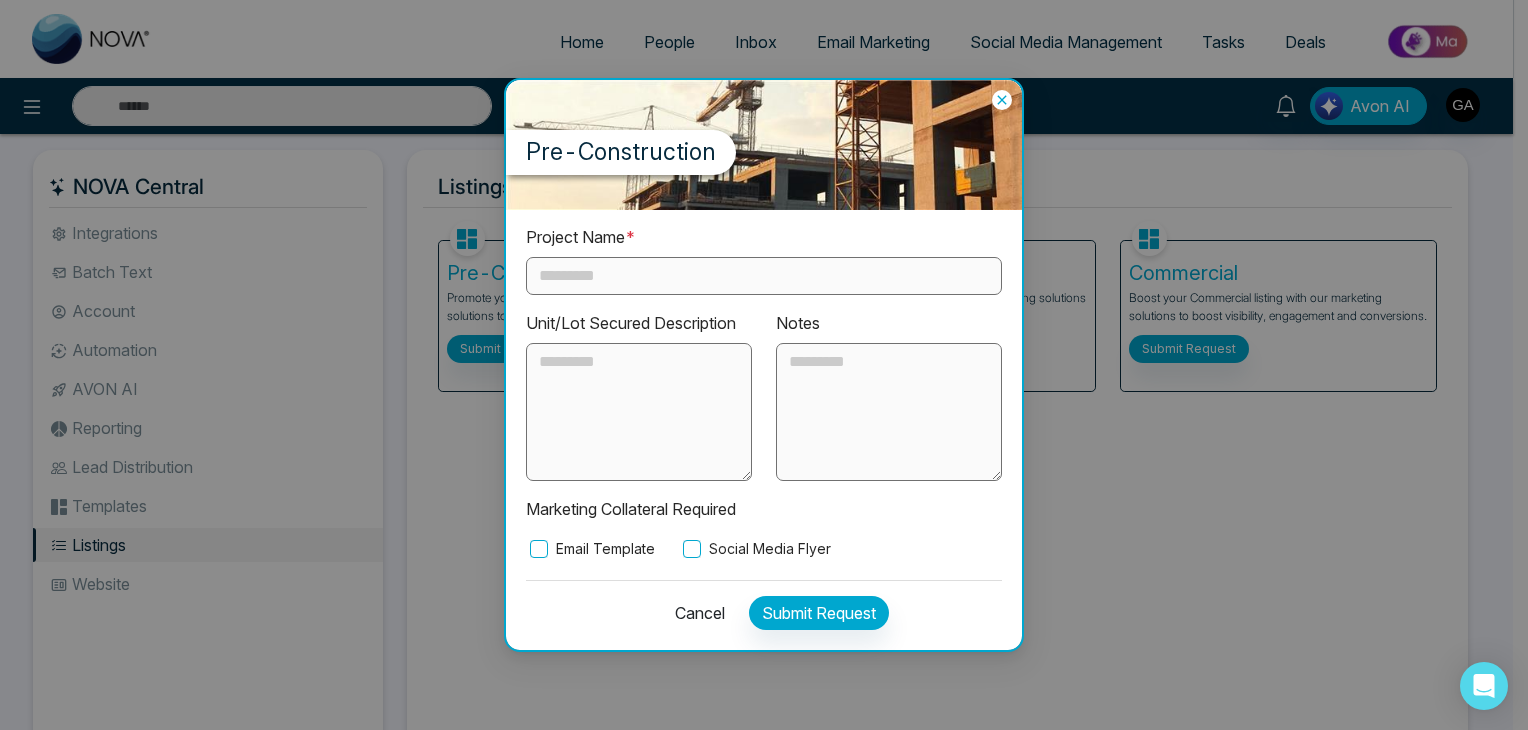 click on "Pre-Construction Project Name  * Unit/Lot Secured Description Notes Marketing Collateral Required  Email Template  Social Media Flyer Cancel Submit Request" at bounding box center (764, 365) 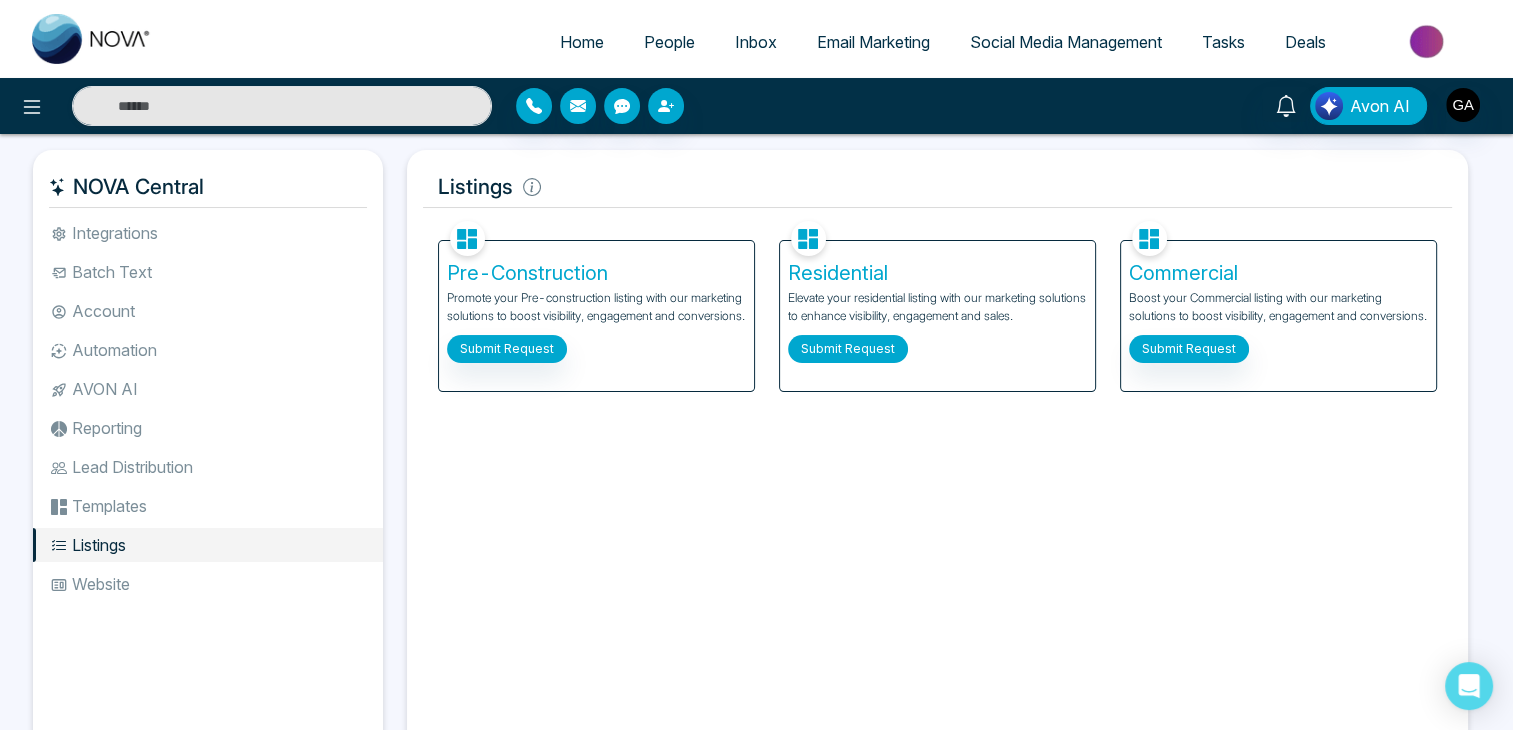 click on "Submit Request" at bounding box center (848, 349) 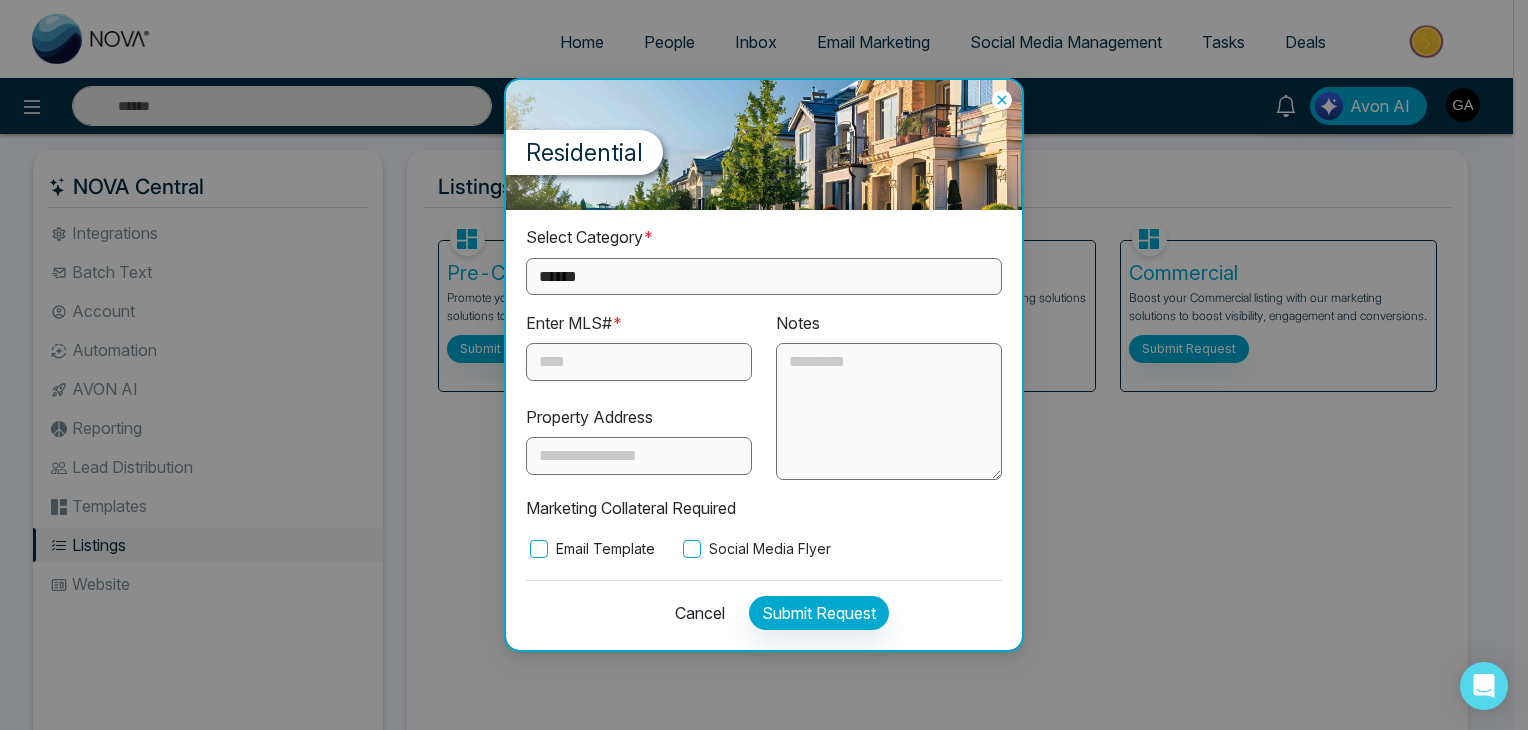 click on "**********" at bounding box center (764, 365) 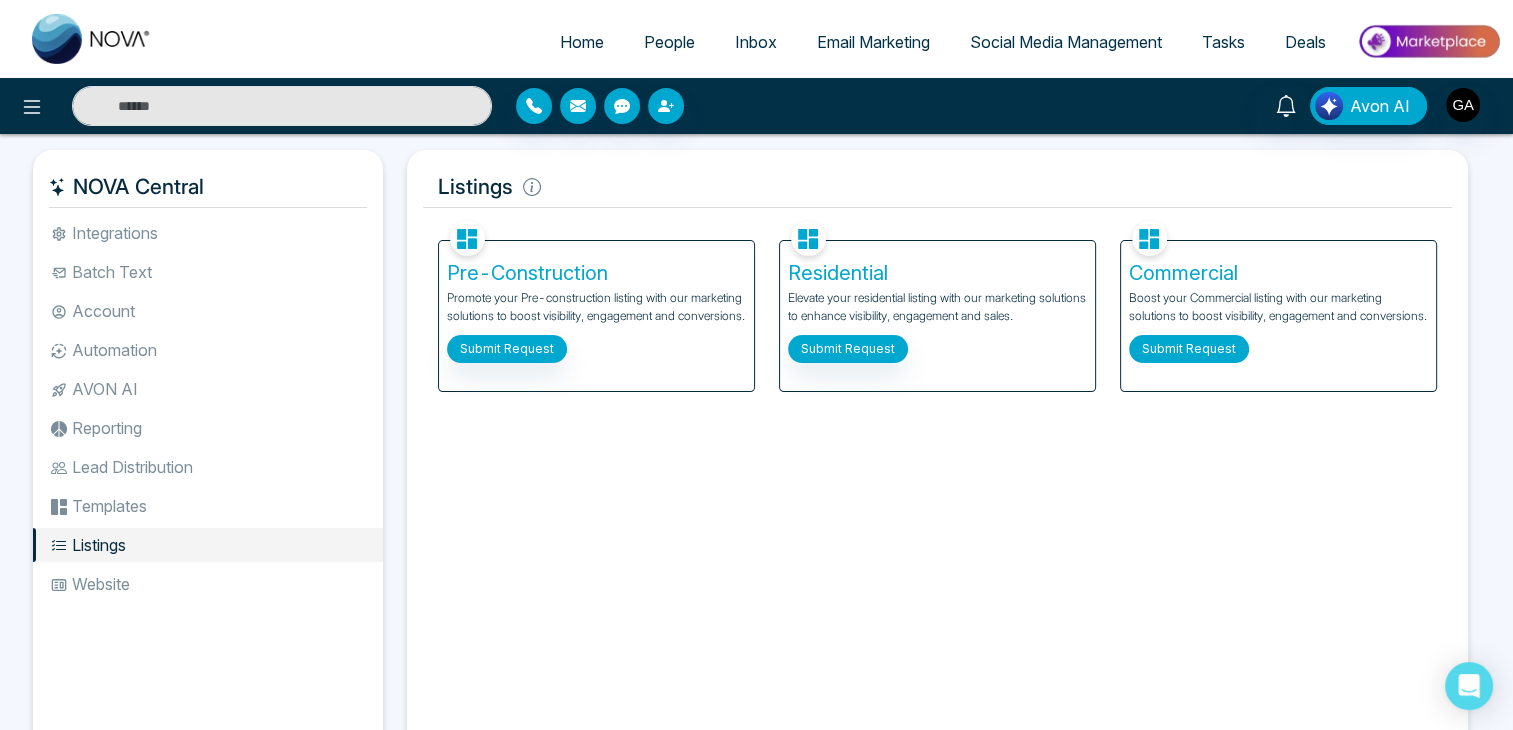 click on "Submit Request" at bounding box center (1189, 349) 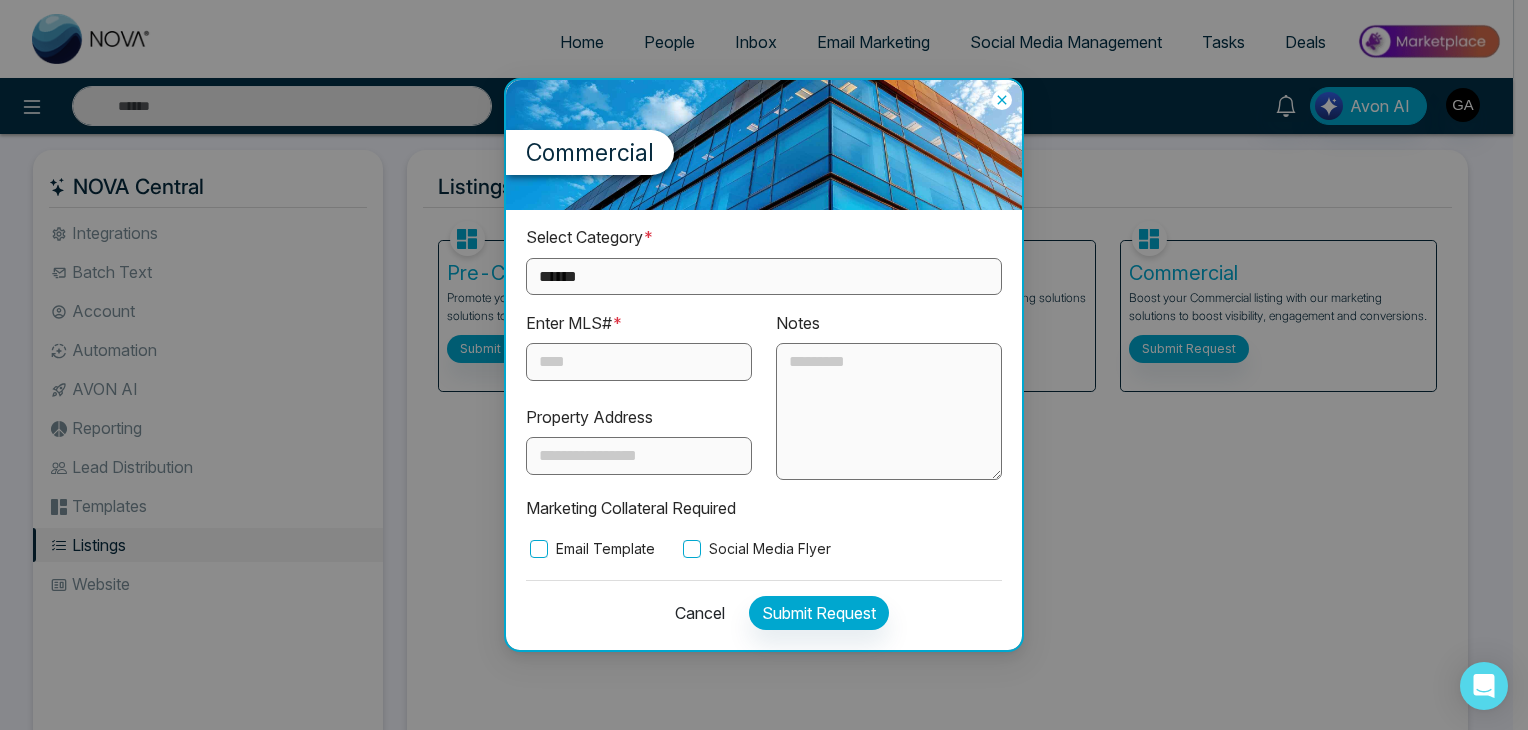 click on "**********" at bounding box center [764, 365] 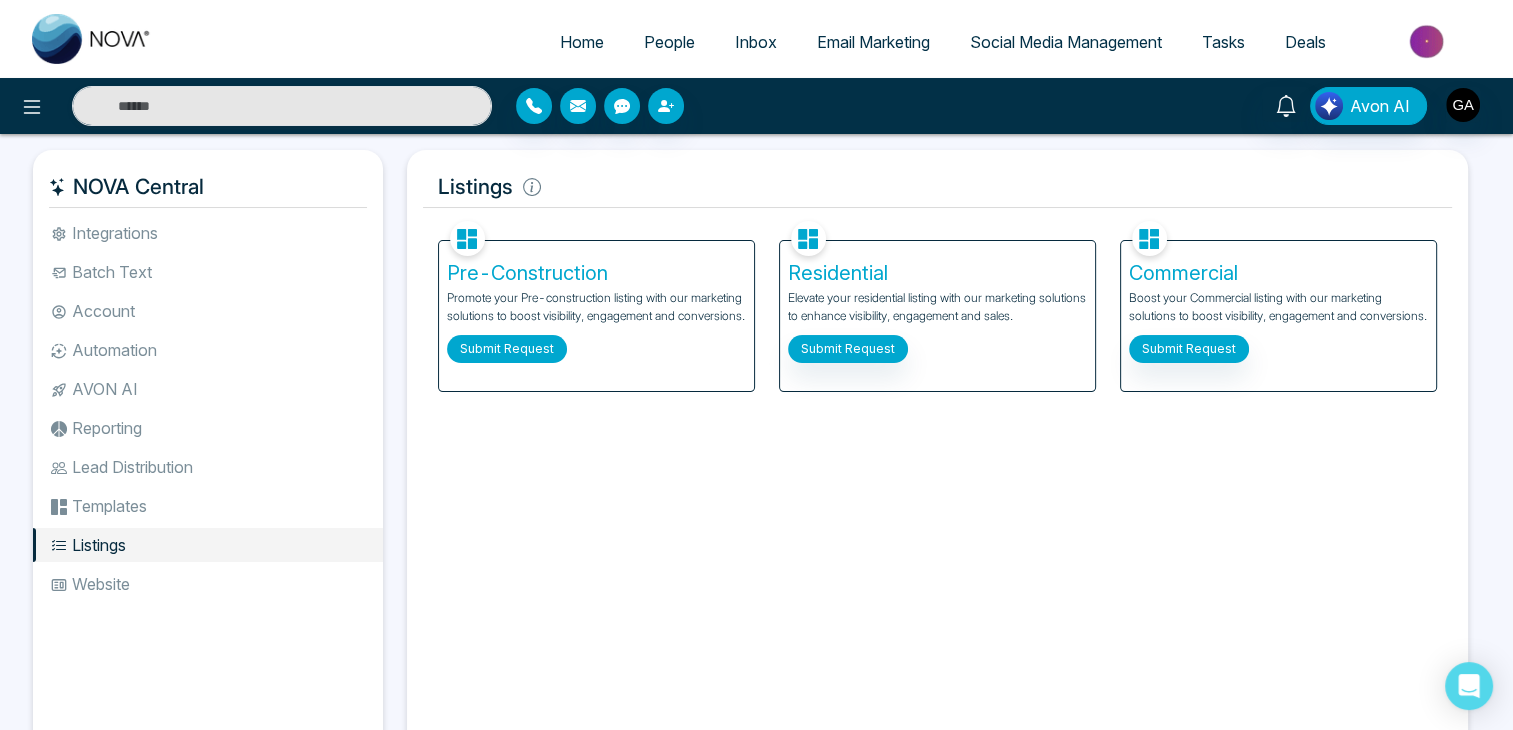 click on "Submit Request" at bounding box center (507, 349) 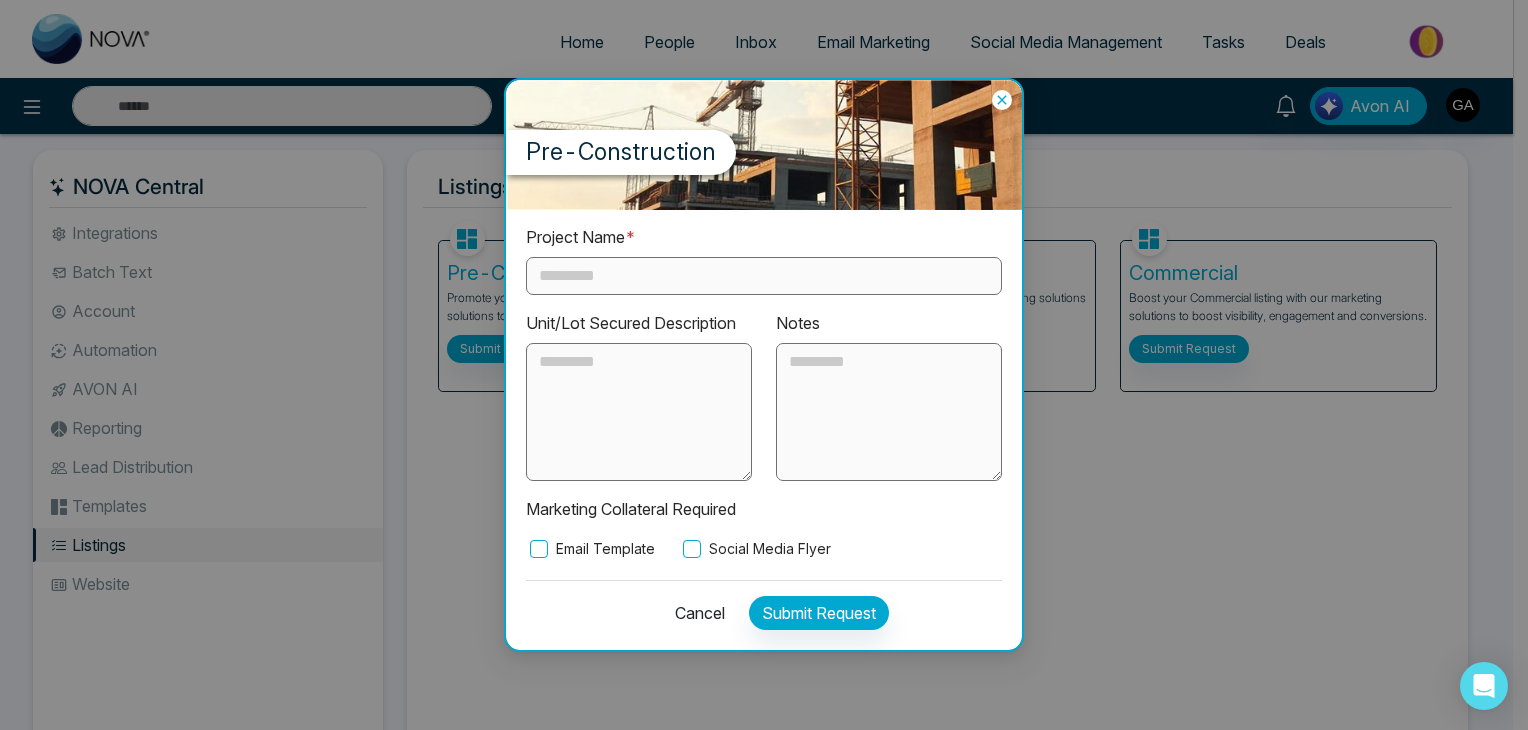 click on "Pre-Construction Project Name  * Unit/Lot Secured Description Notes Marketing Collateral Required  Email Template  Social Media Flyer Cancel Submit Request" at bounding box center (764, 365) 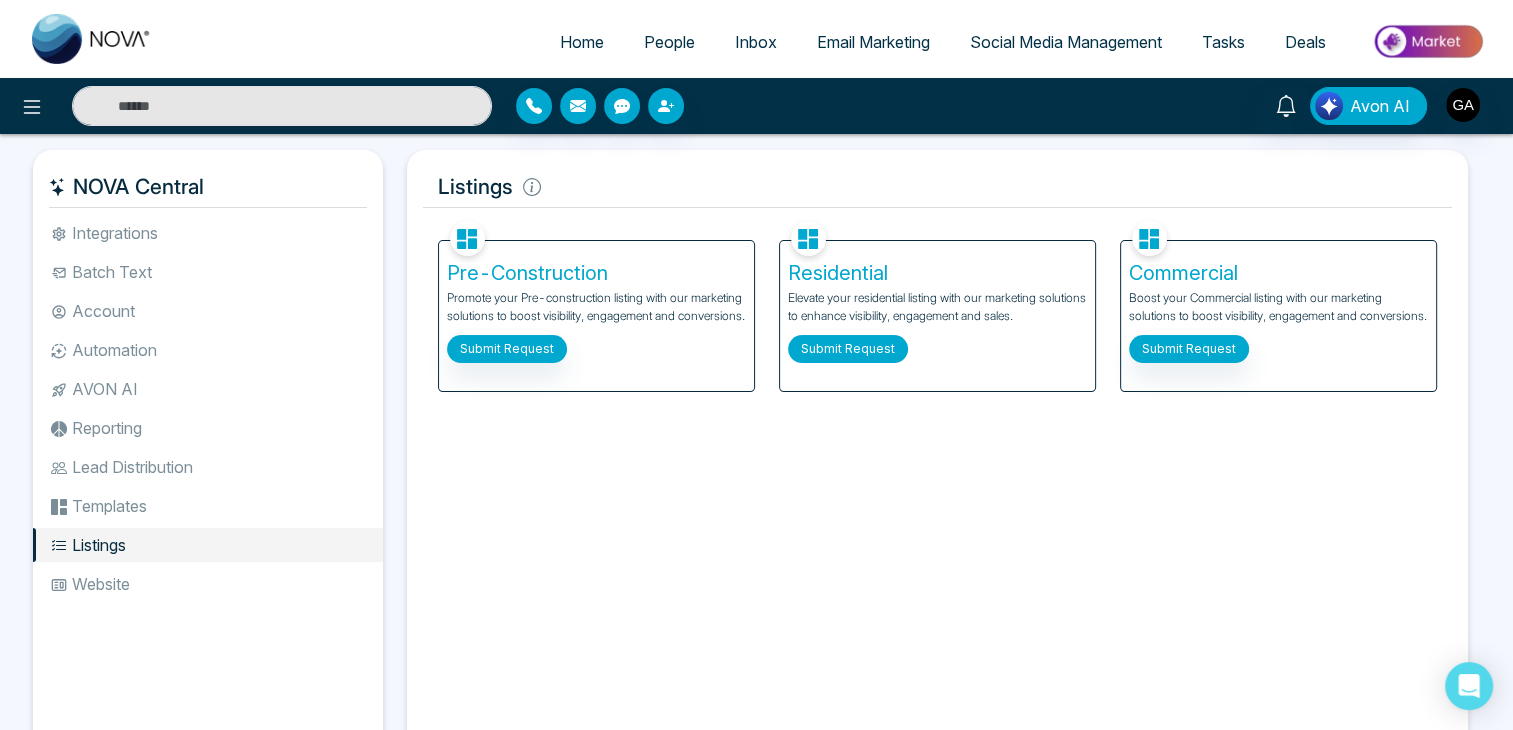 click on "Submit Request" at bounding box center (848, 349) 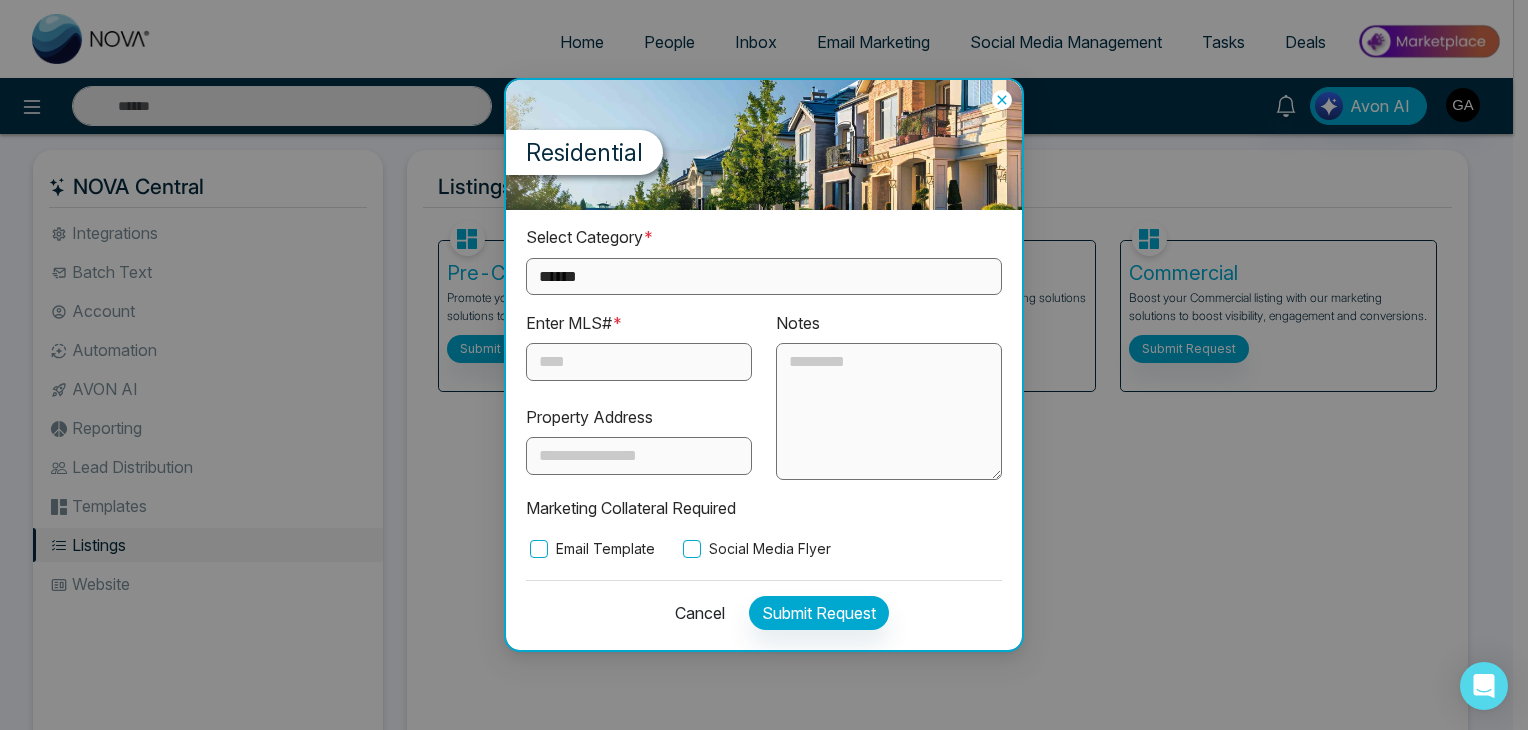click on "**********" at bounding box center [764, 365] 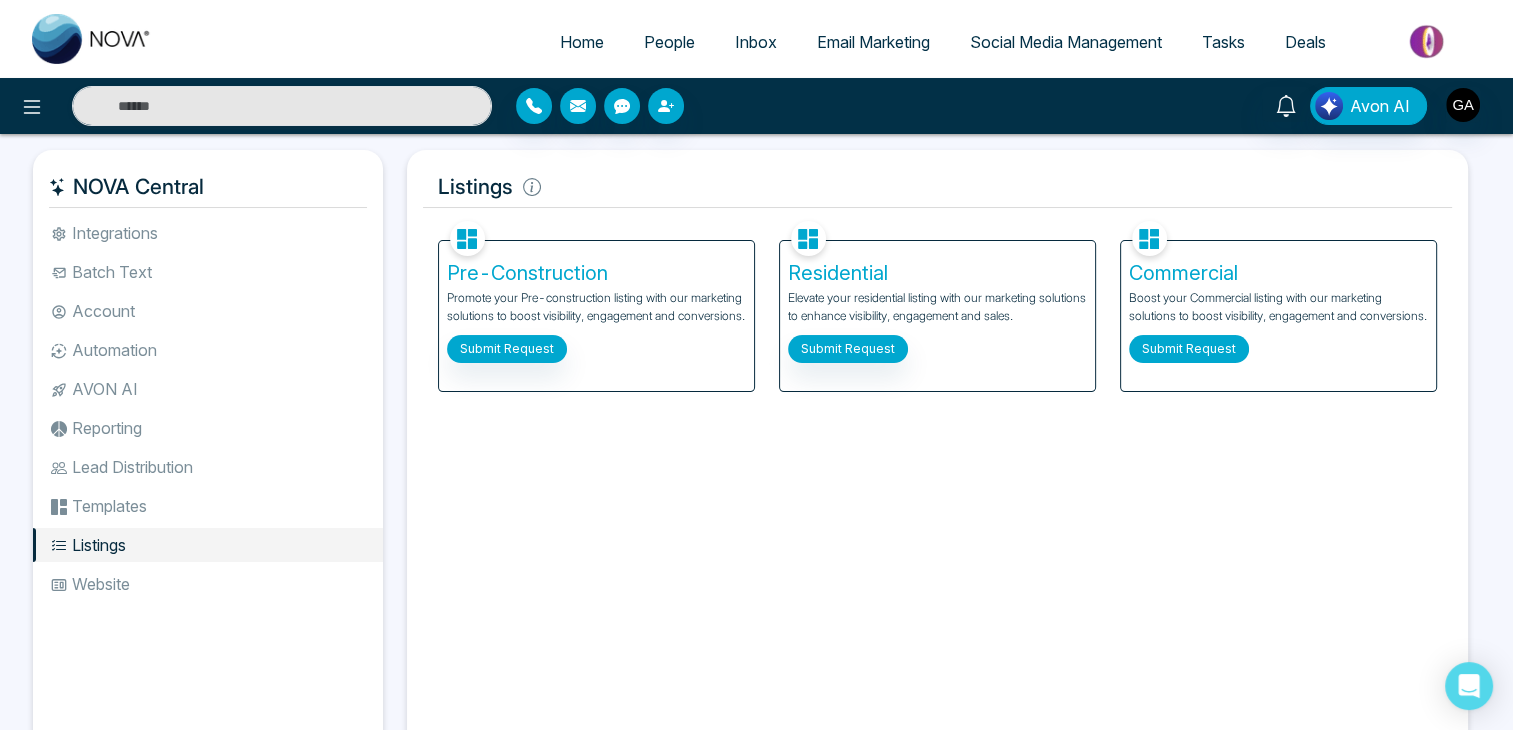 click on "Submit Request" at bounding box center [1189, 349] 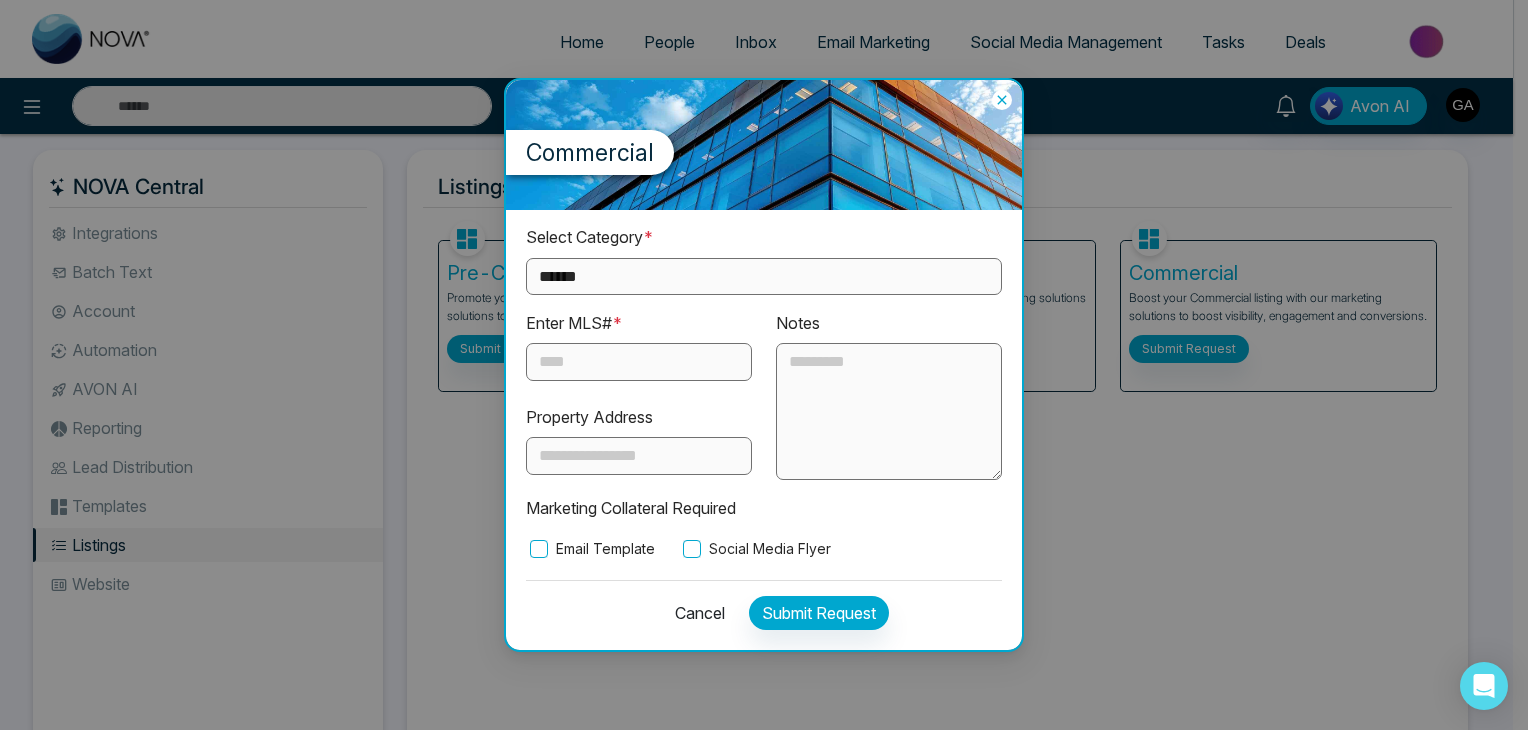 click on "**********" at bounding box center [764, 365] 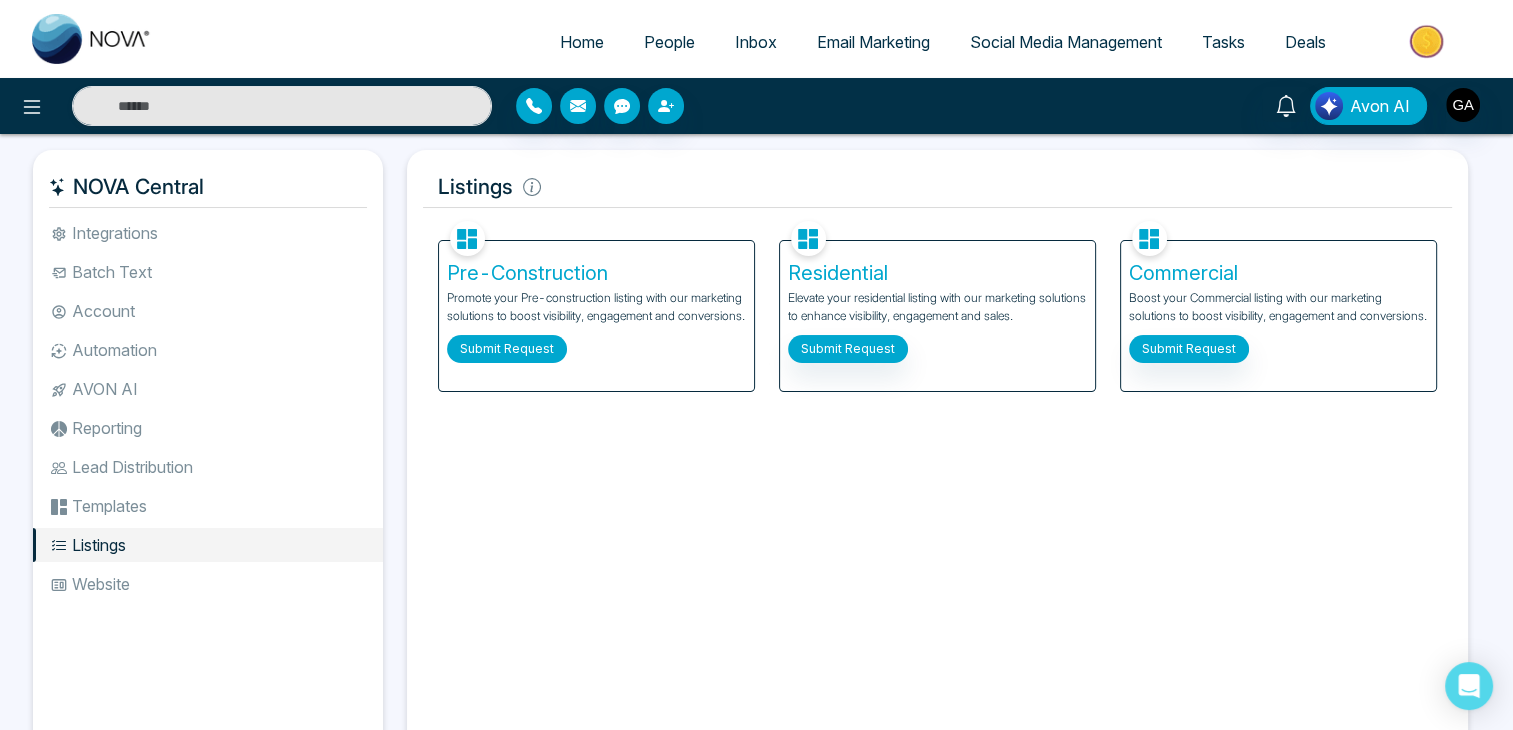 click on "Submit Request" at bounding box center [507, 349] 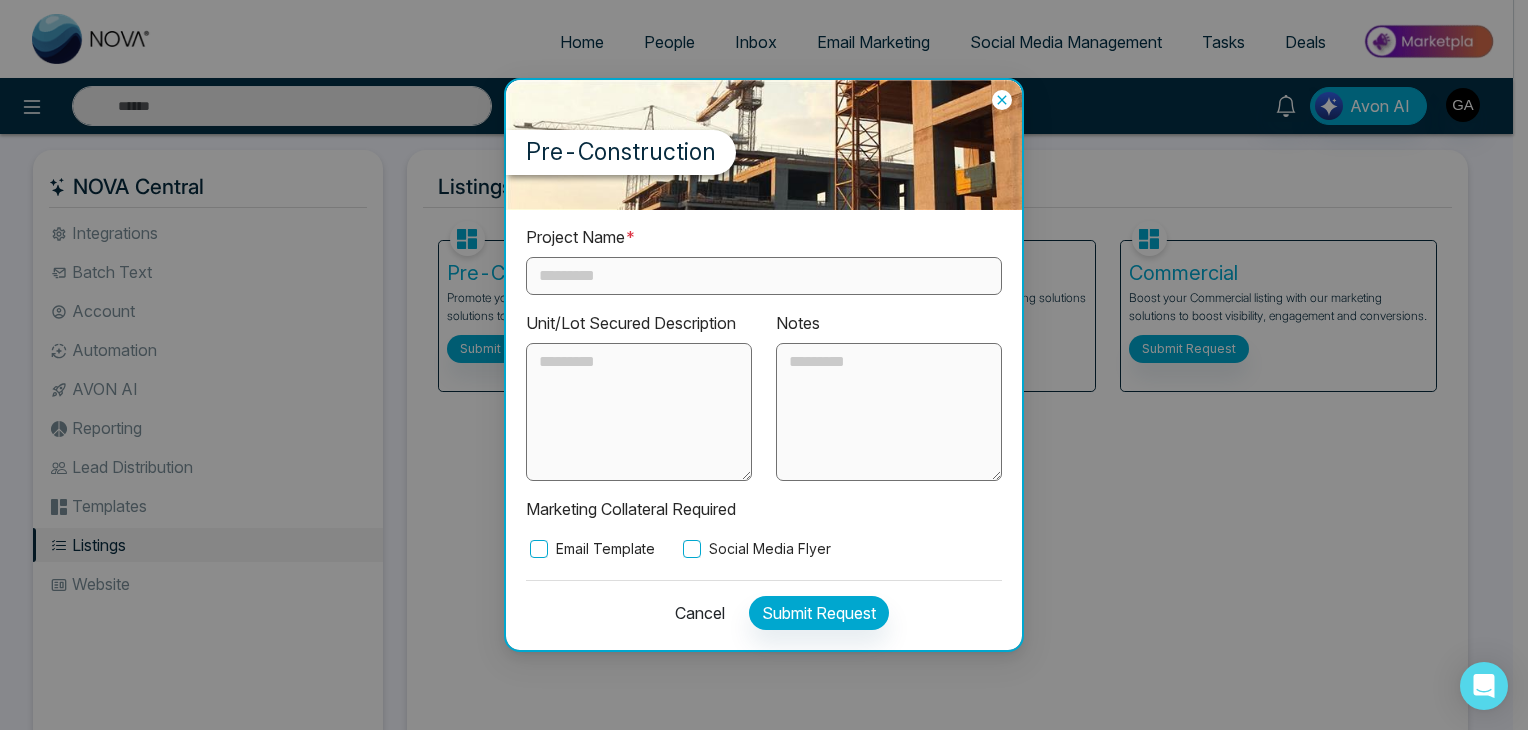 drag, startPoint x: 1208, startPoint y: 475, endPoint x: 1000, endPoint y: 405, distance: 219.46298 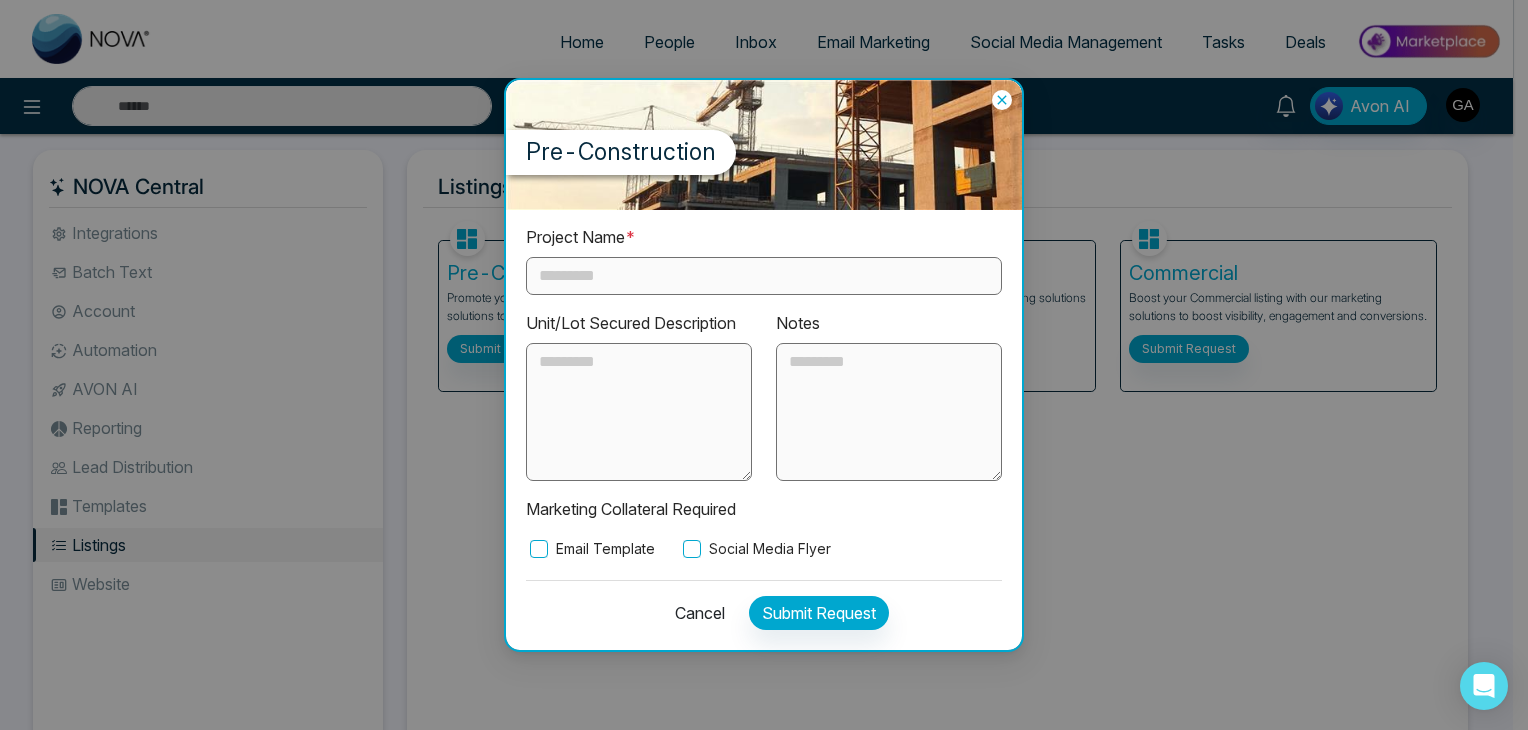 click on "Pre-Construction Project Name  * Unit/Lot Secured Description Notes Marketing Collateral Required  Email Template  Social Media Flyer Cancel Submit Request" at bounding box center [764, 365] 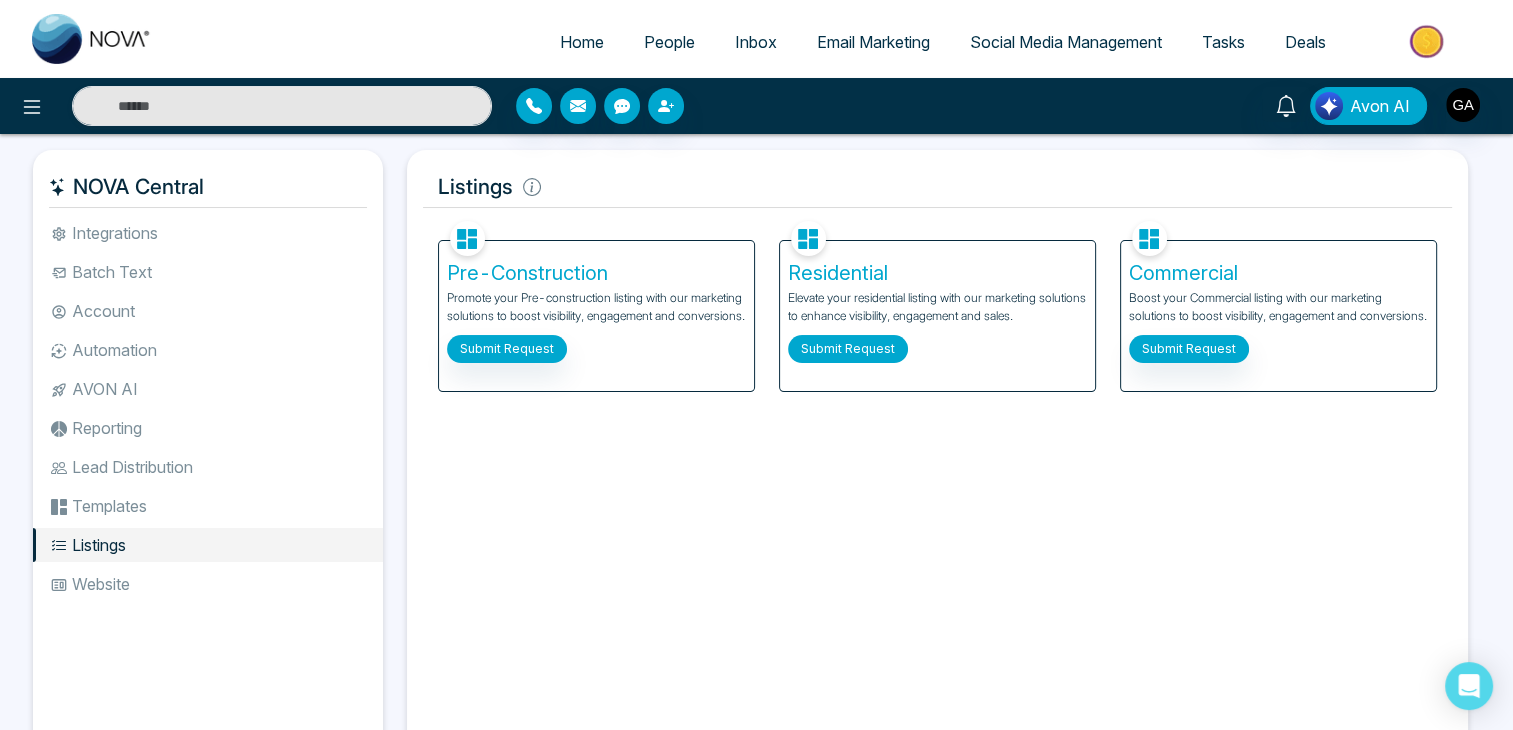 click on "Submit Request" at bounding box center [848, 349] 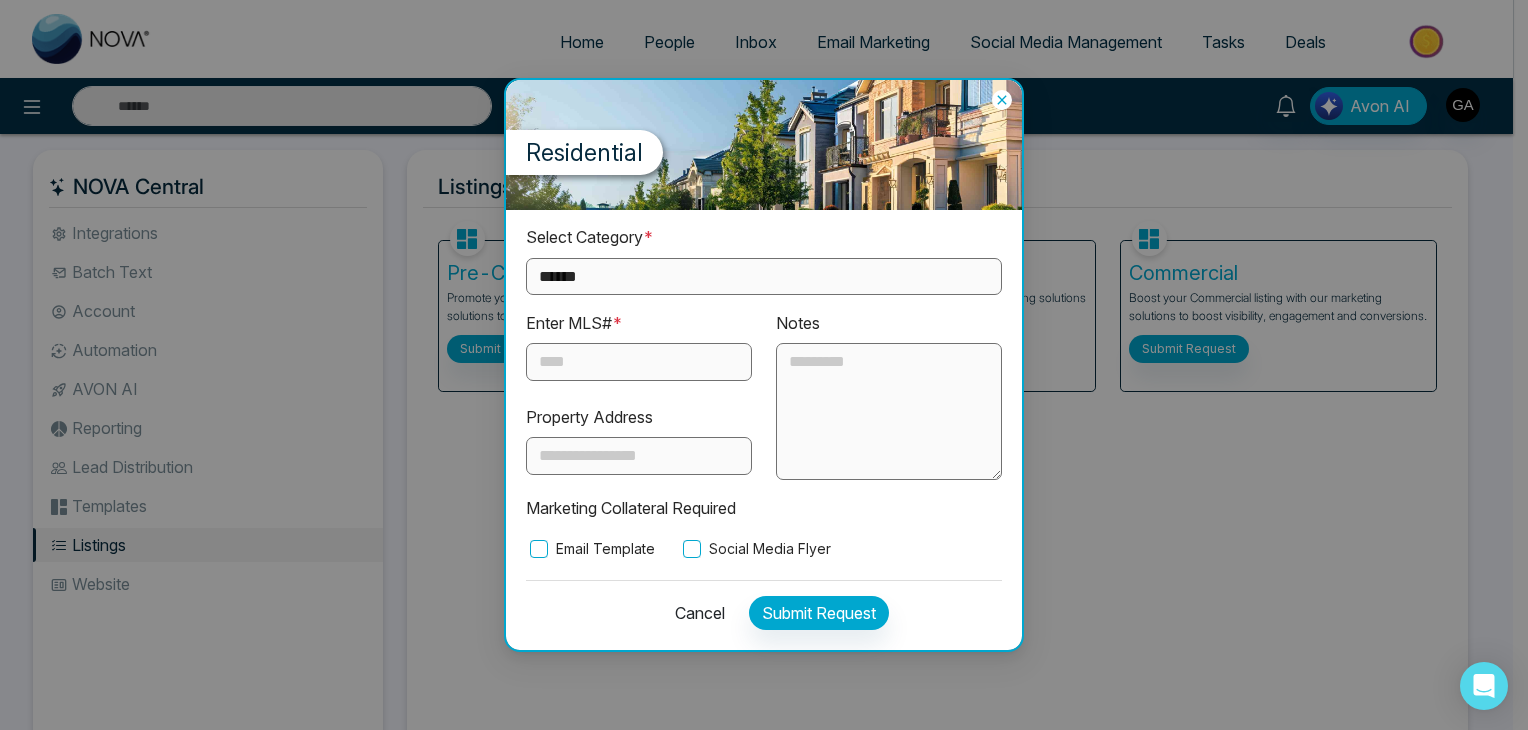 click on "**********" at bounding box center [764, 365] 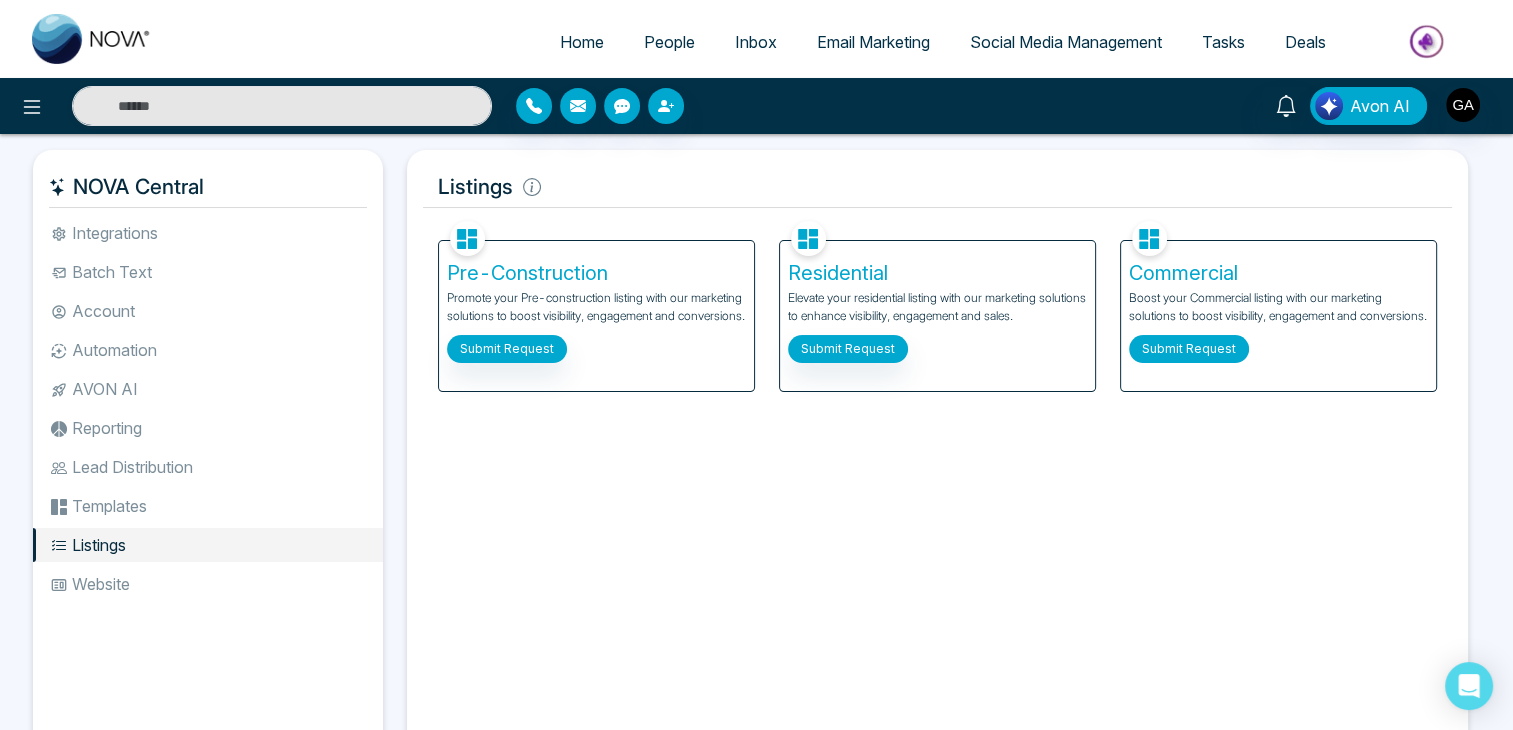 click on "Submit Request" at bounding box center [1189, 349] 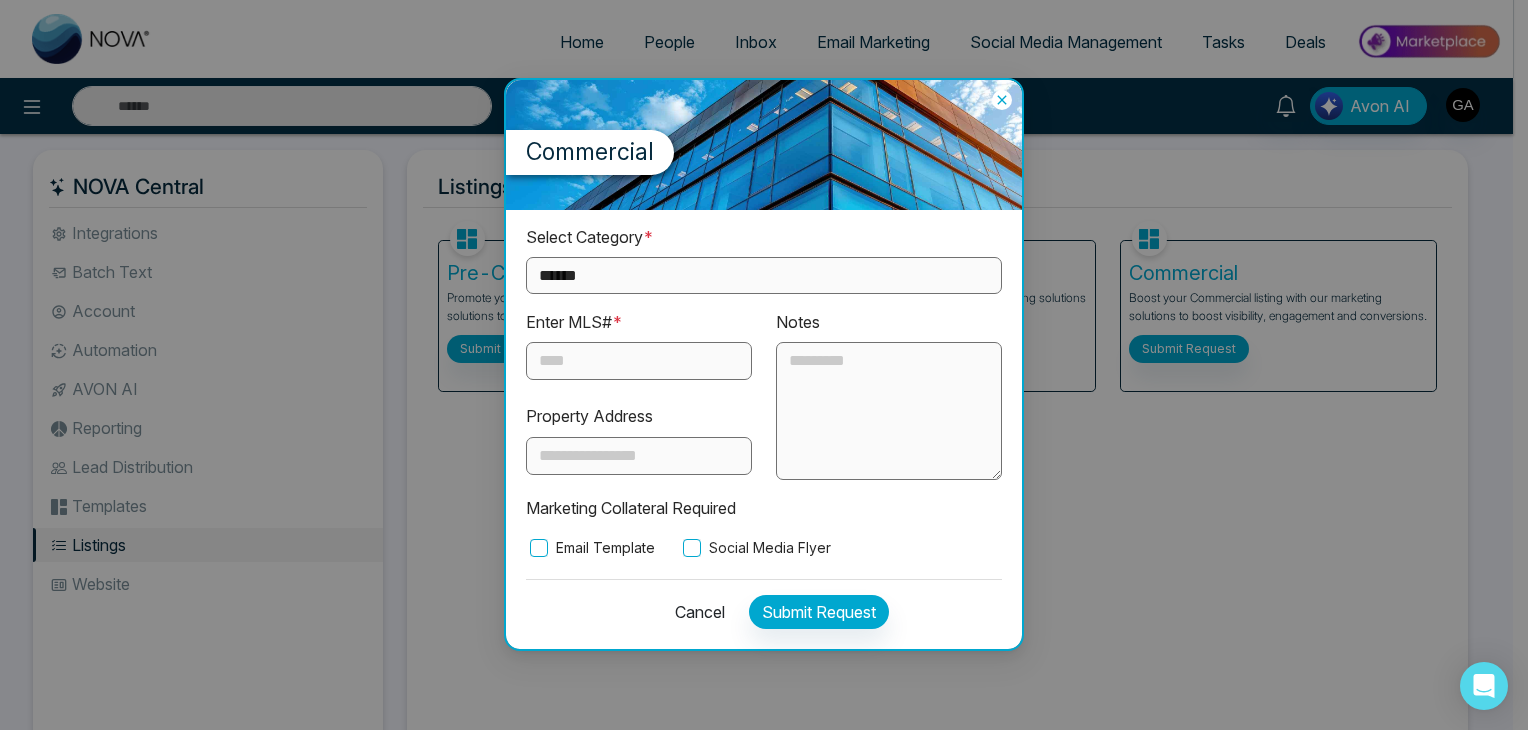 click on "**********" at bounding box center [764, 365] 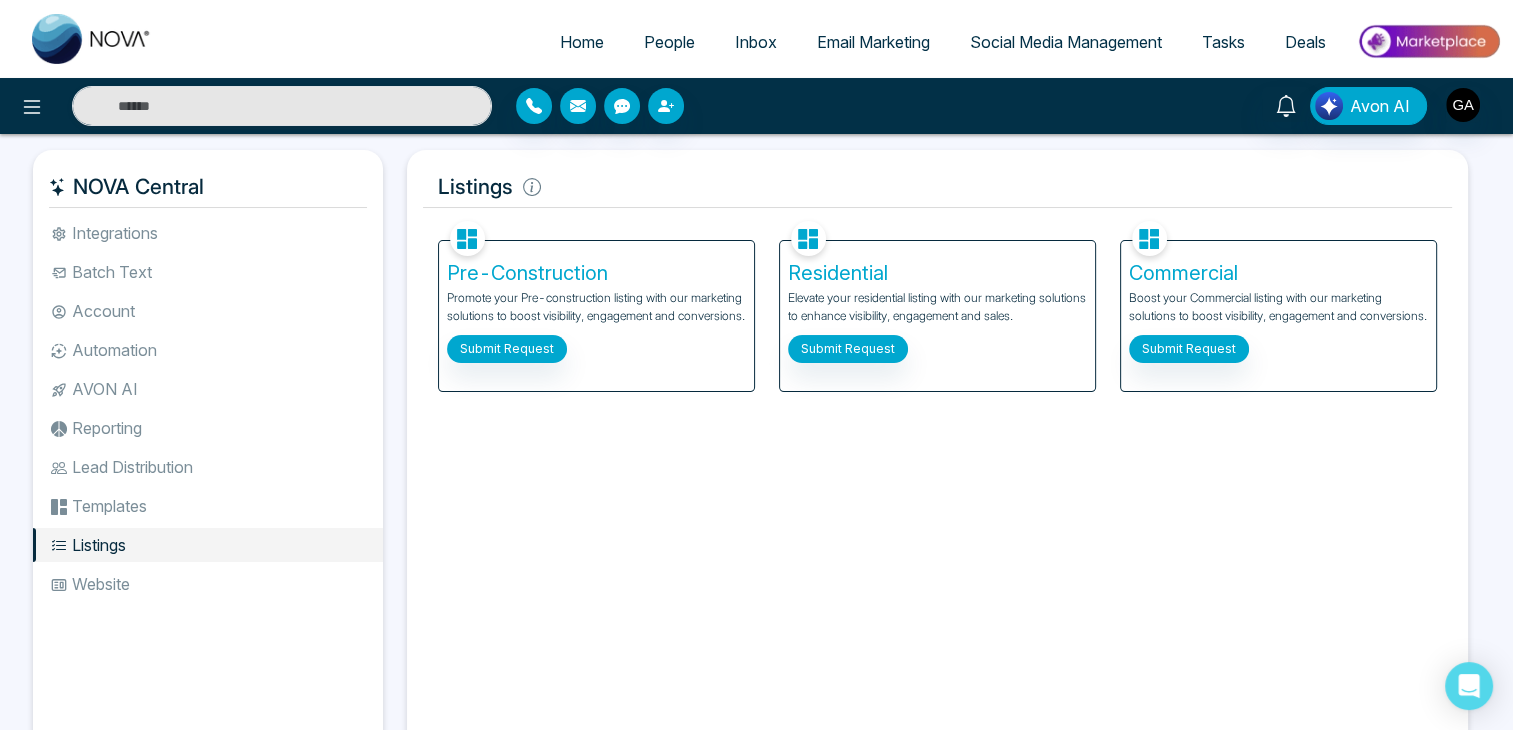 click on "Residential Elevate your residential listing with our marketing solutions to enhance visibility, engagement and sales. Submit Request" at bounding box center (937, 304) 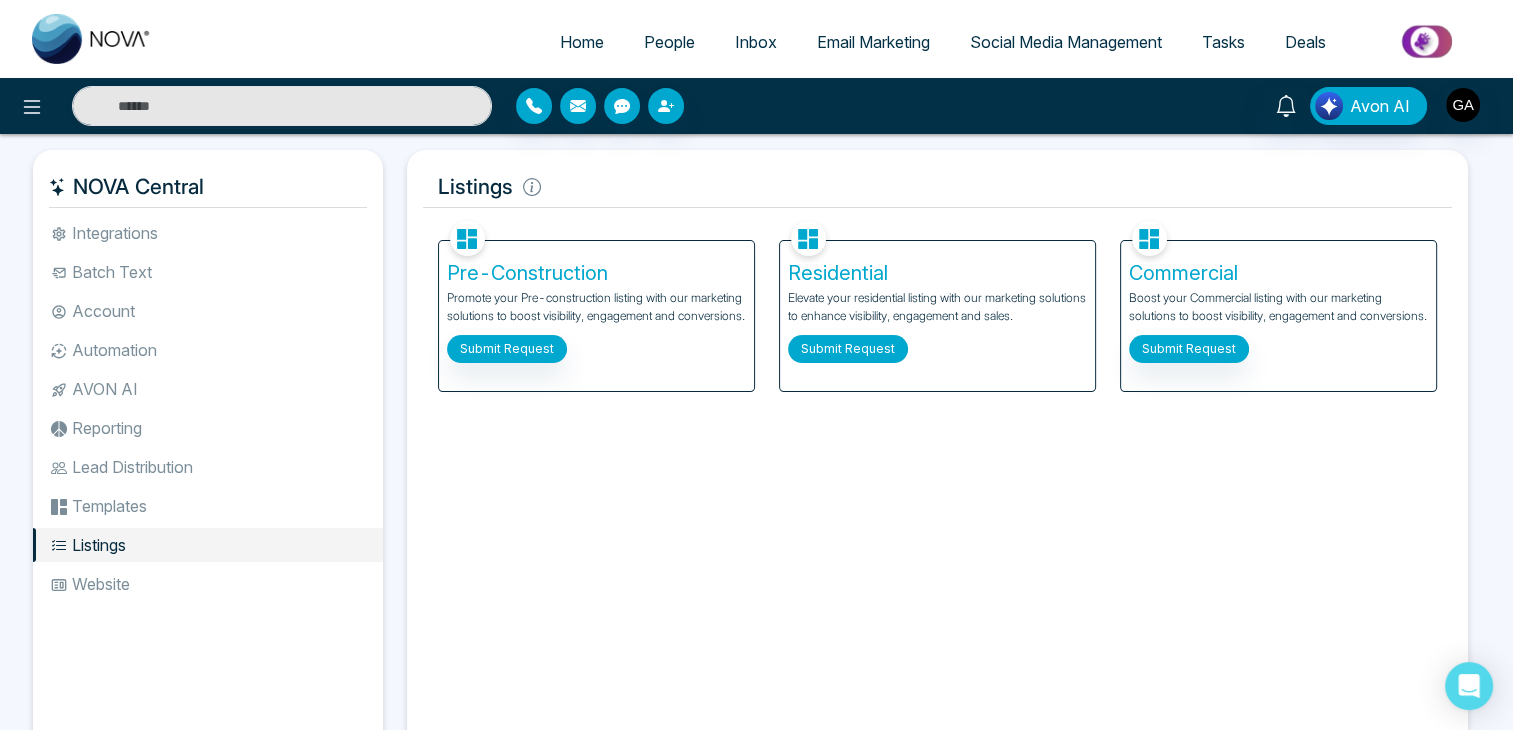 click on "Submit Request" at bounding box center [848, 349] 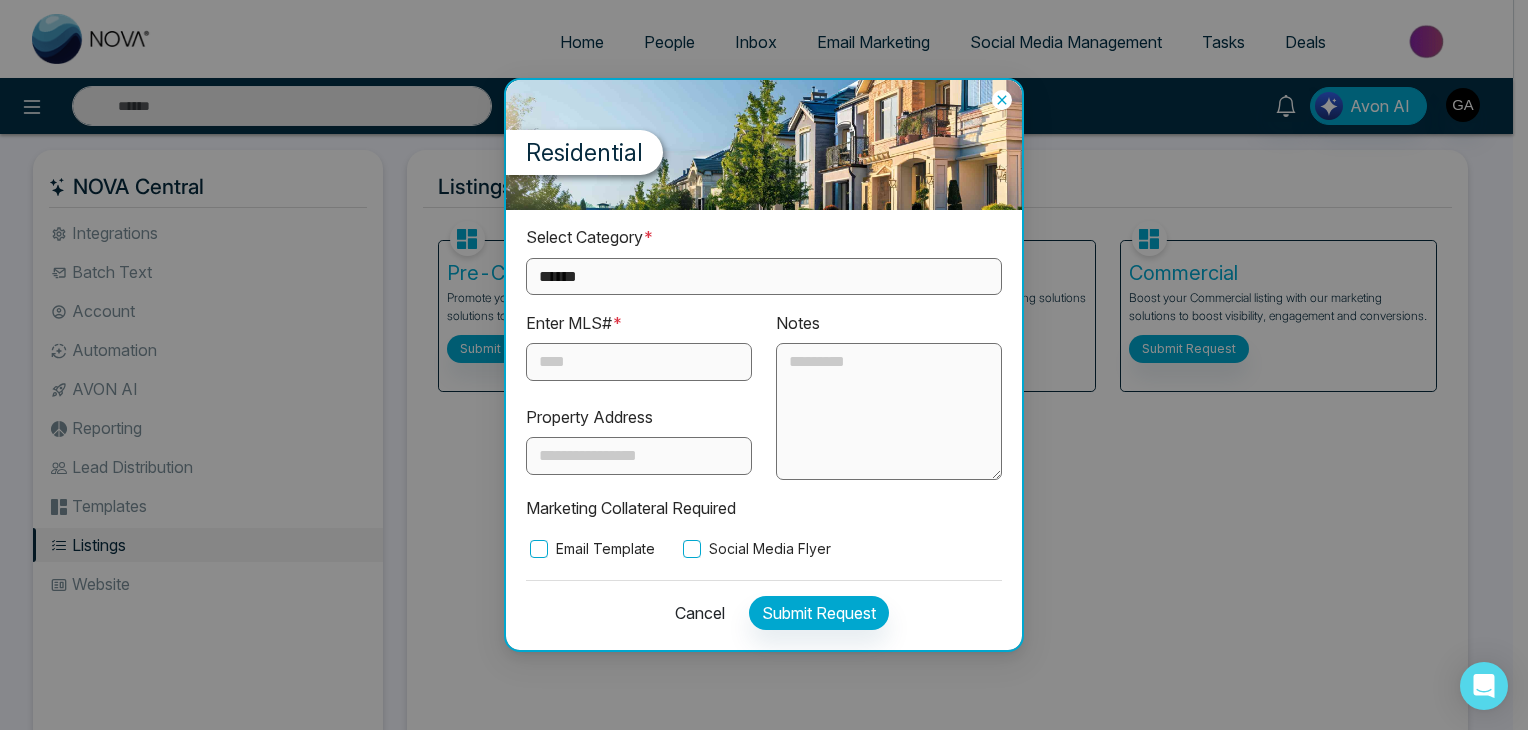 click on "**********" at bounding box center [764, 365] 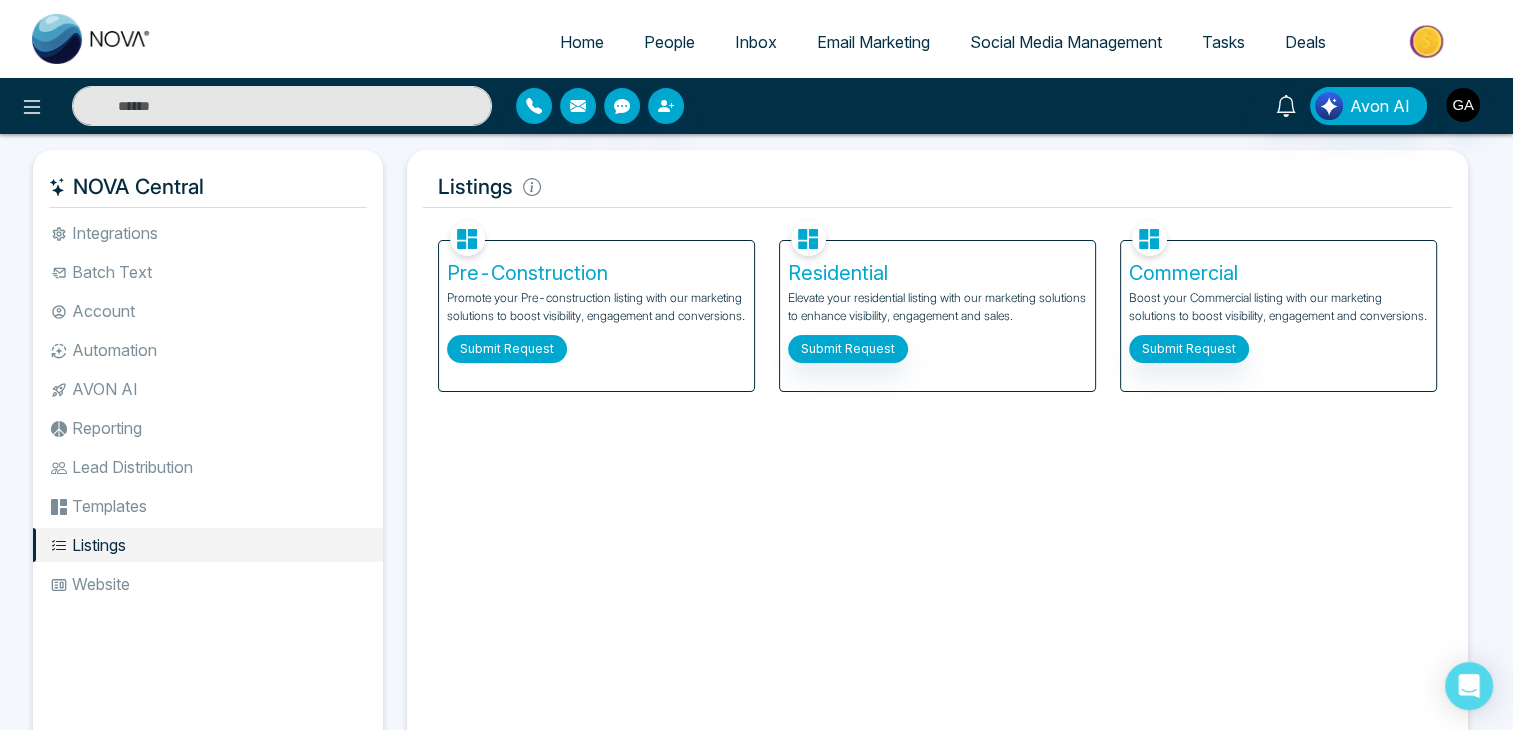 click on "Submit Request" at bounding box center (507, 349) 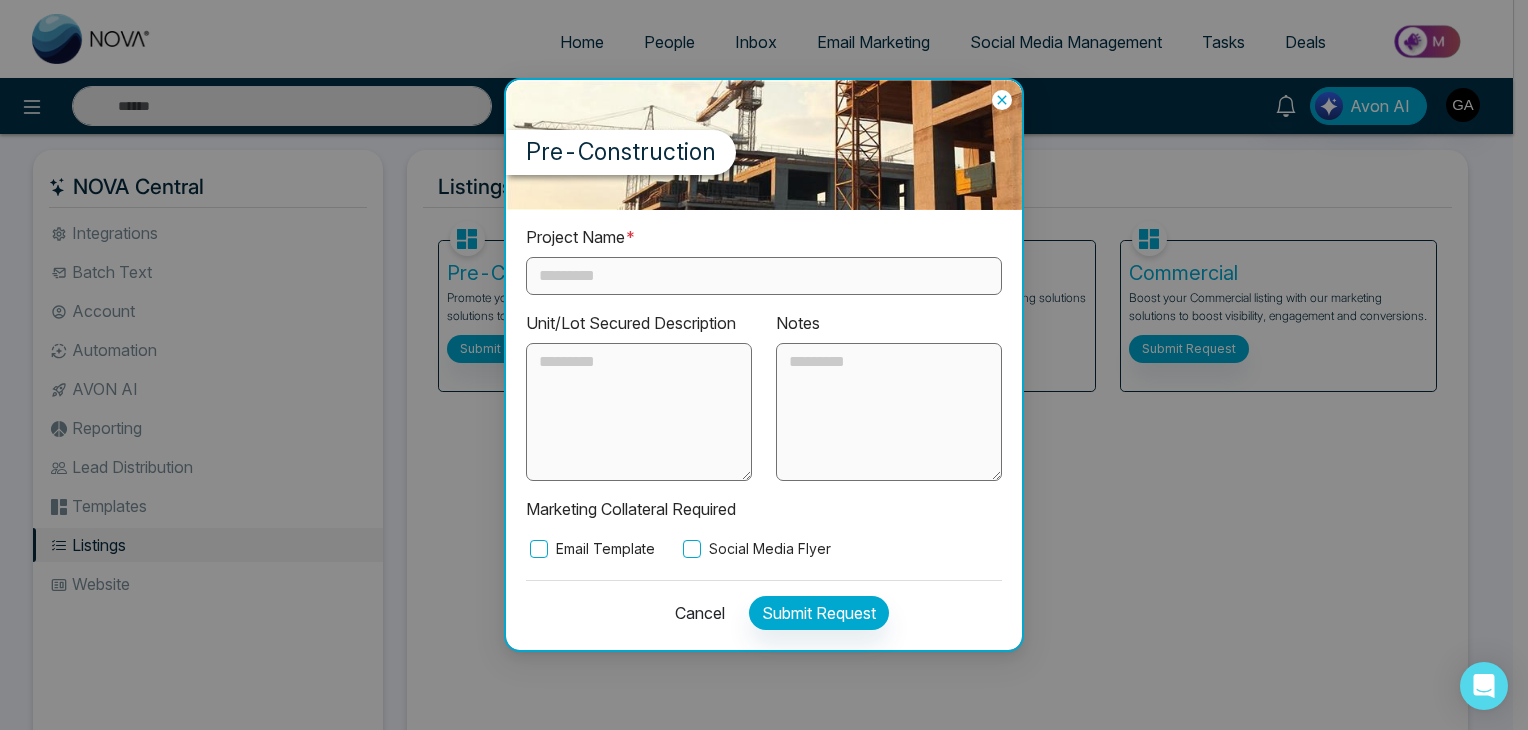 drag, startPoint x: 1134, startPoint y: 477, endPoint x: 996, endPoint y: 433, distance: 144.84474 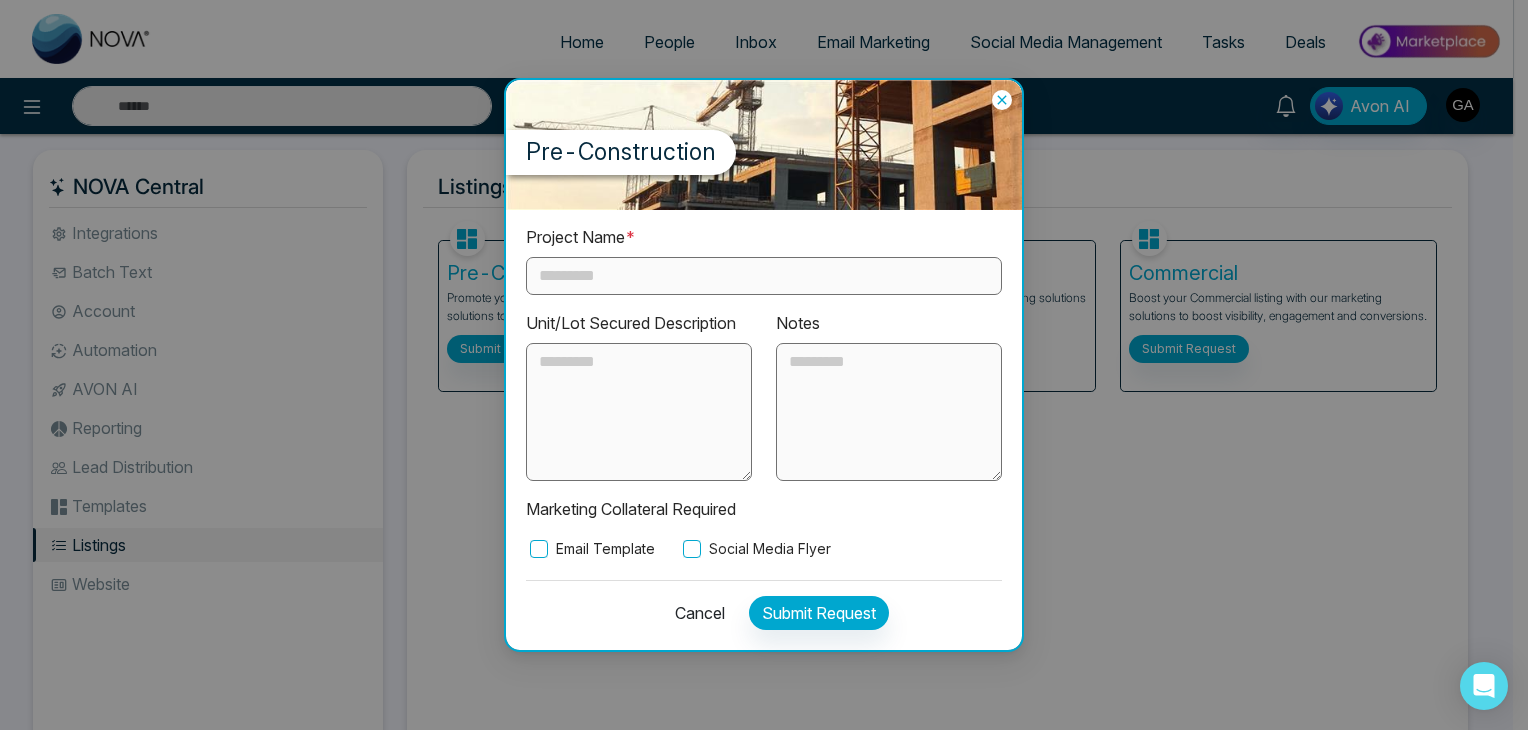 click on "Pre-Construction Project Name  * Unit/Lot Secured Description Notes Marketing Collateral Required  Email Template  Social Media Flyer Cancel Submit Request" at bounding box center (764, 365) 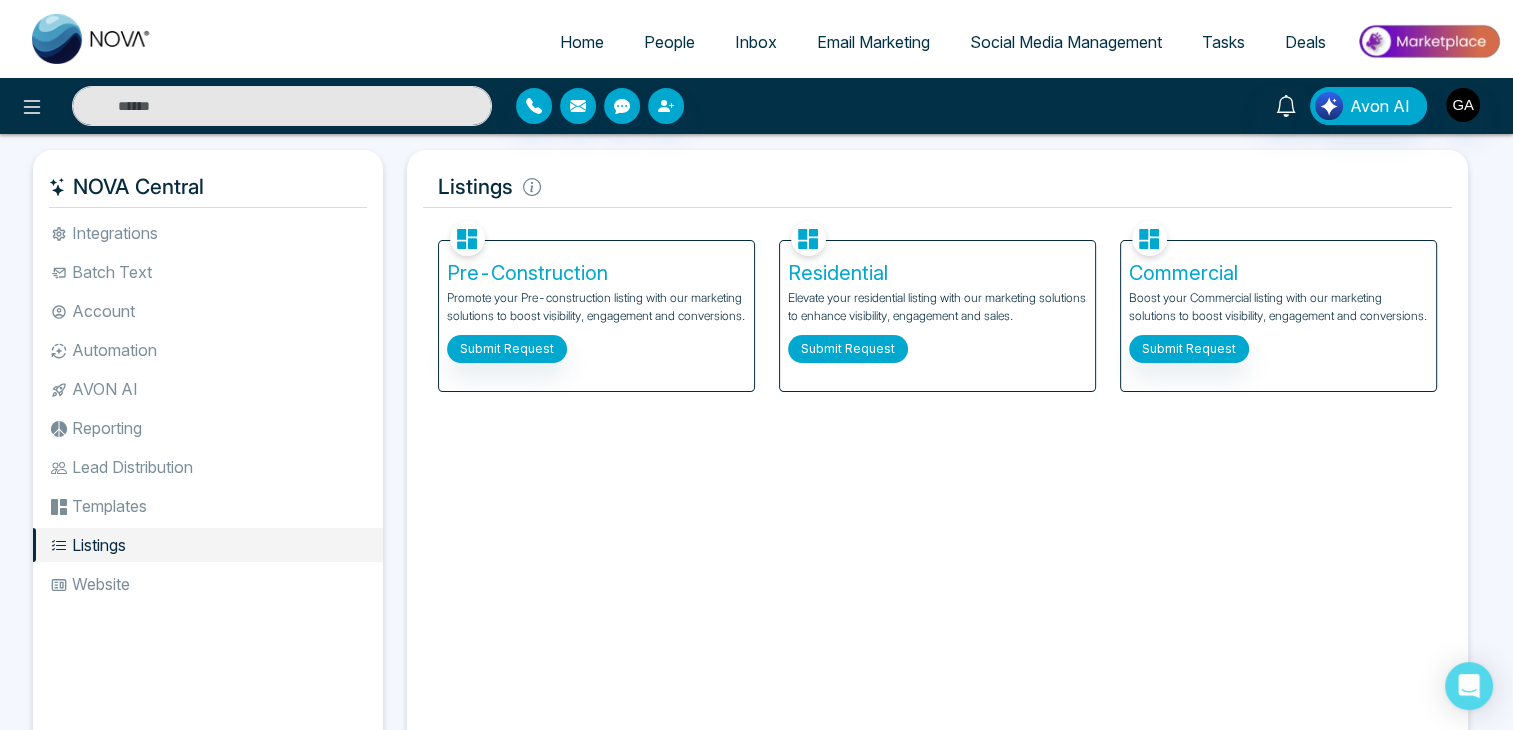 click on "Submit Request" at bounding box center [848, 349] 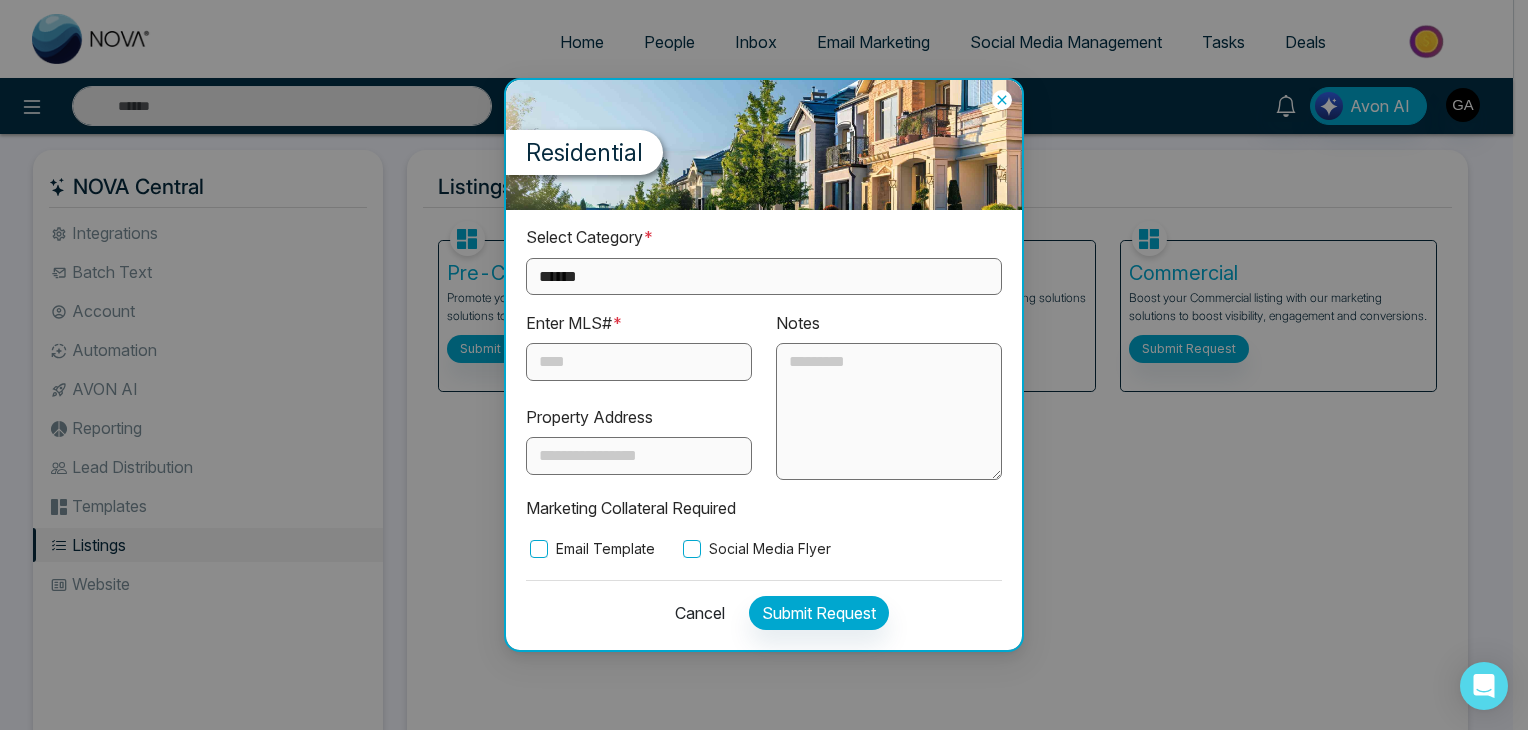 click on "**********" at bounding box center (764, 365) 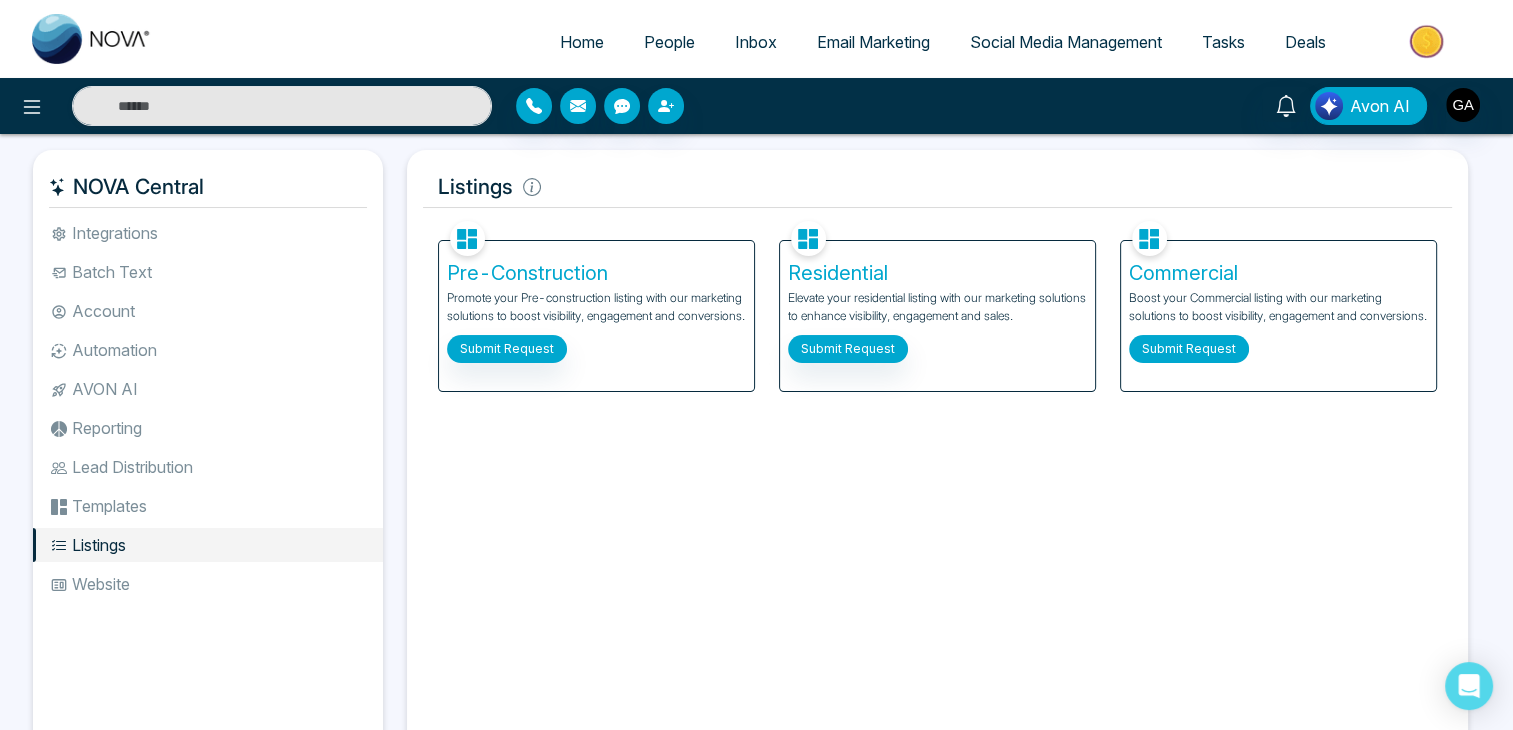 click on "Submit Request" at bounding box center (1189, 349) 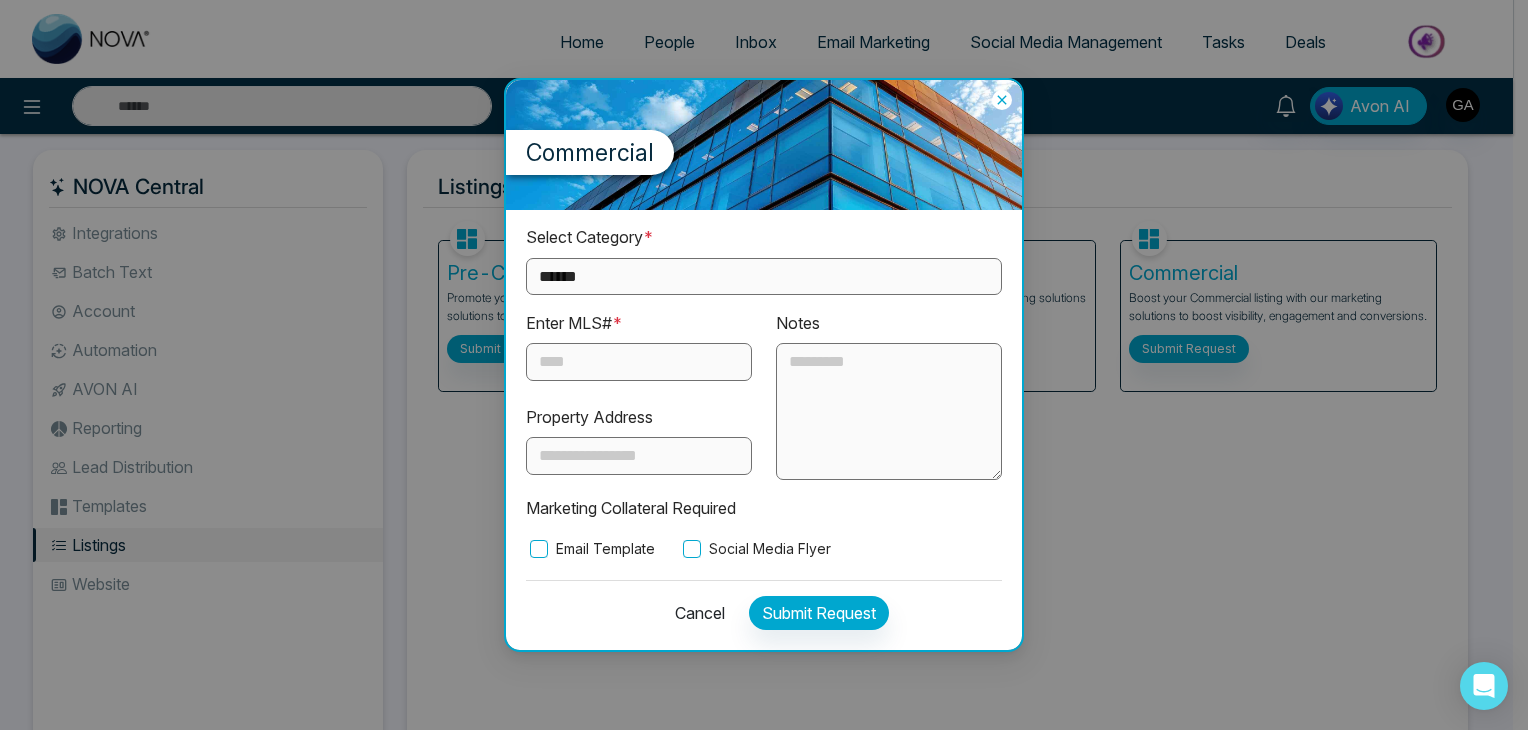 click on "**********" at bounding box center [764, 365] 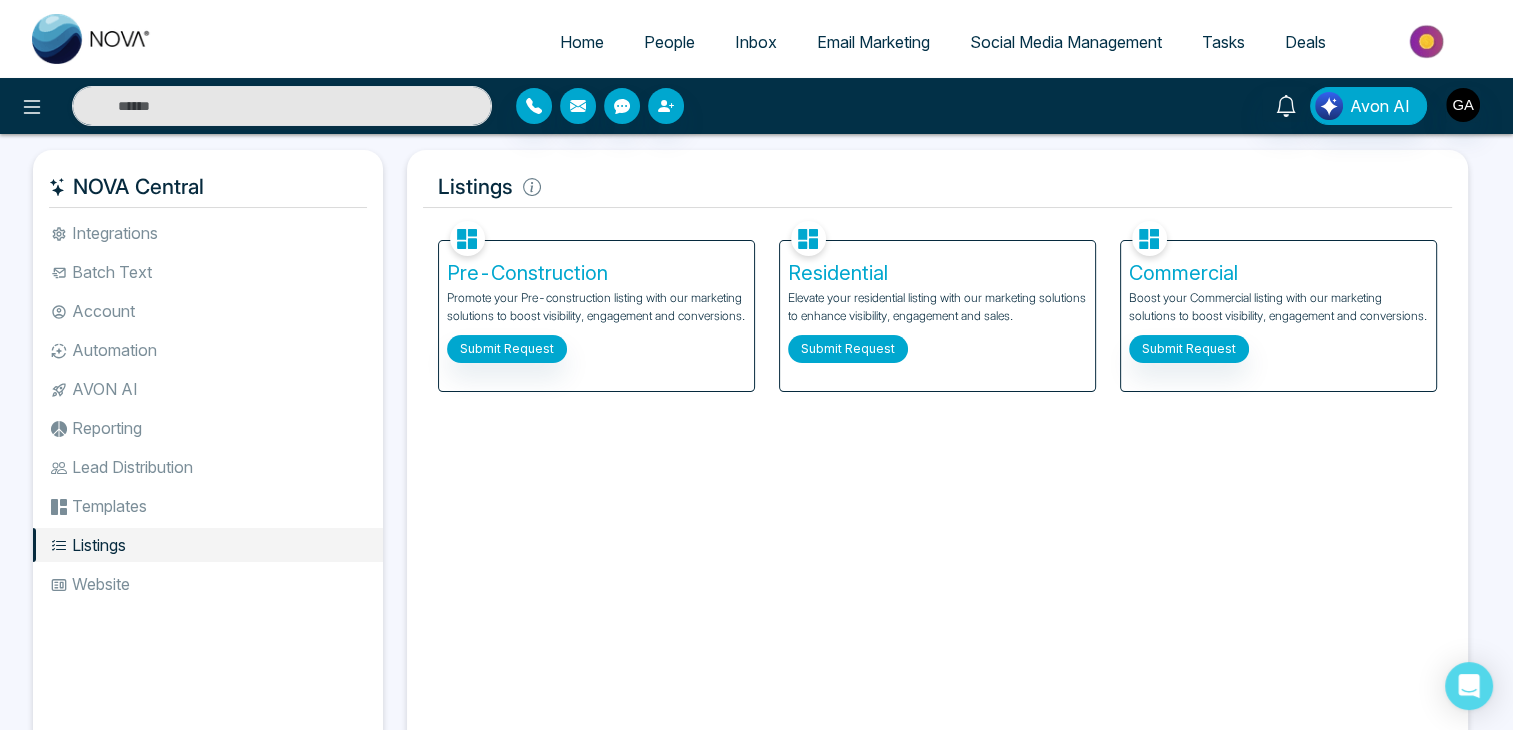 click on "Submit Request" at bounding box center [848, 349] 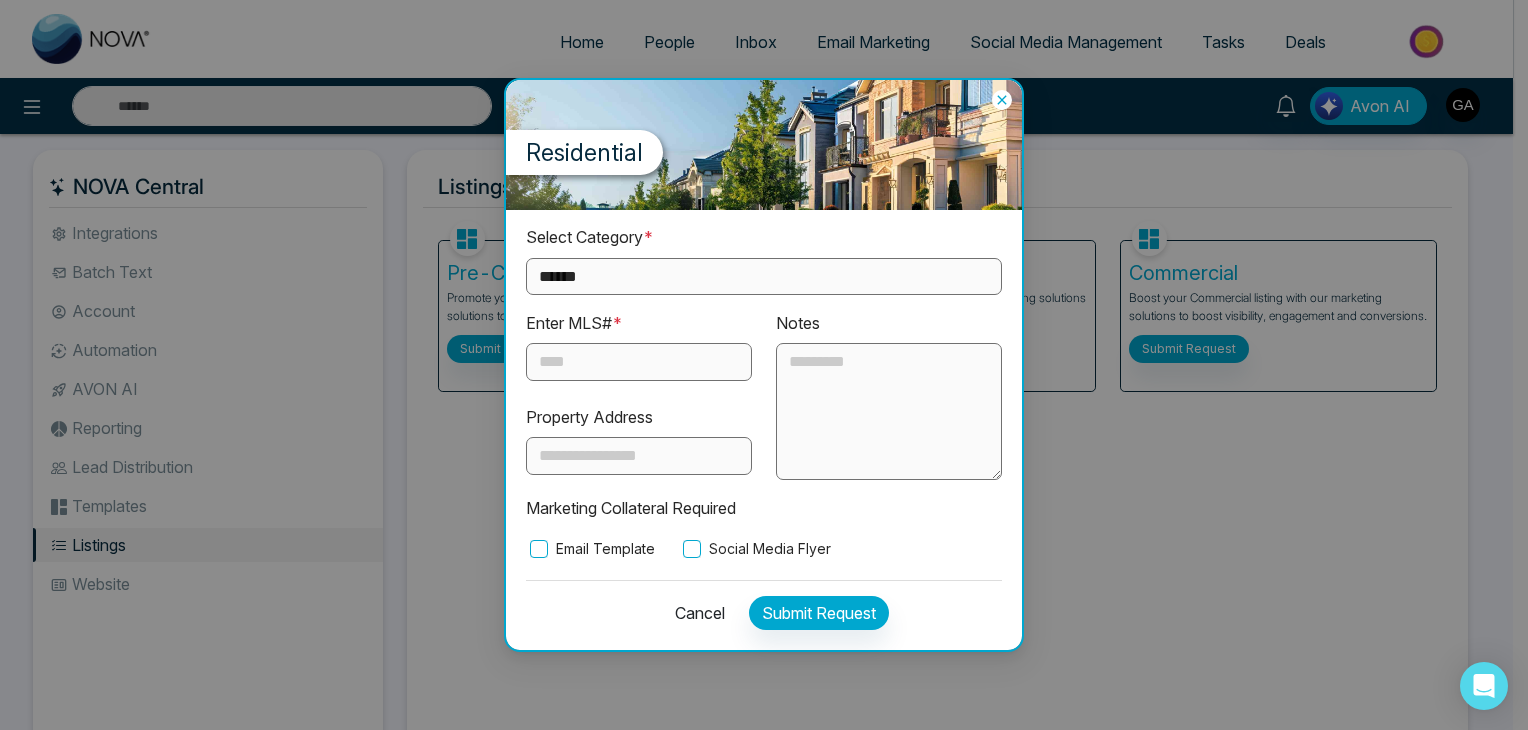 click on "Email Template" at bounding box center (590, 549) 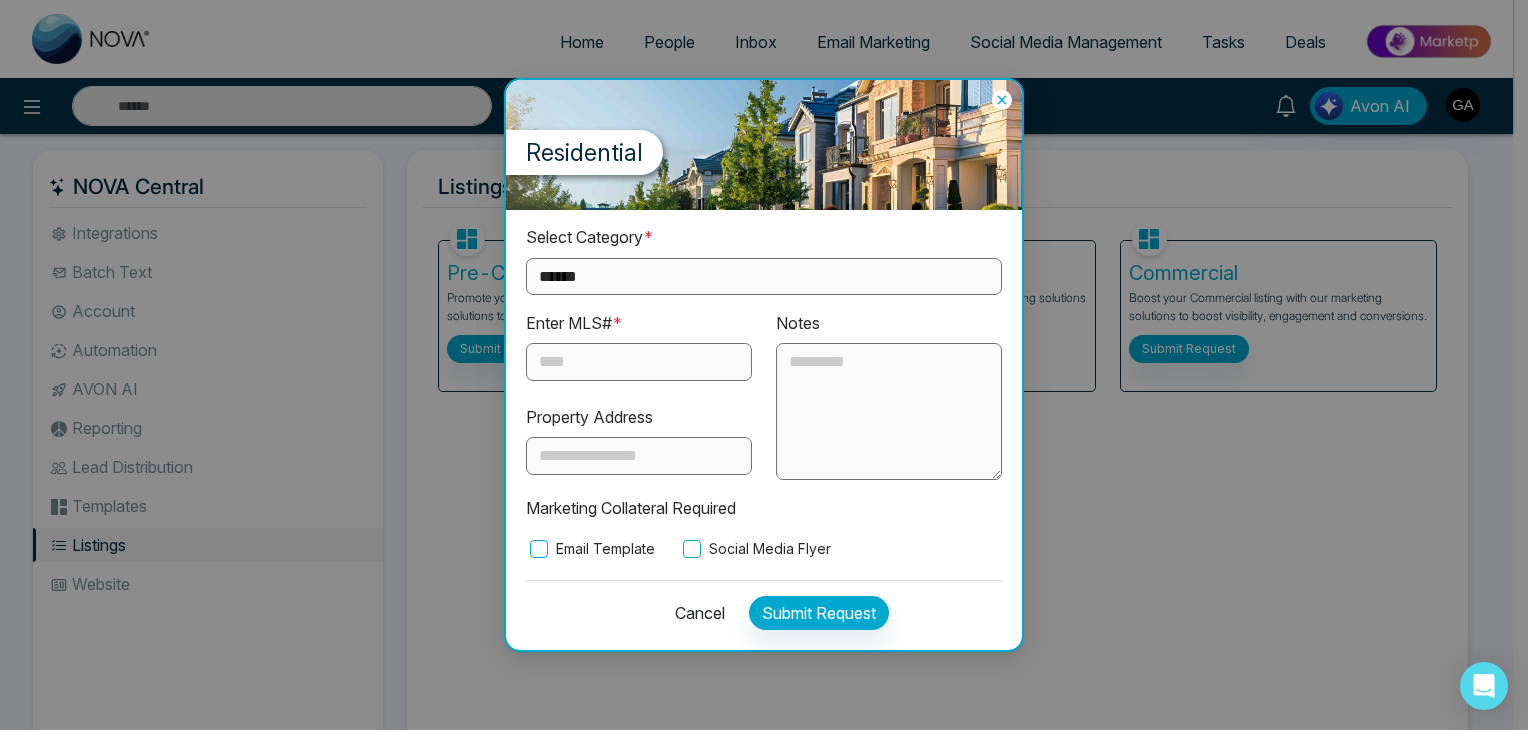 click on "Email Template" at bounding box center [590, 549] 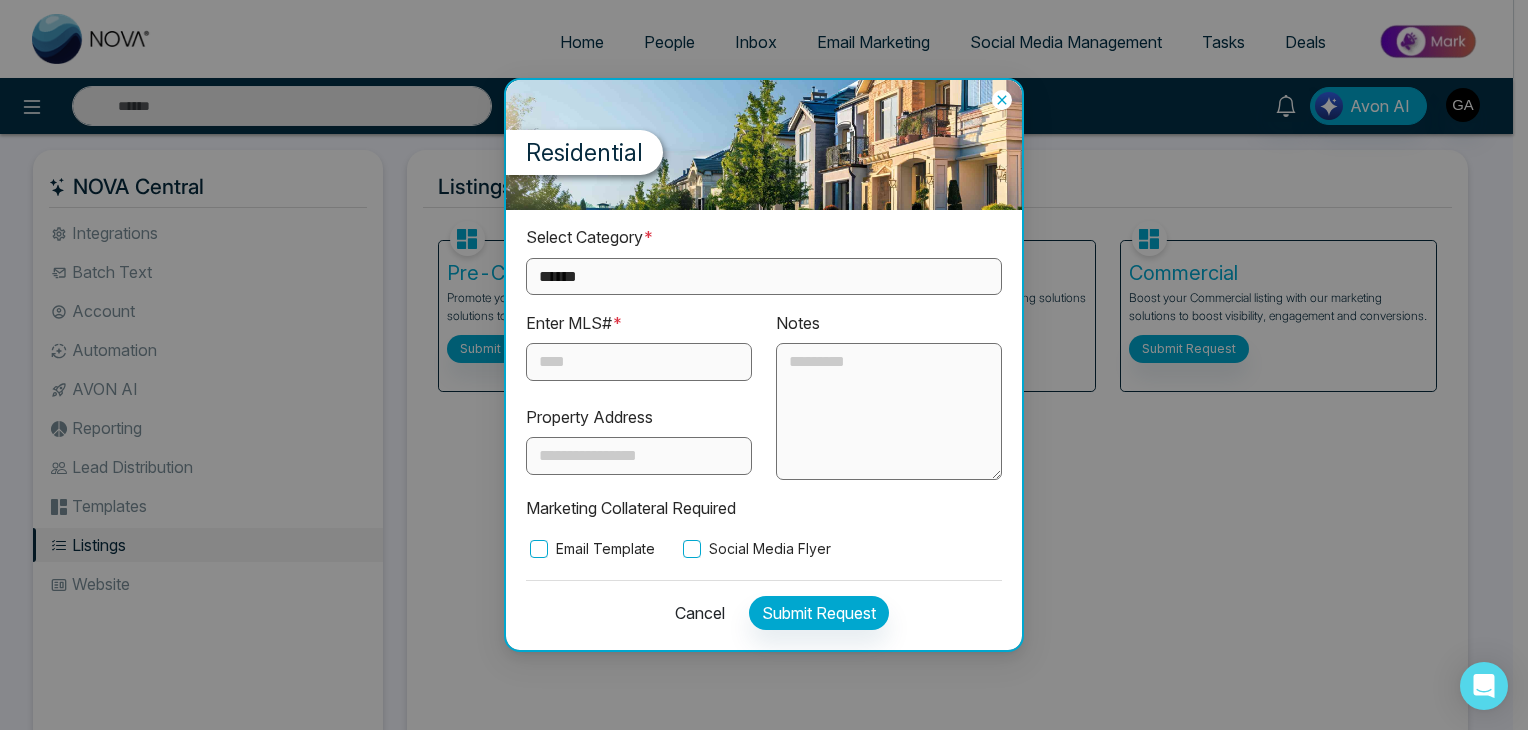click on "Social Media Flyer" at bounding box center (755, 549) 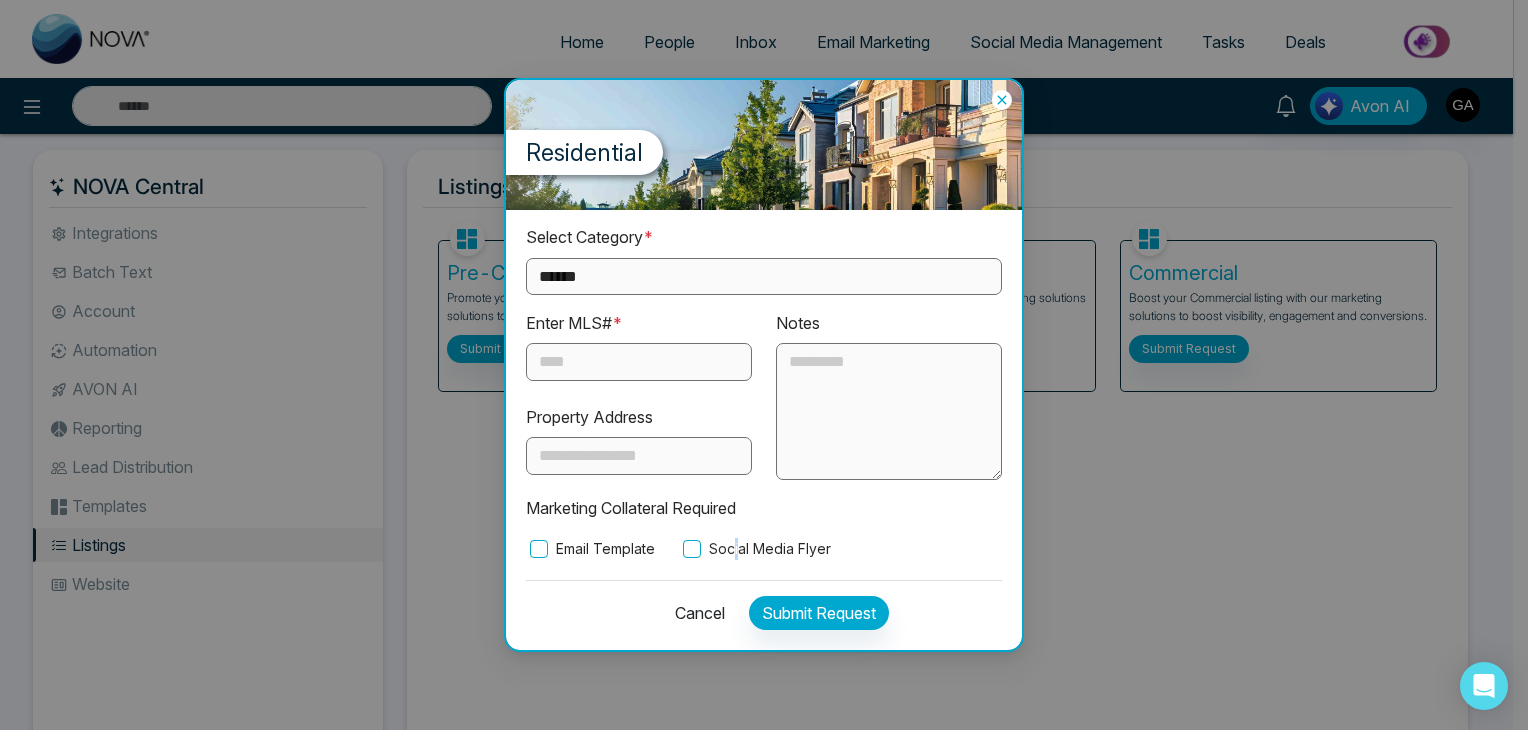 click on "Social Media Flyer" at bounding box center (755, 549) 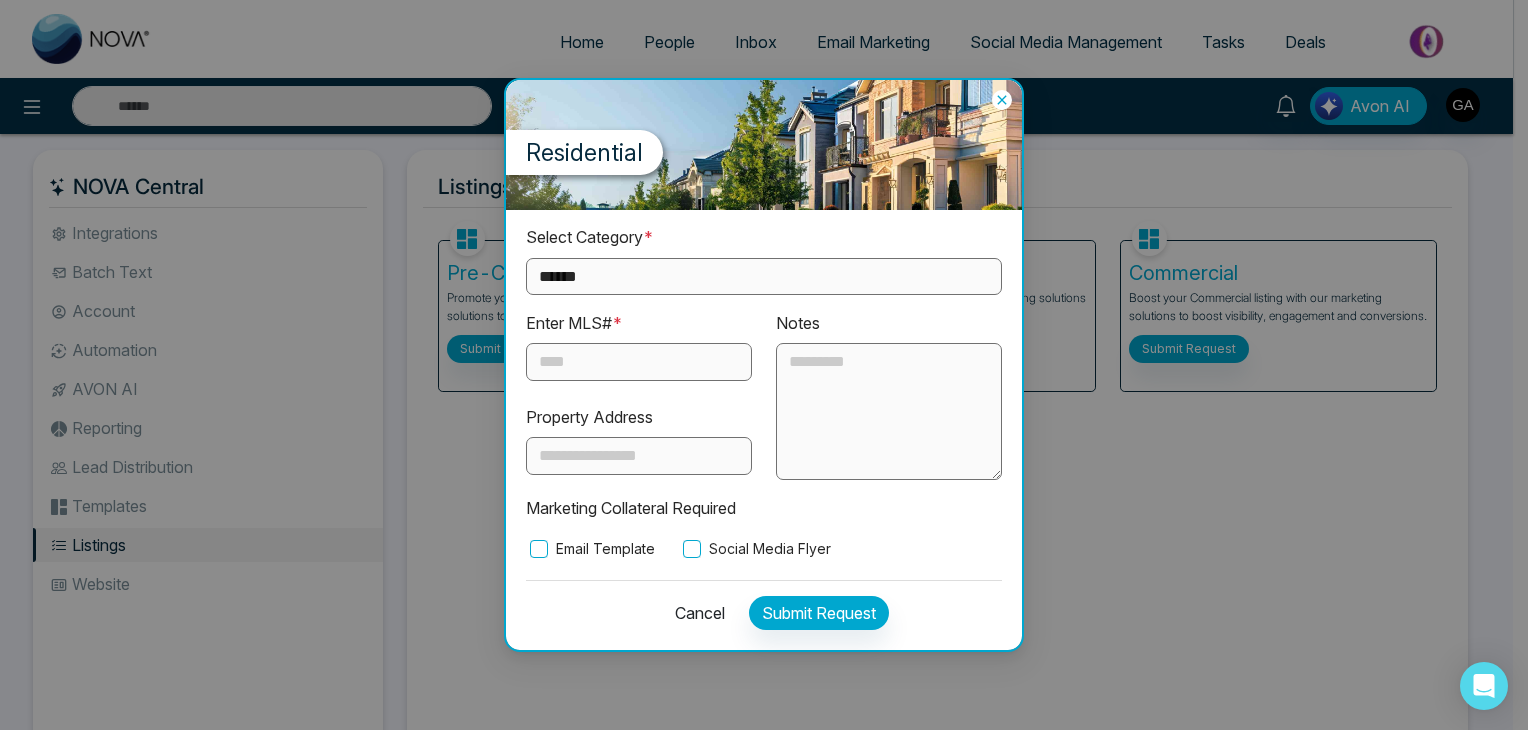 click on "Social Media Flyer" at bounding box center [755, 549] 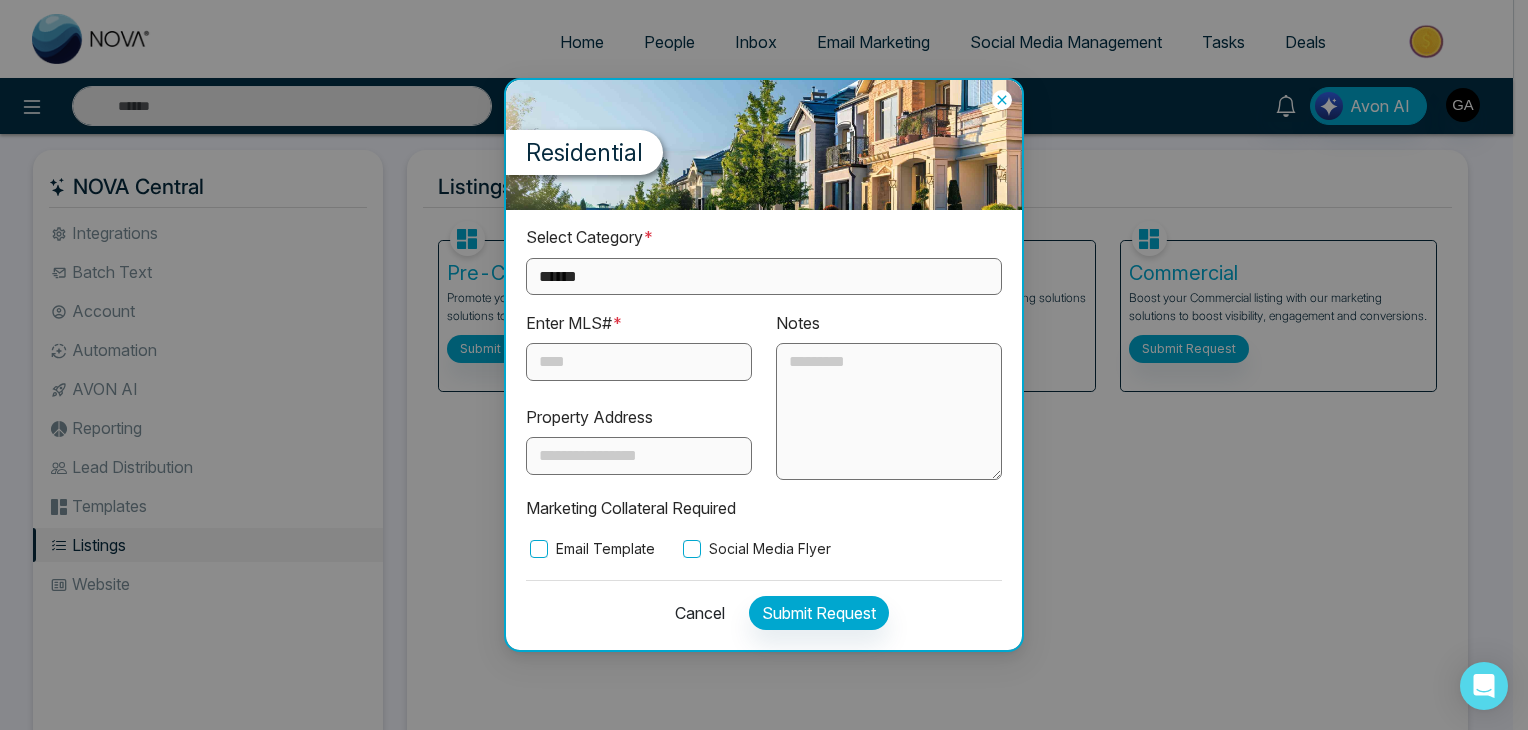 click 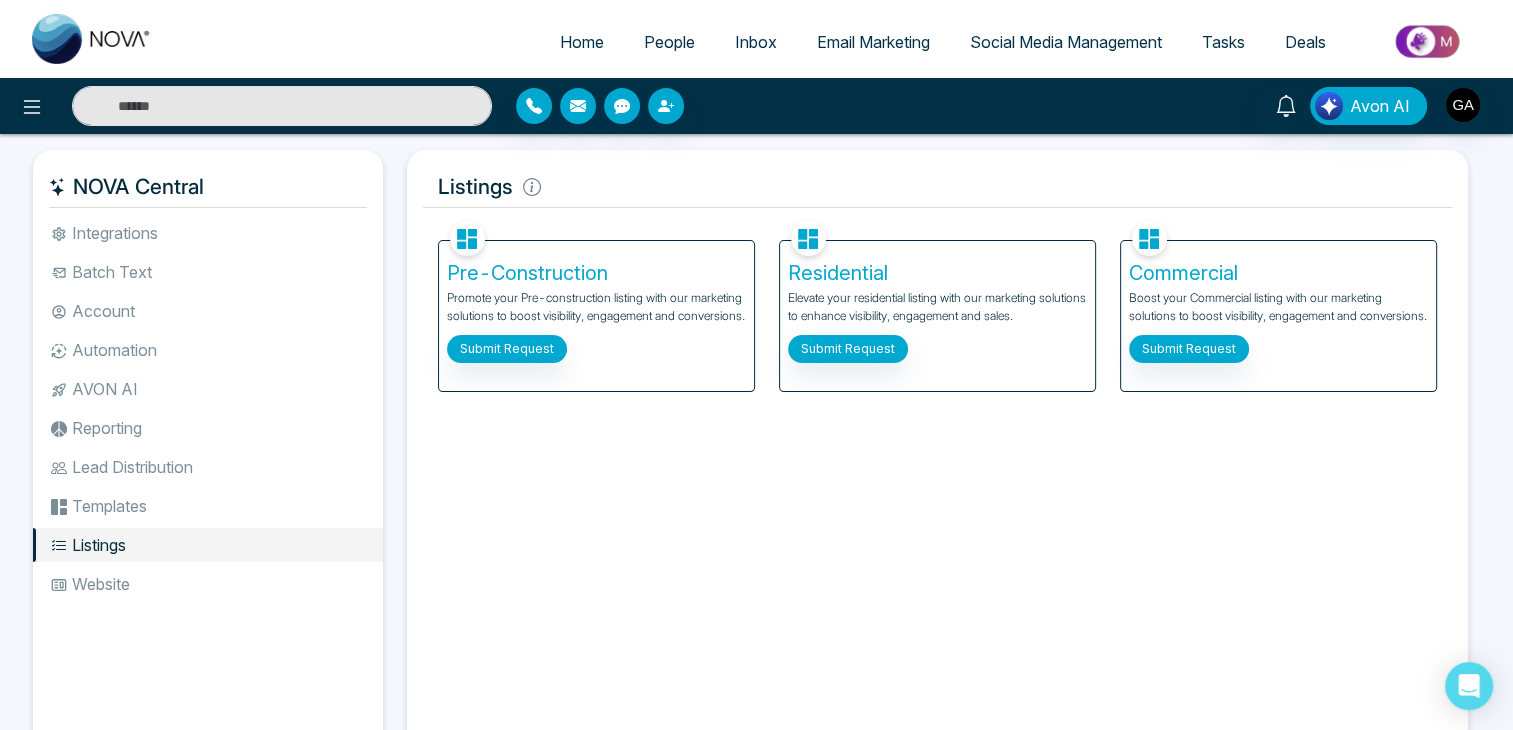 click on "Facebook NOVACRM enables users to connect to Facebook to schedule social media  posts. Instagram NOVACRM enables users to connect to Instagram to schedule social media post Zoom Zoom is integrated with NOVACRM, to schedule/create video calls Dialer Twilio integrates with NOVACRM to provide programmable communication tools, allowing users to make and receive phone calls, send and receive text messages, etc. Connected Zapier Zapier automates and connects on NOVACRM and imports leads. Coming Soon API Nation API Nation integrates with NOVACRM to elevate your brokerage by effortlessly connecting hundreds of apps and automating workflow. Campaigns Batch text on NOVA allows users to simultaneously send a single text message to multiple leads Text Templates This feature allows users to create custom text templates from scratch or view and analyze their existing text campaigns. Team Request access Import Bulk Batch Texts Batch text on NOVACRM allows users to simultaneously send a single text message to multiple leads" at bounding box center (937, 482) 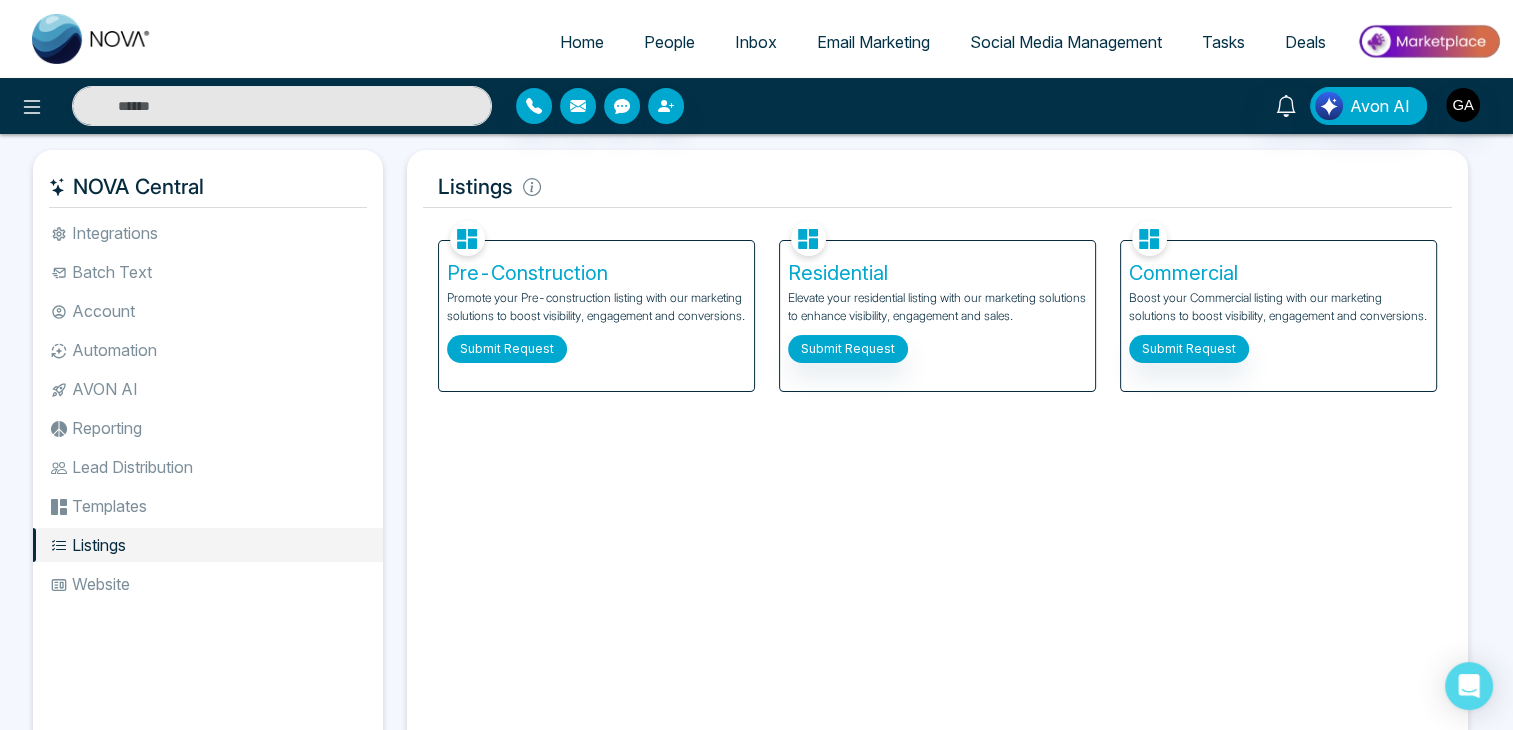 click on "Submit Request" at bounding box center [507, 349] 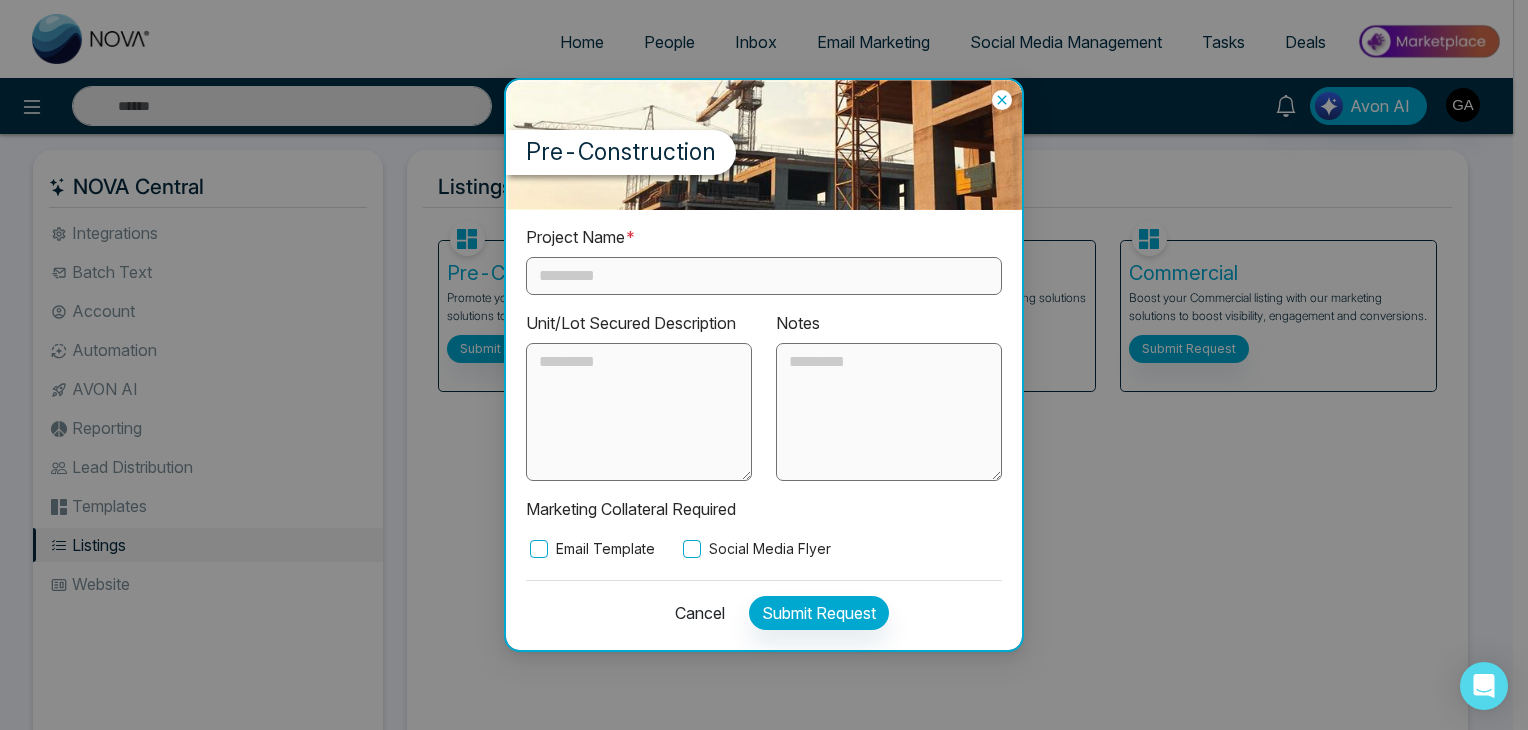 click on "Email Template" at bounding box center (590, 549) 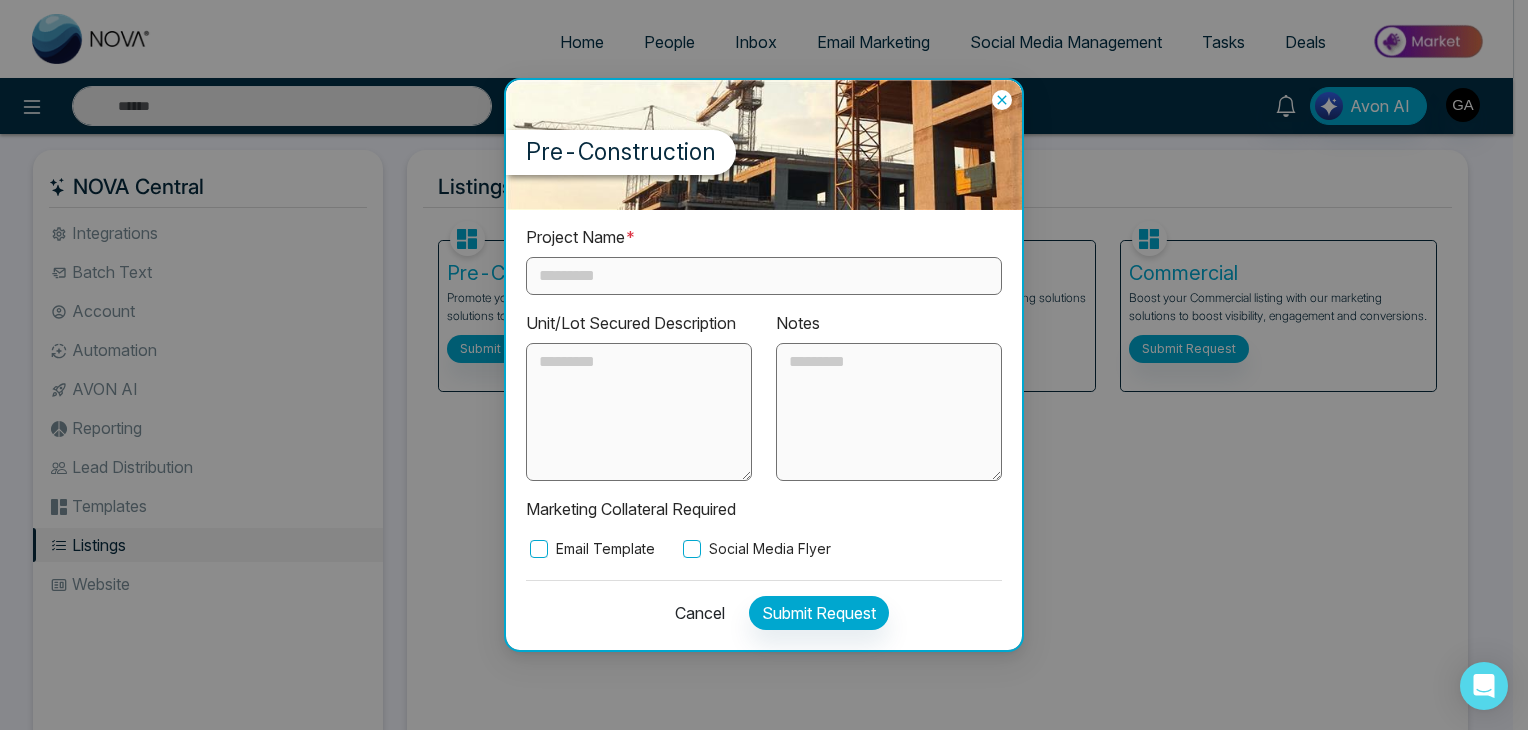 click on "Social Media Flyer" at bounding box center (755, 549) 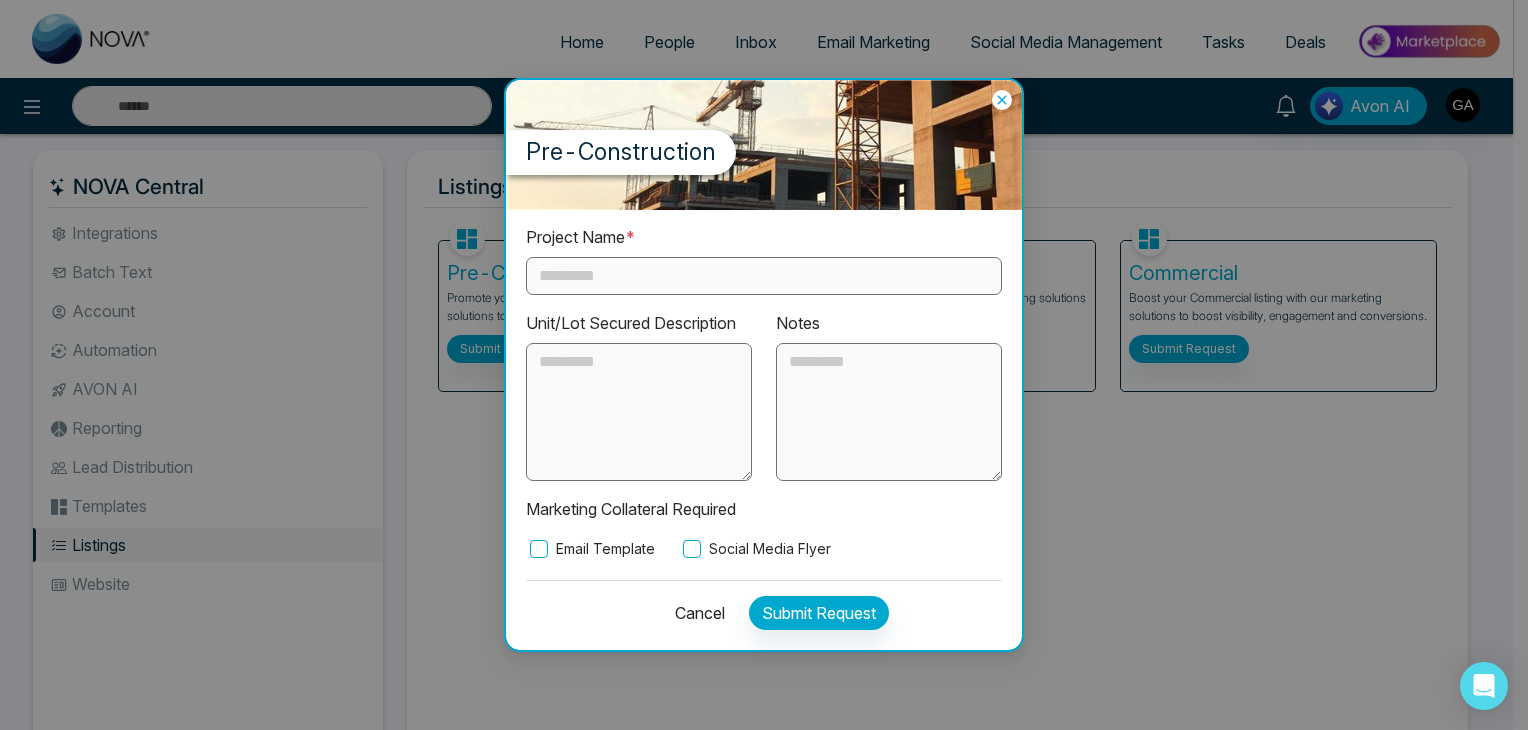 drag, startPoint x: 1116, startPoint y: 510, endPoint x: 996, endPoint y: 324, distance: 221.3504 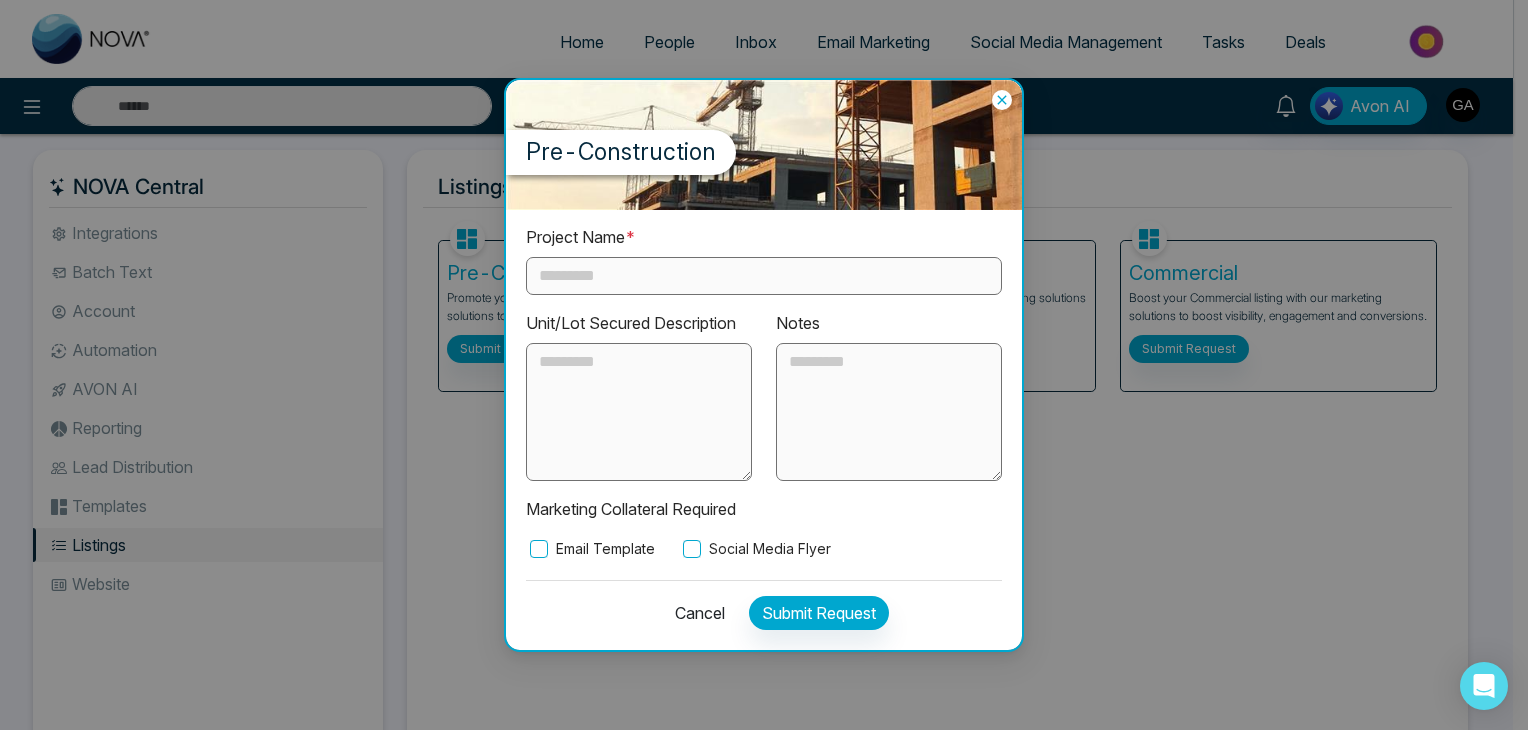 click on "Pre-Construction Project Name  * Unit/Lot Secured Description Notes Marketing Collateral Required  Email Template  Social Media Flyer Cancel Submit Request" at bounding box center (764, 365) 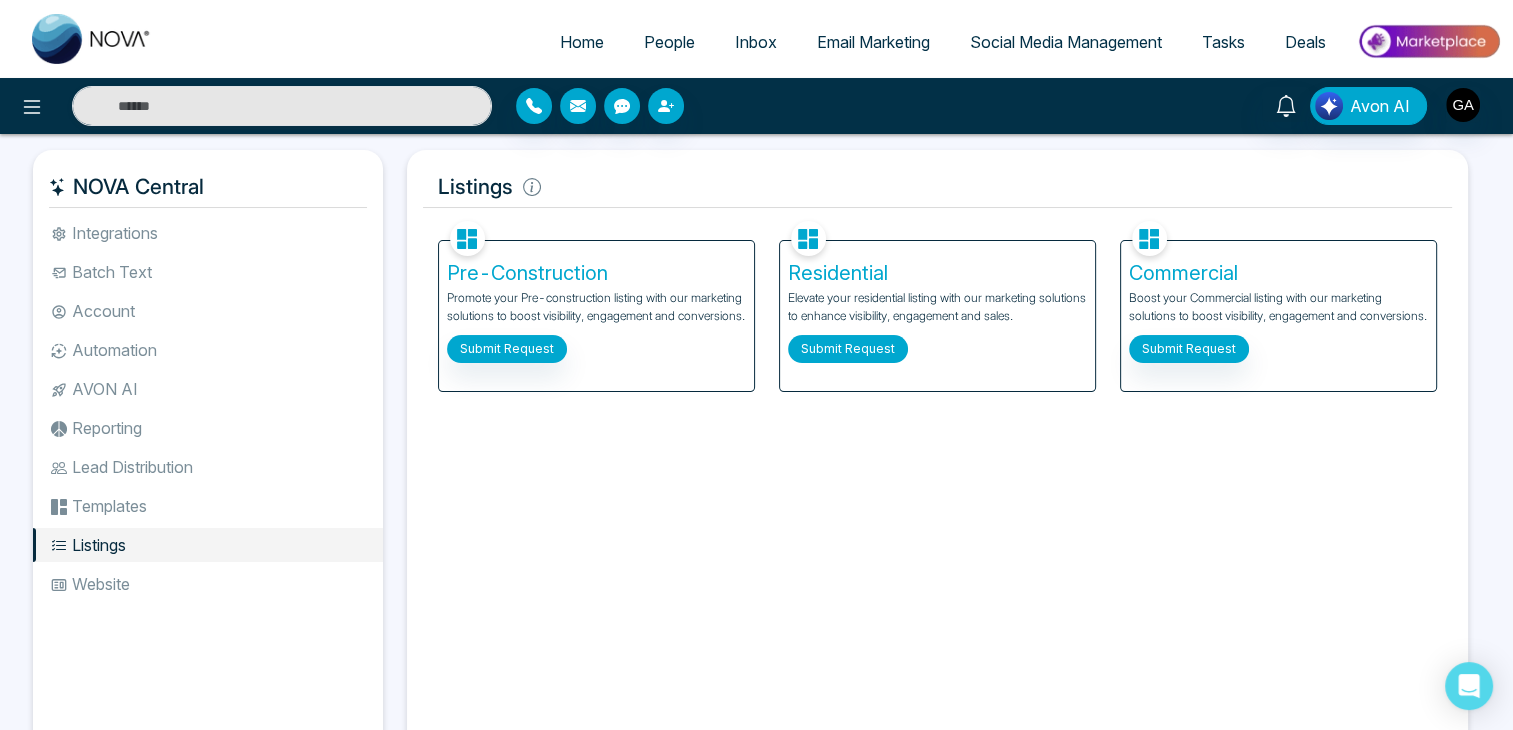 click on "Submit Request" at bounding box center (848, 349) 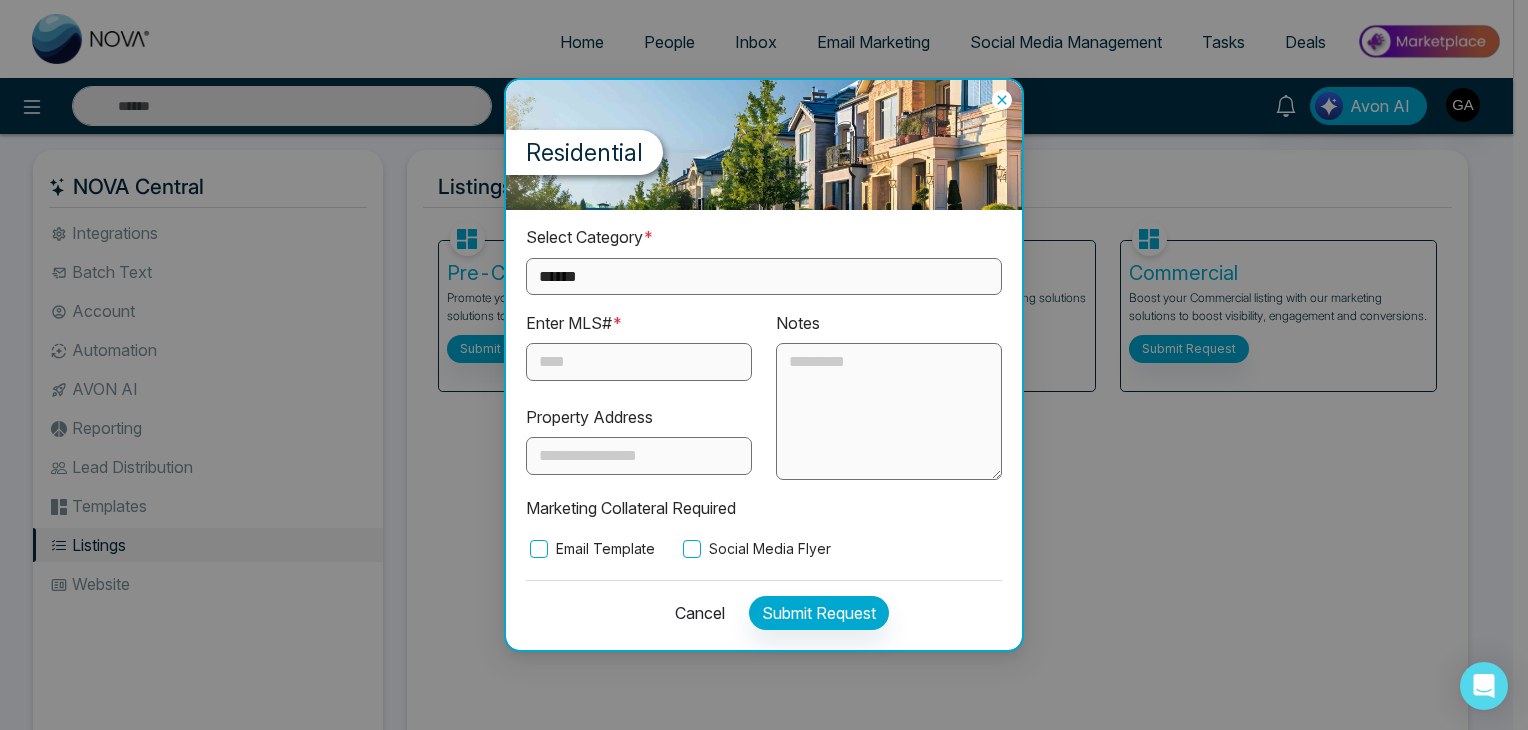 drag, startPoint x: 605, startPoint y: 542, endPoint x: 657, endPoint y: 549, distance: 52.46904 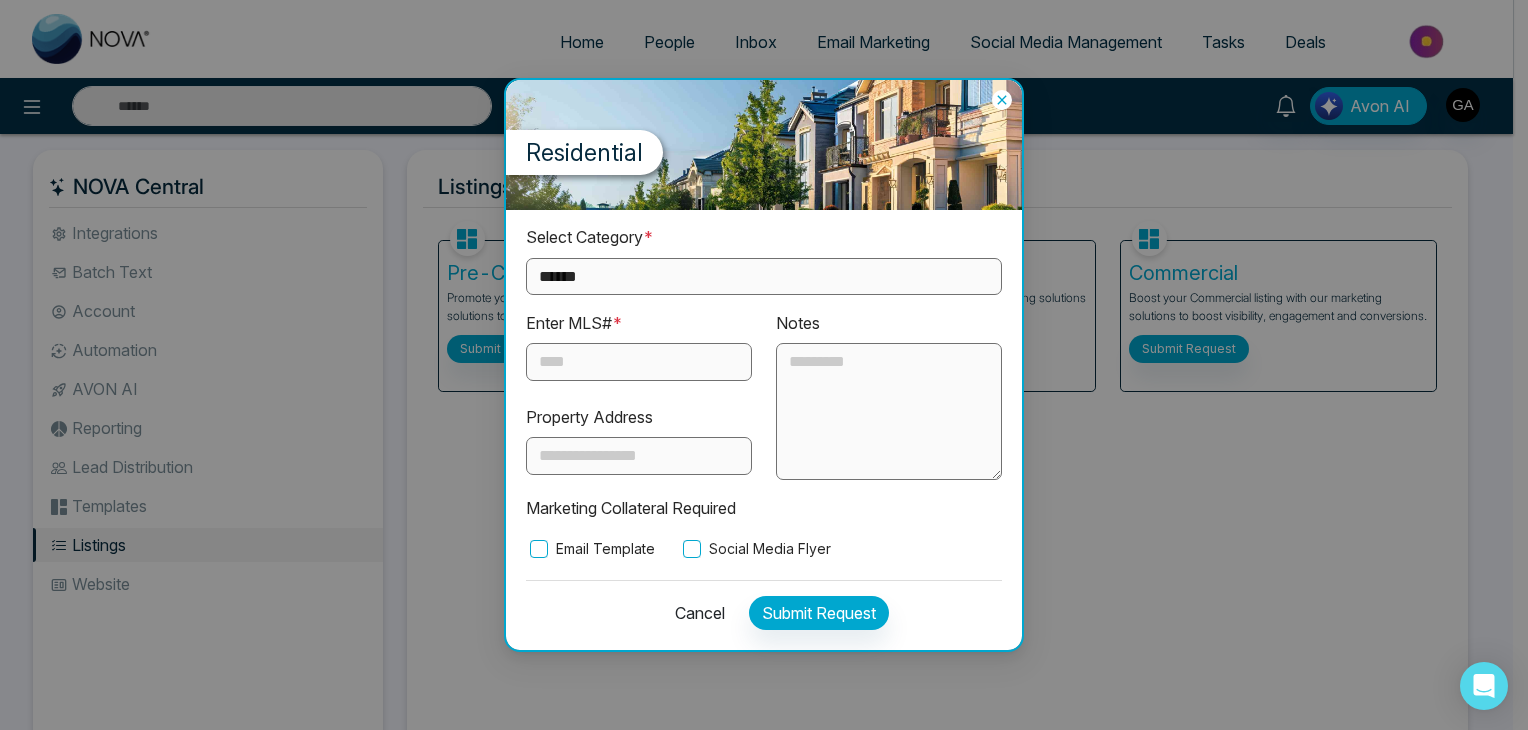 click on "Email Template" at bounding box center [590, 549] 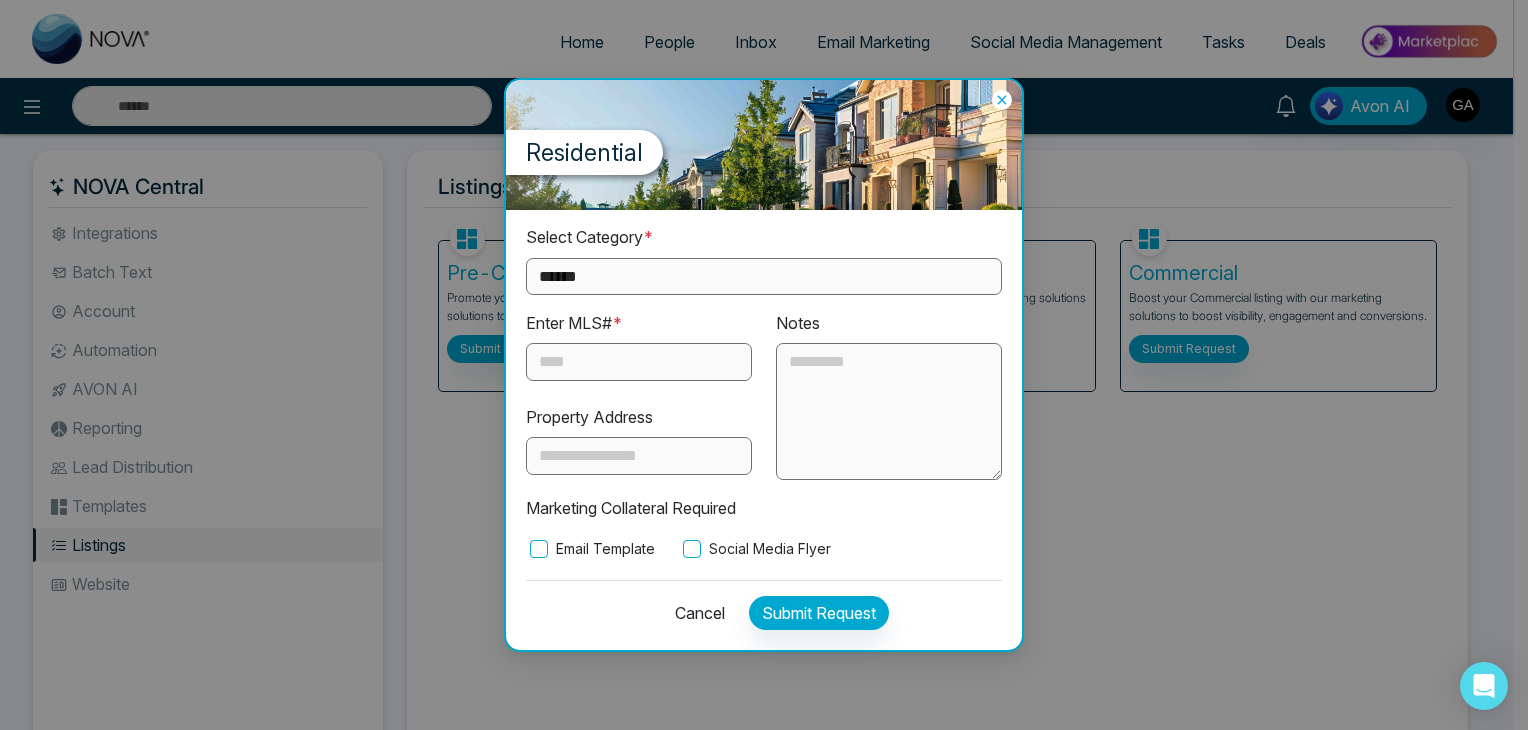 click on "Social Media Flyer" at bounding box center [755, 549] 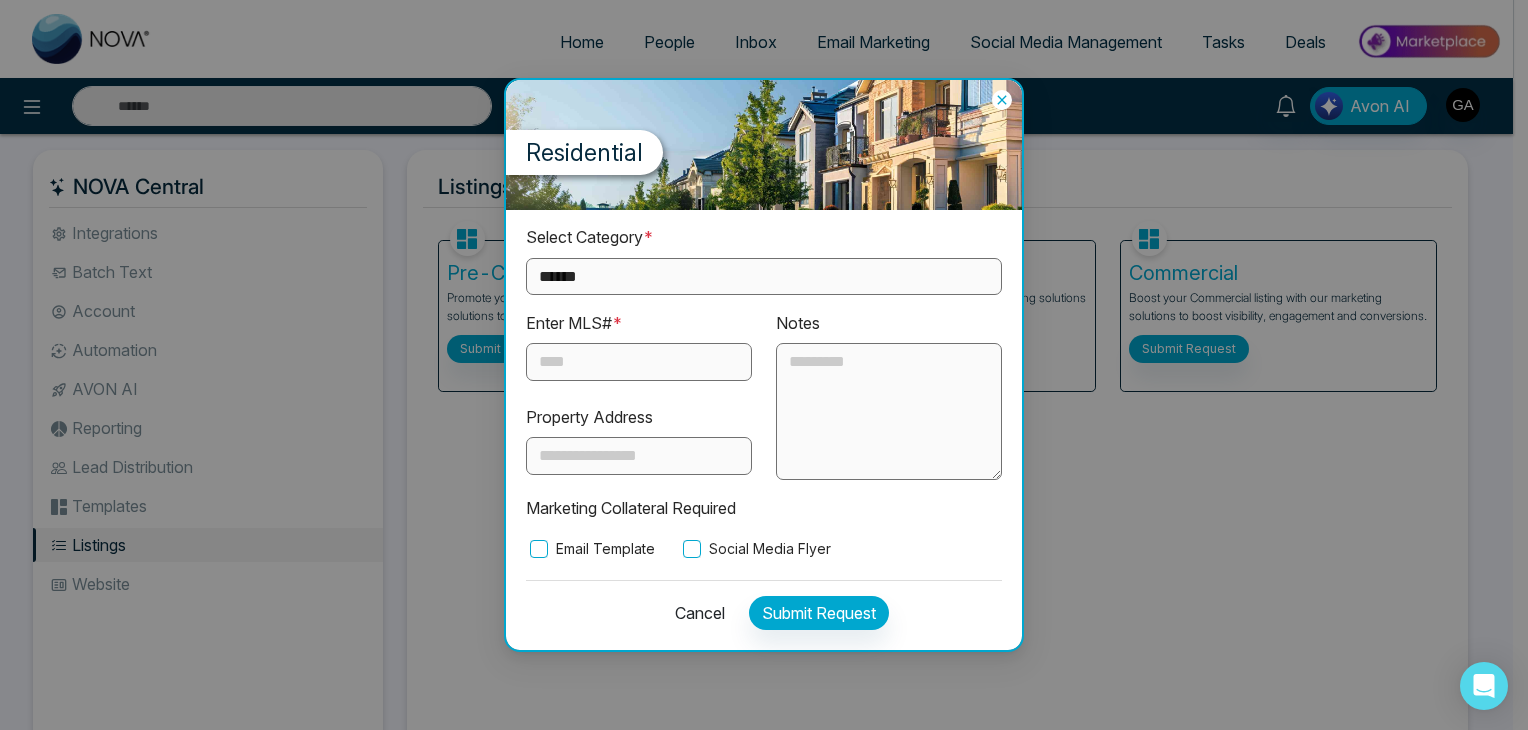 drag, startPoint x: 1131, startPoint y: 513, endPoint x: 1155, endPoint y: 464, distance: 54.56189 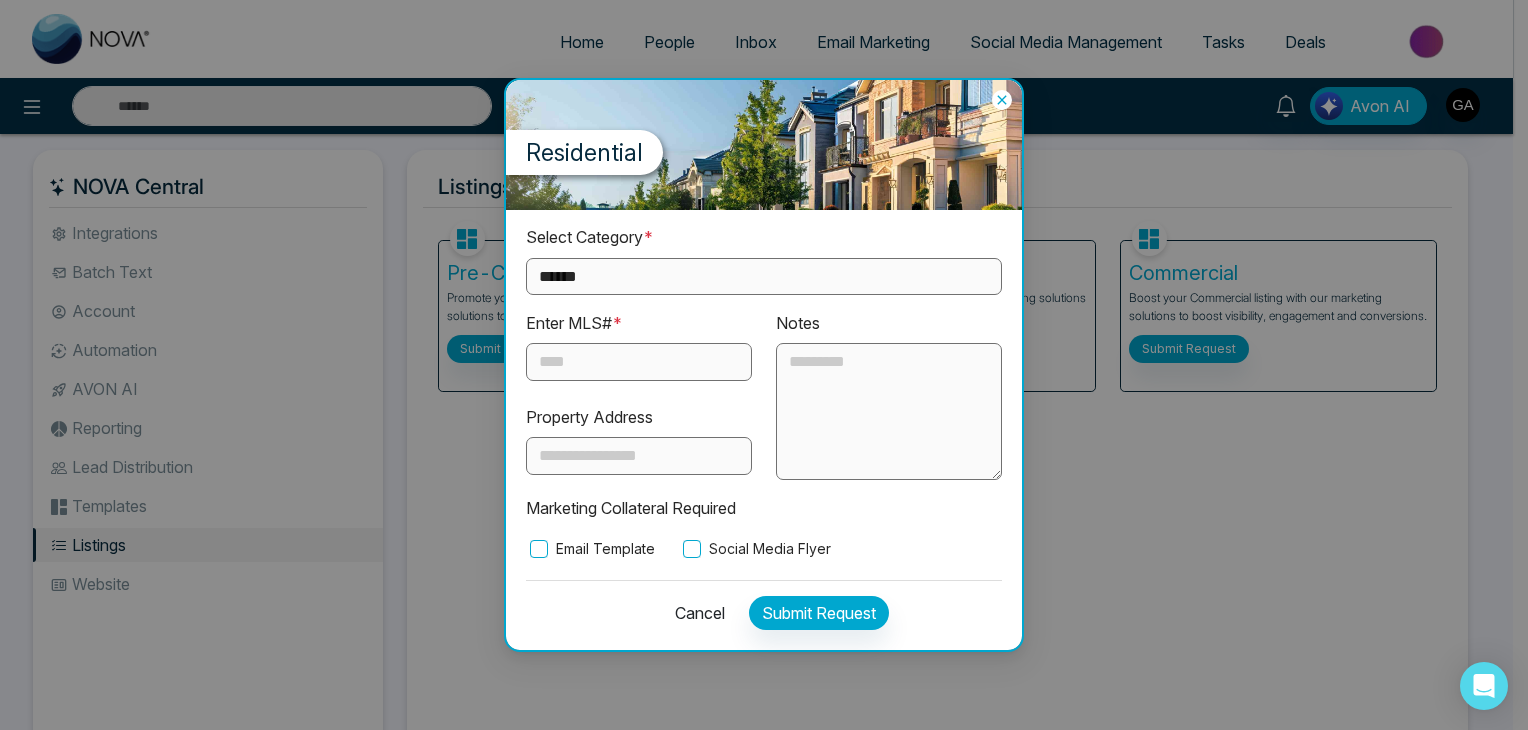 click on "**********" at bounding box center [764, 365] 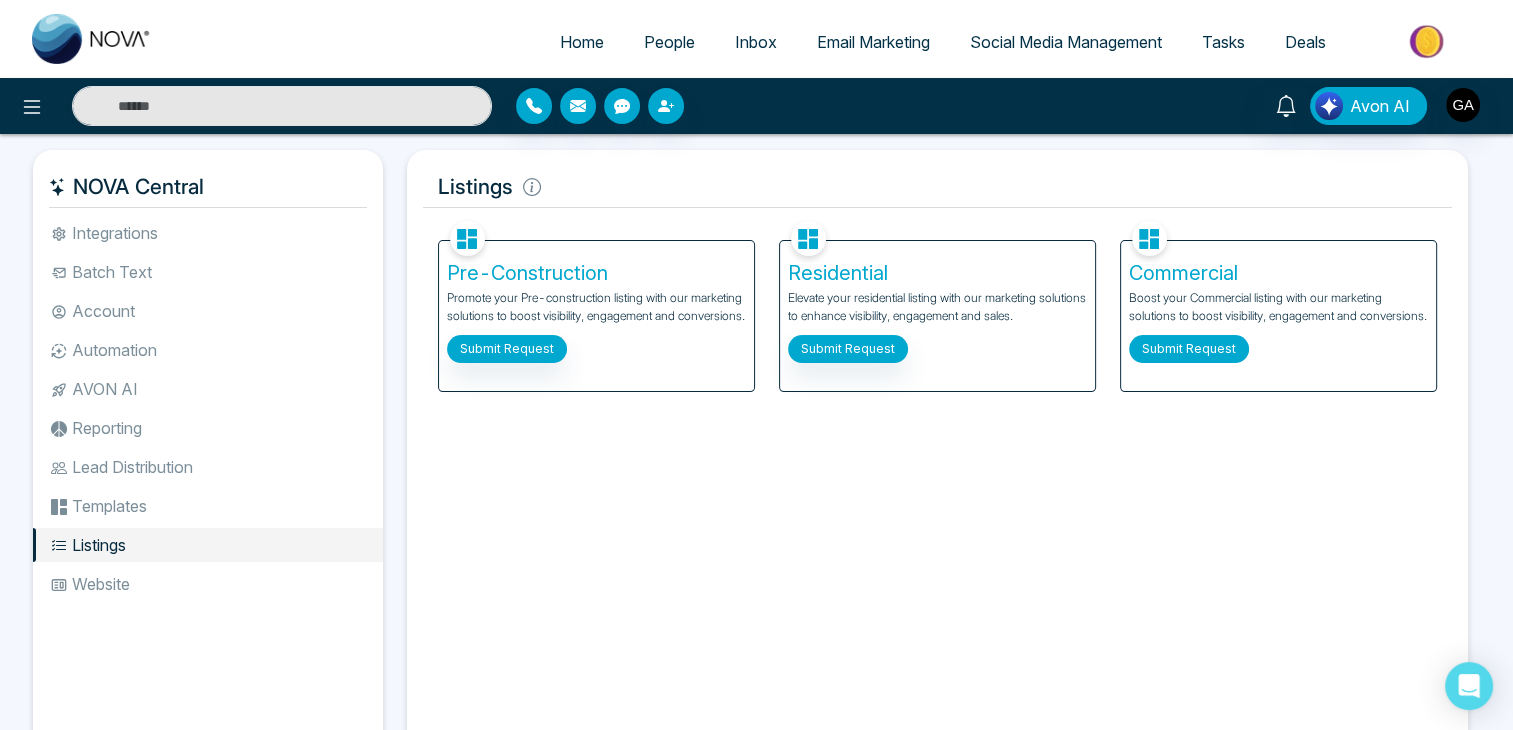 click on "Submit Request" at bounding box center [1189, 349] 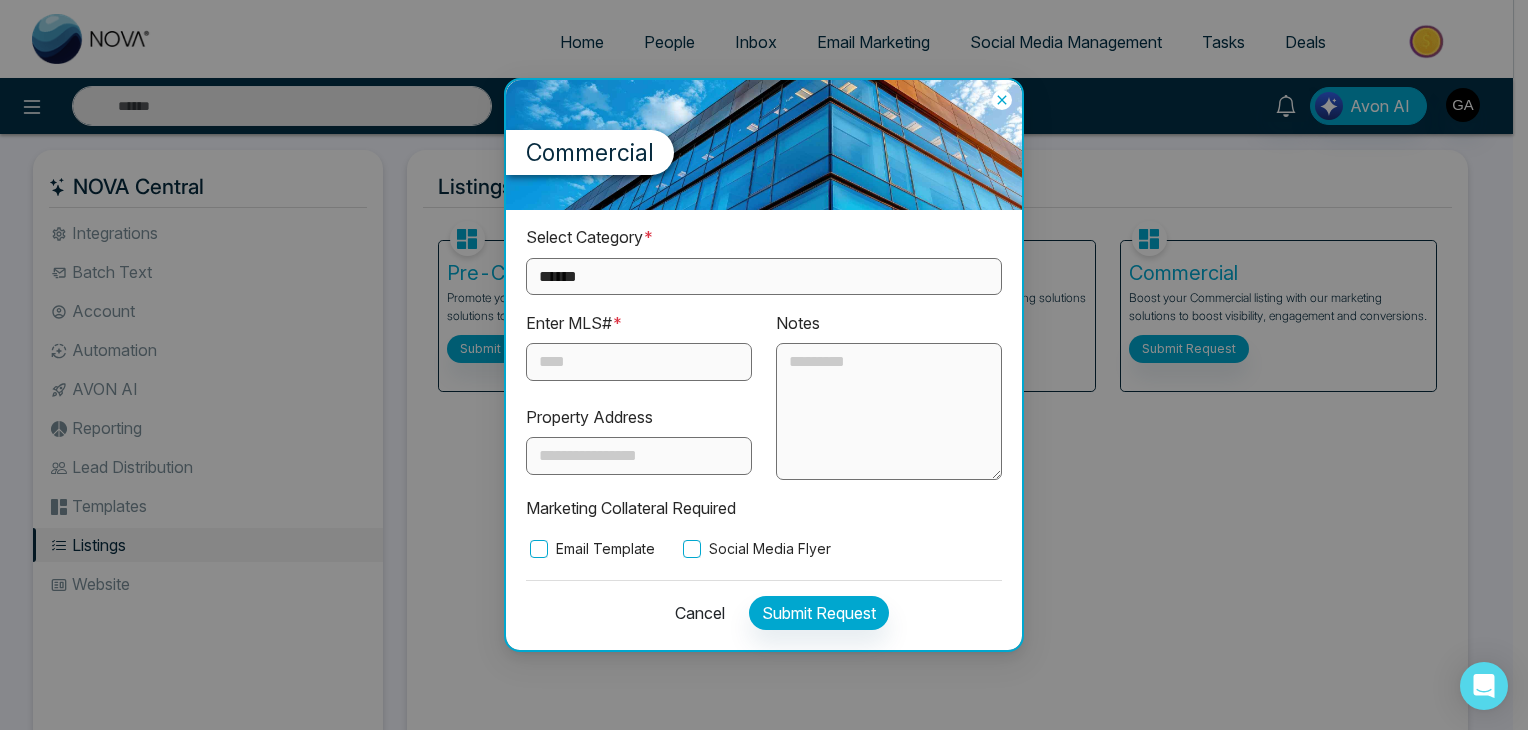click on "Email Template" at bounding box center (590, 549) 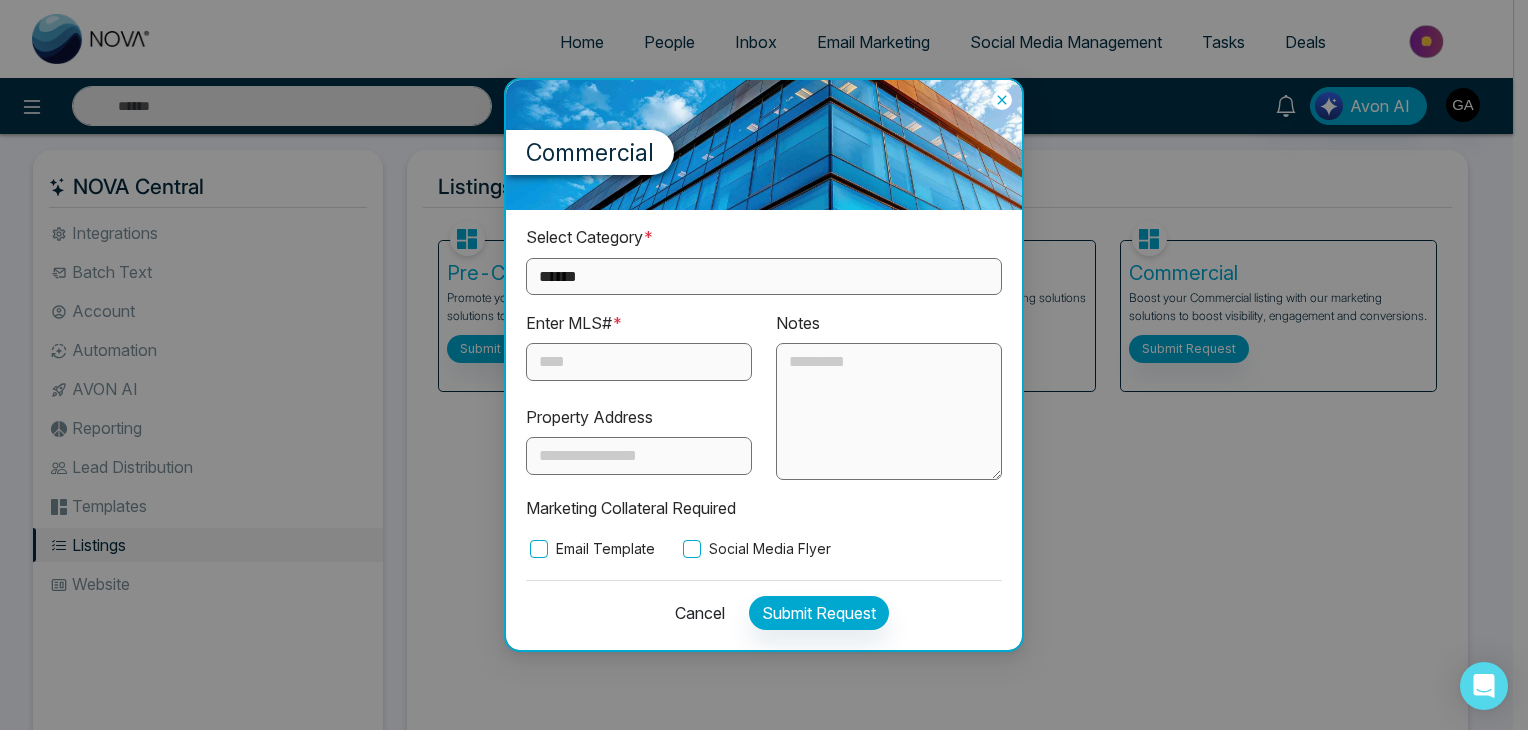 click on "Social Media Flyer" at bounding box center (755, 549) 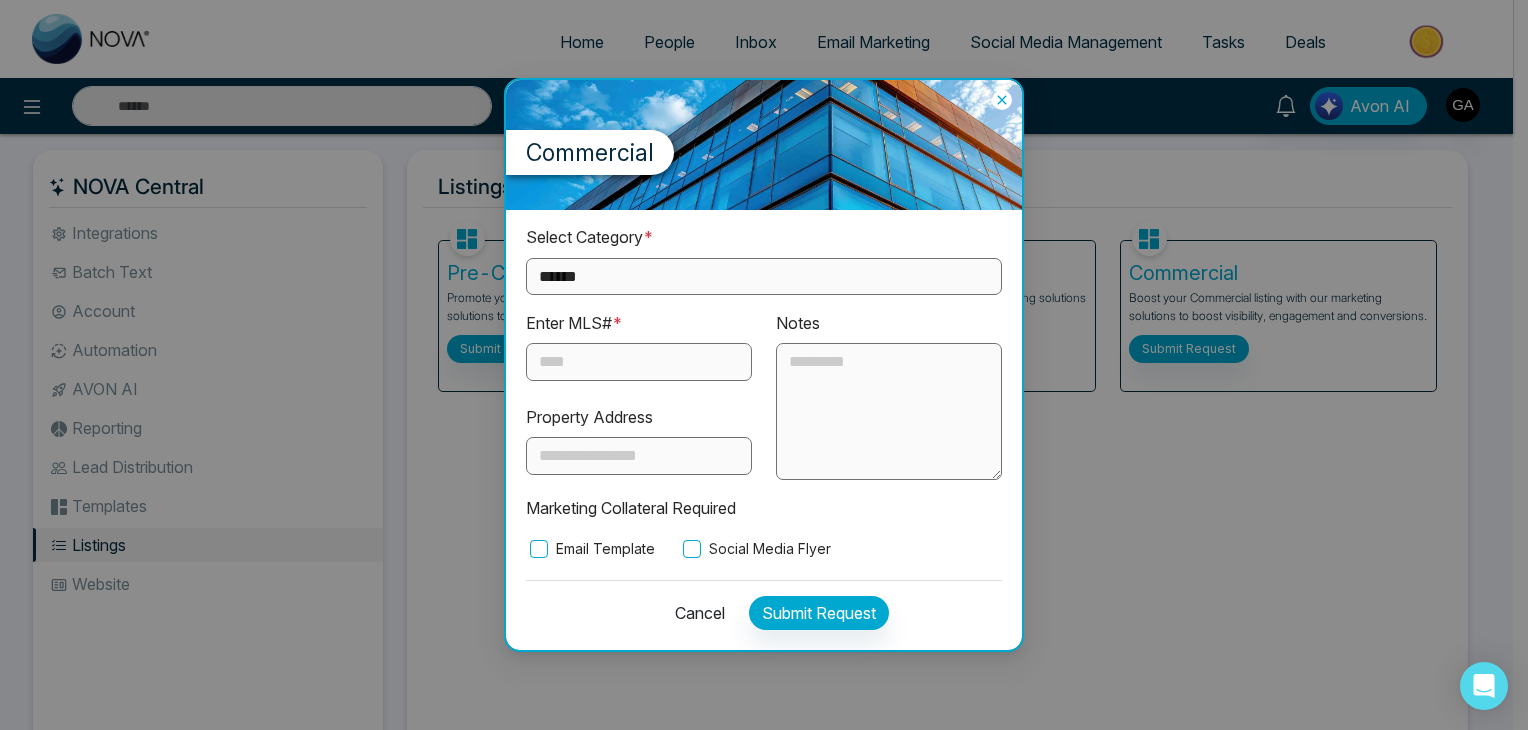 click 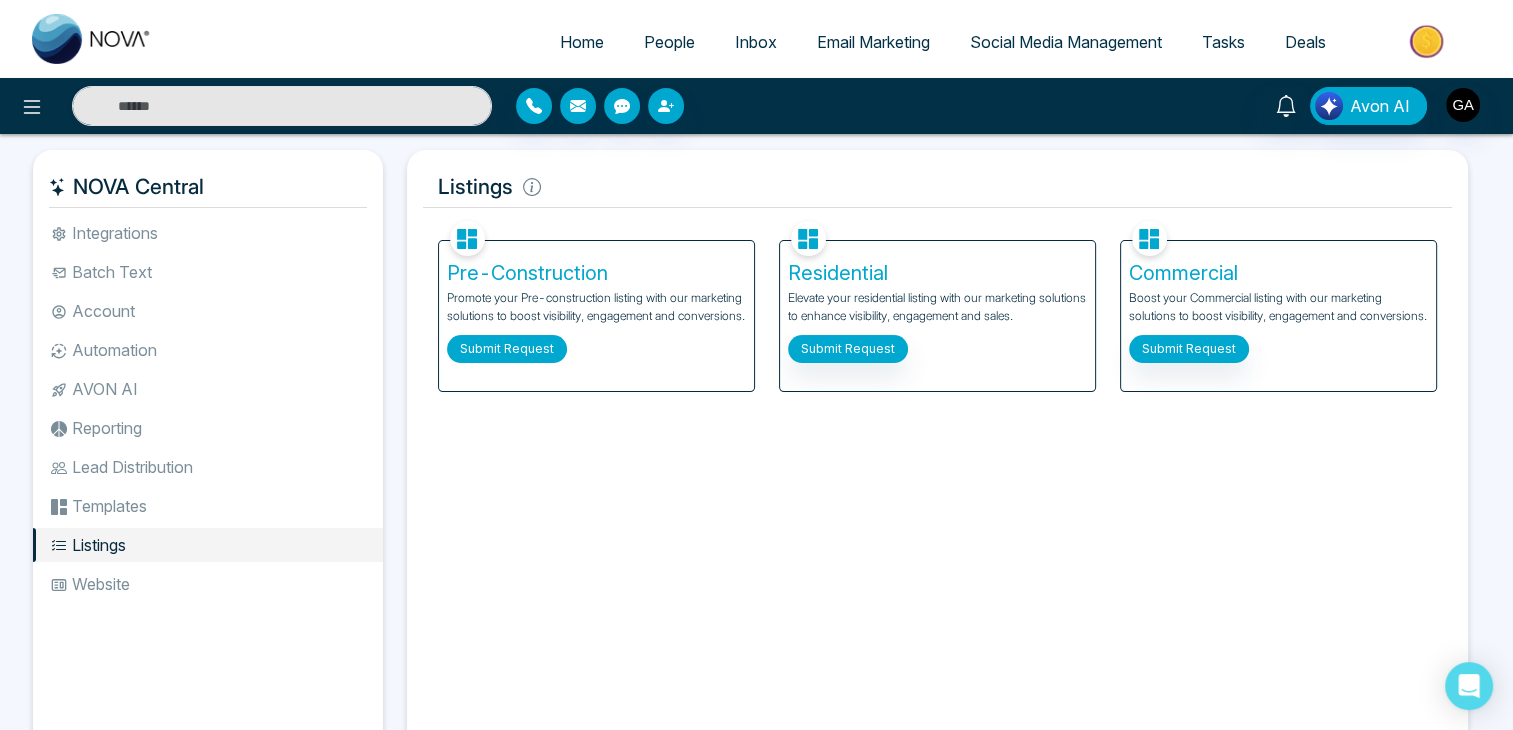 click on "Submit Request" at bounding box center [507, 349] 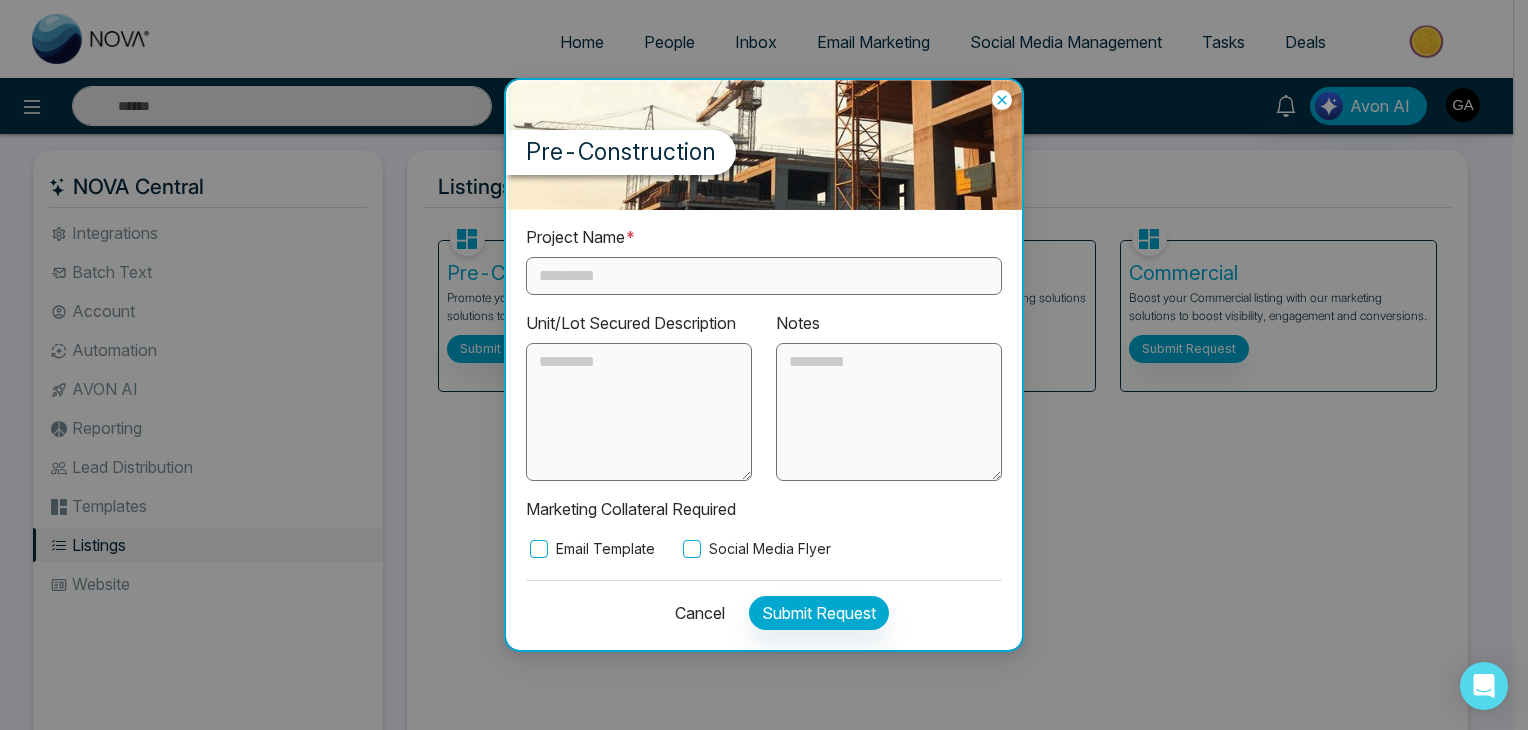 click on "Project Name  * Unit/Lot Secured Description Notes Marketing Collateral Required  Email Template  Social Media Flyer" at bounding box center [764, 392] 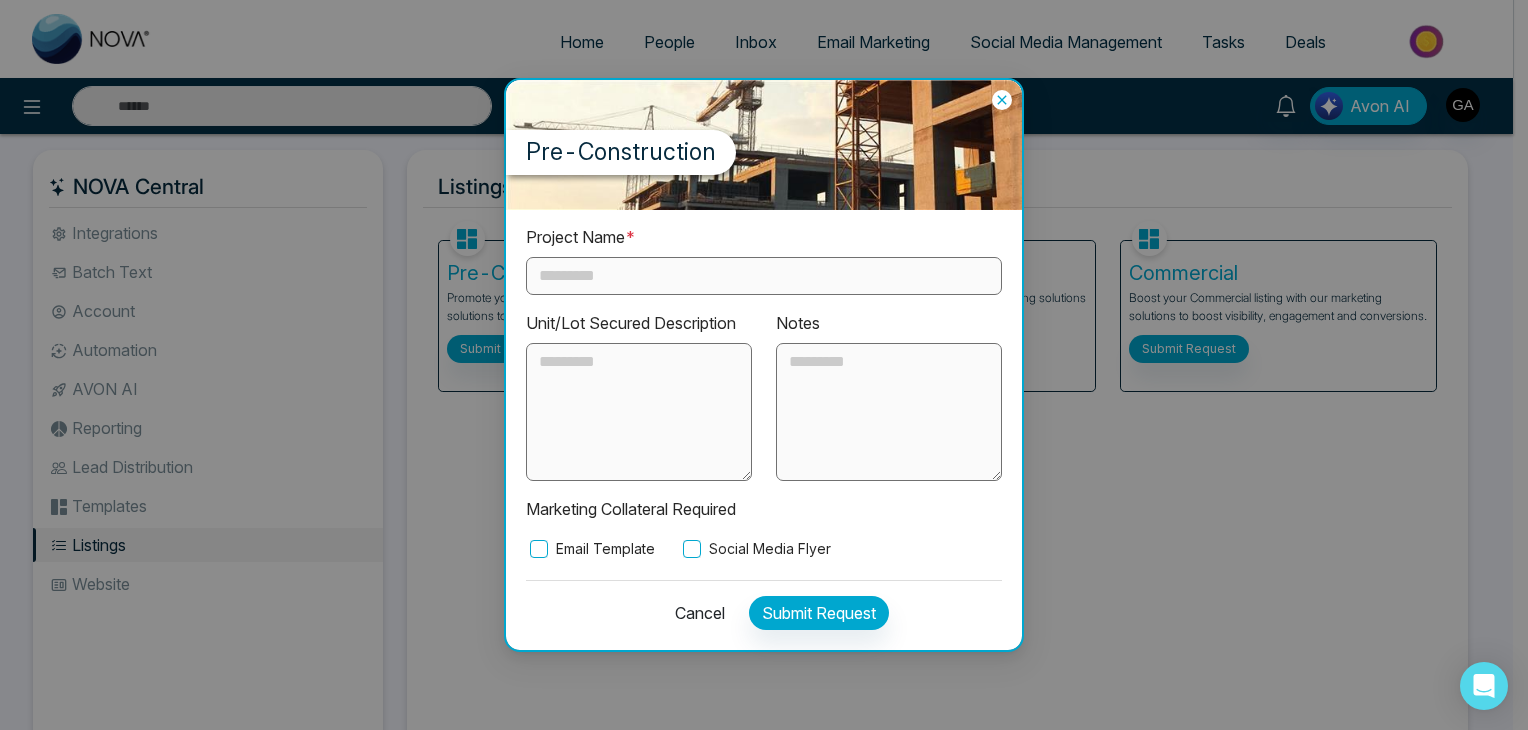 click on "Email Template" at bounding box center [590, 549] 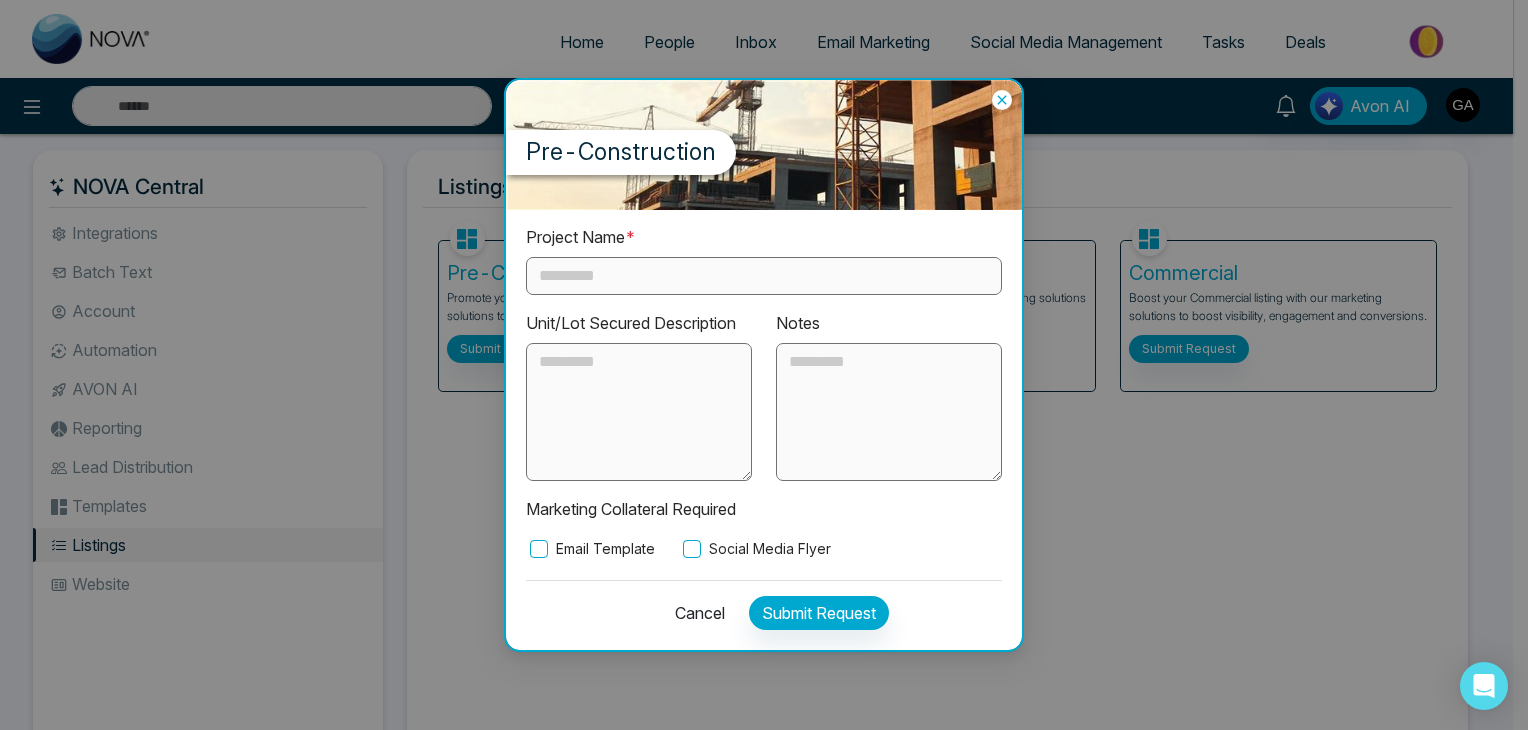 click on "Social Media Flyer" at bounding box center (755, 549) 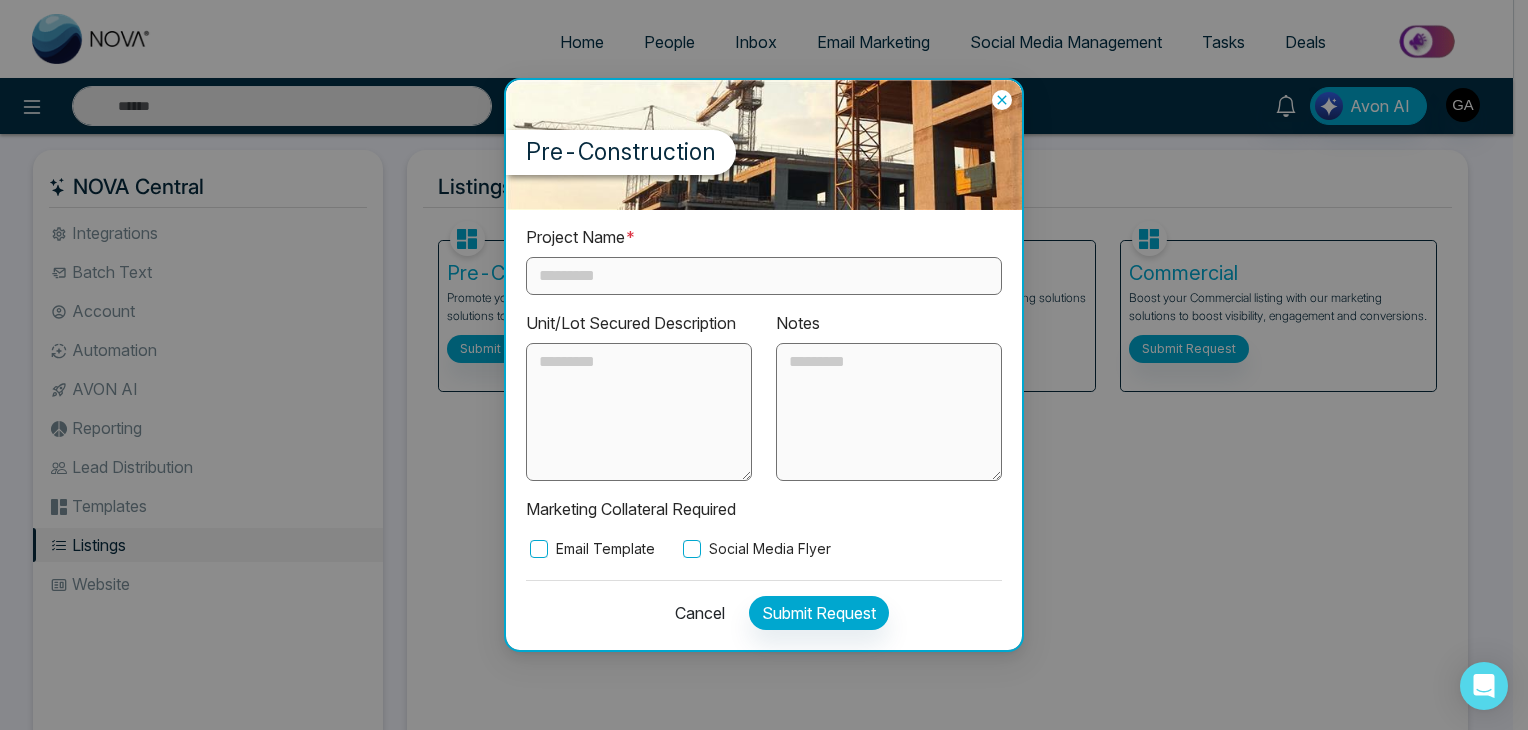 click on "Email Template" at bounding box center [590, 549] 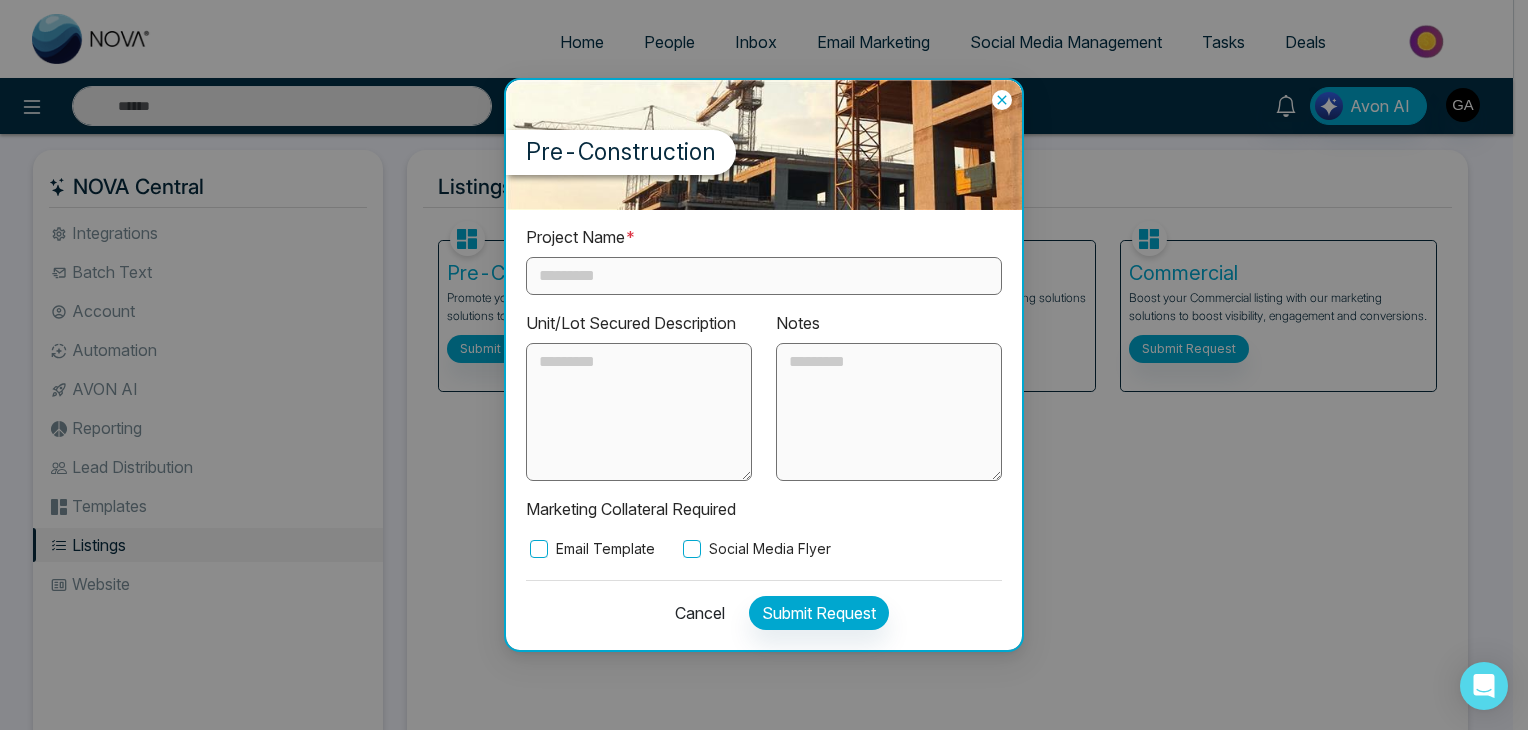 click on "Social Media Flyer" at bounding box center (755, 549) 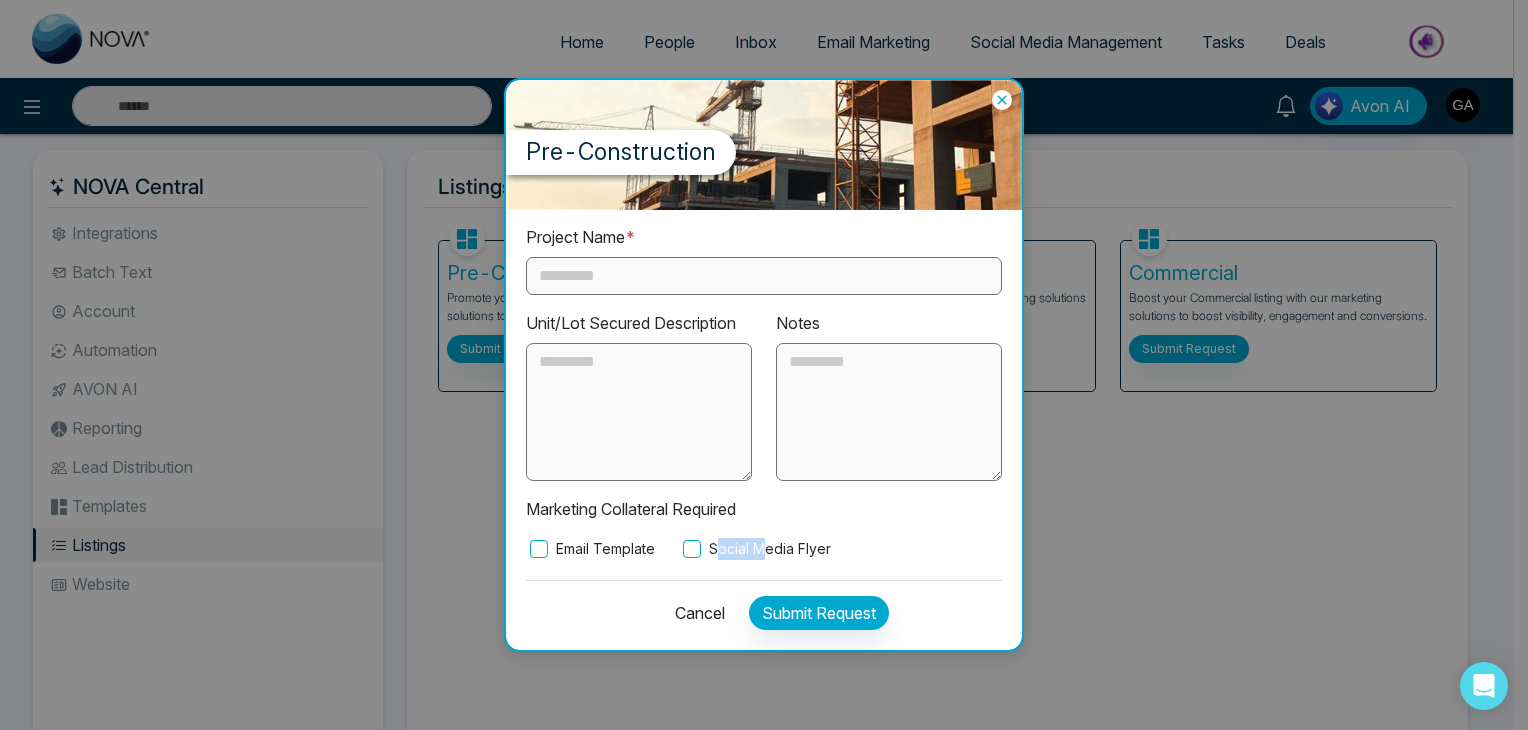 click on "Social Media Flyer" at bounding box center [755, 549] 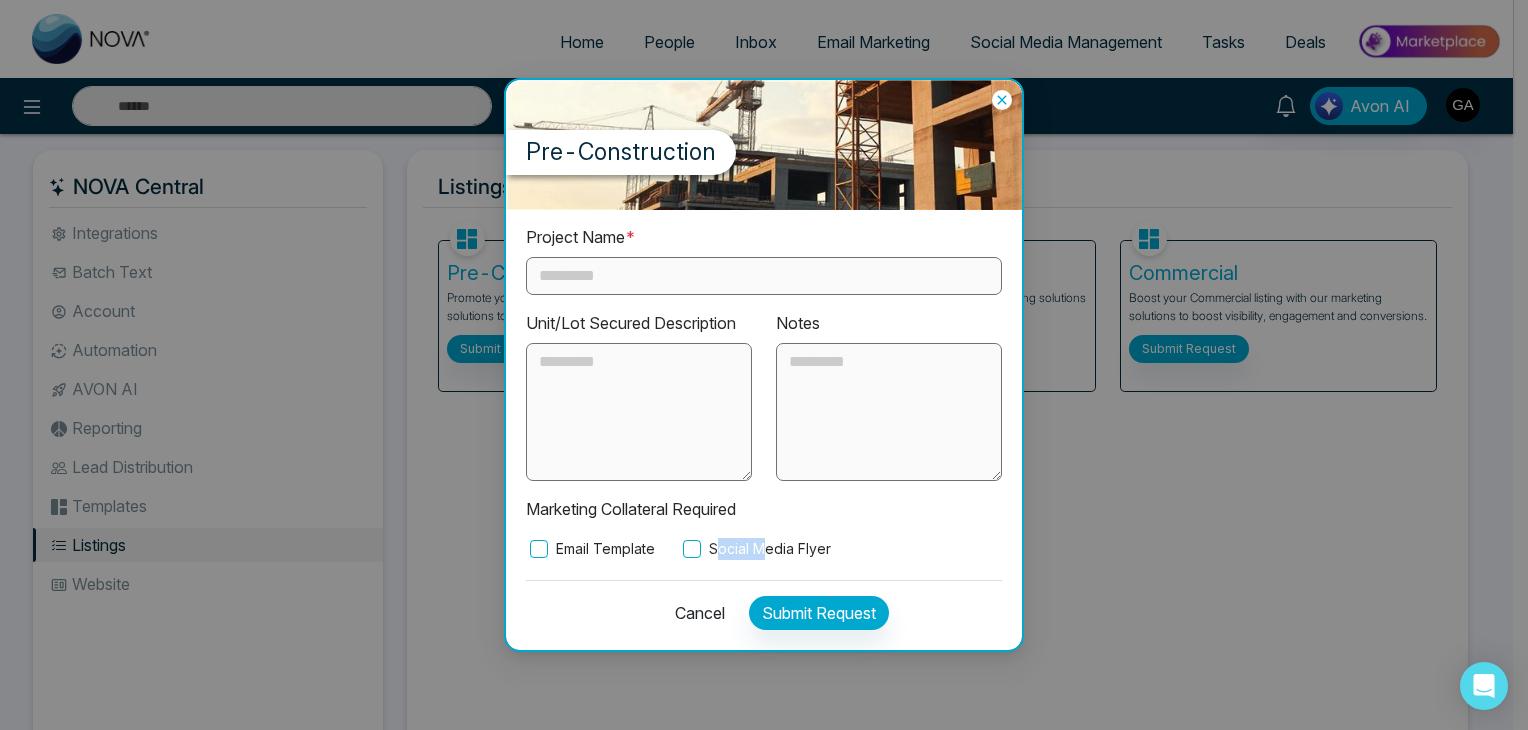 click on "Social Media Flyer" at bounding box center [755, 549] 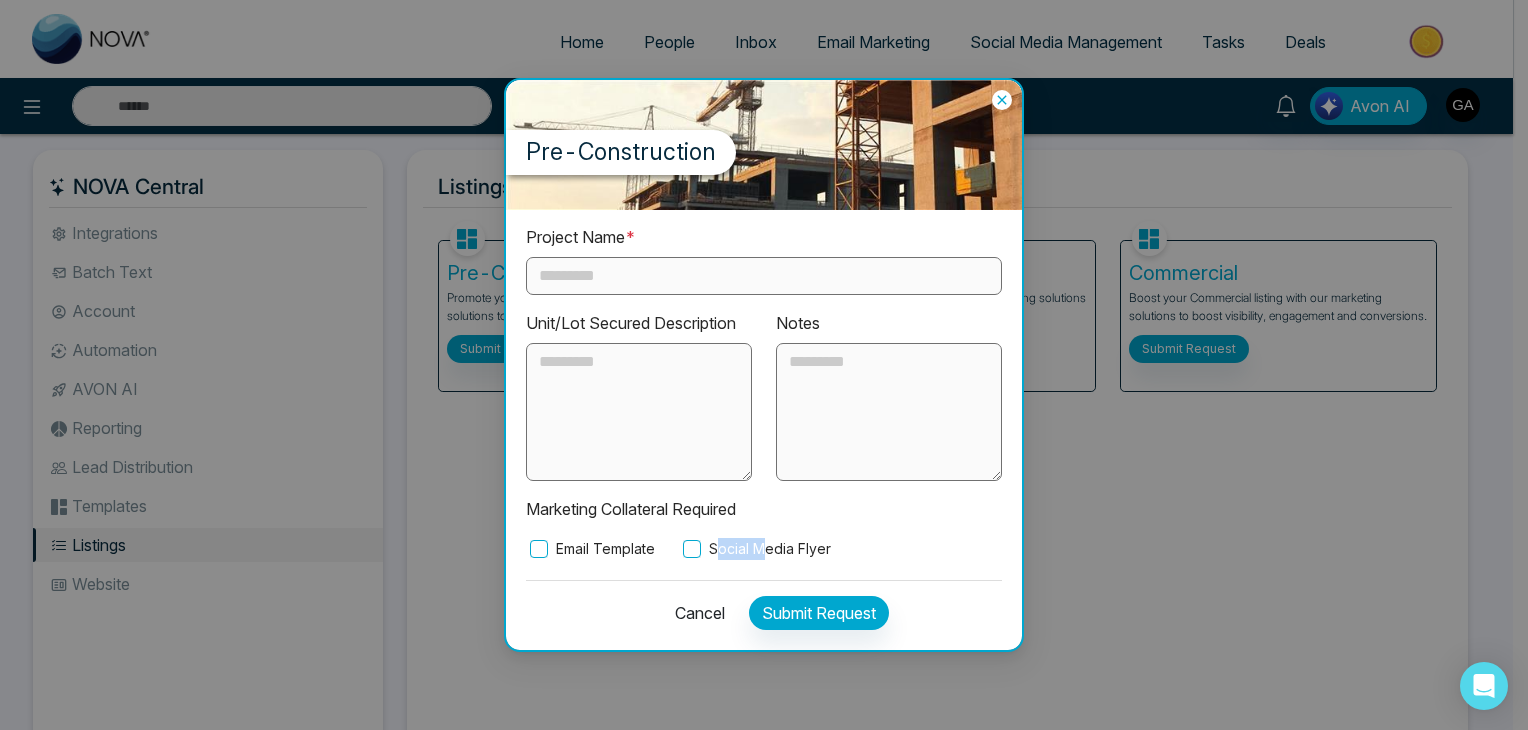 click on "Social Media Flyer" at bounding box center (755, 549) 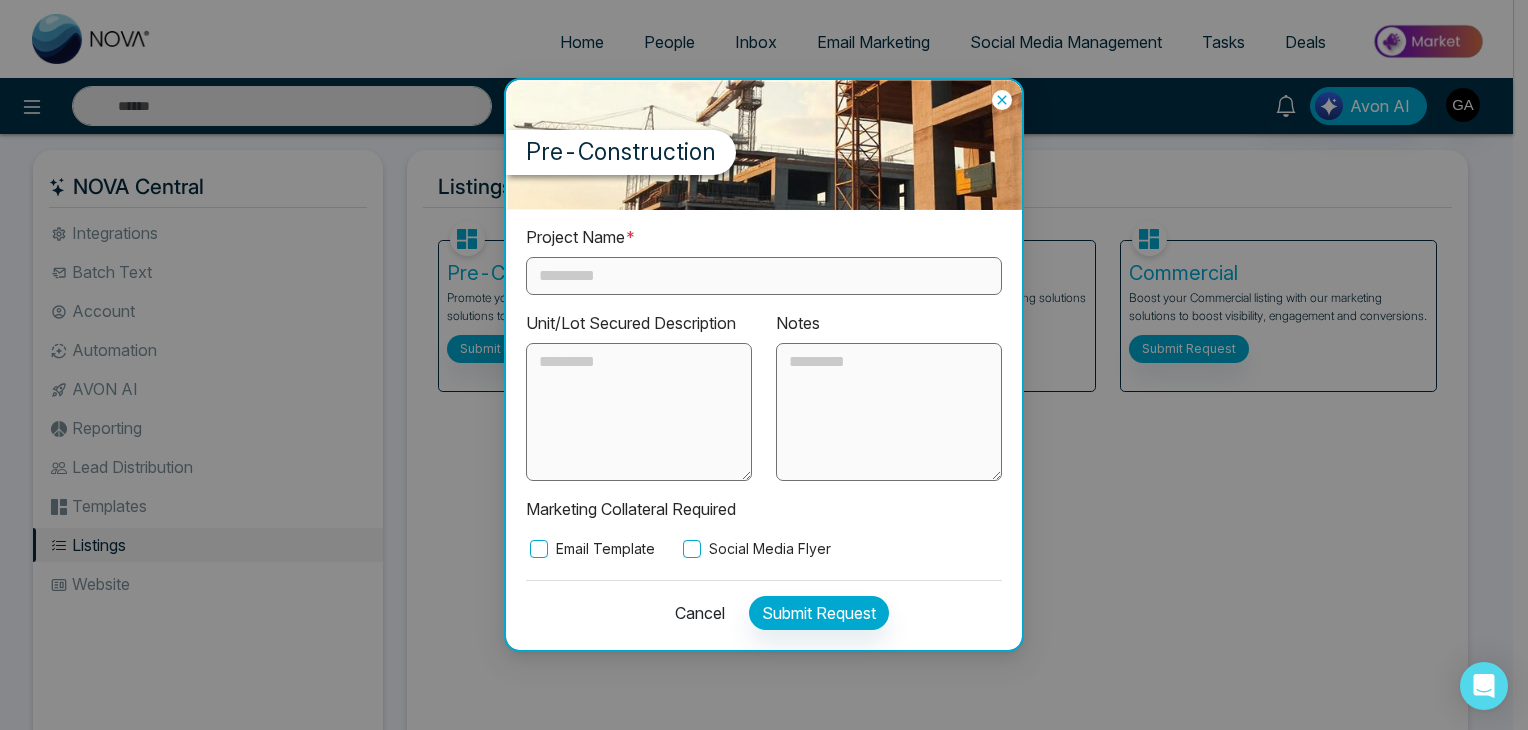 click on "Email Template" at bounding box center (590, 549) 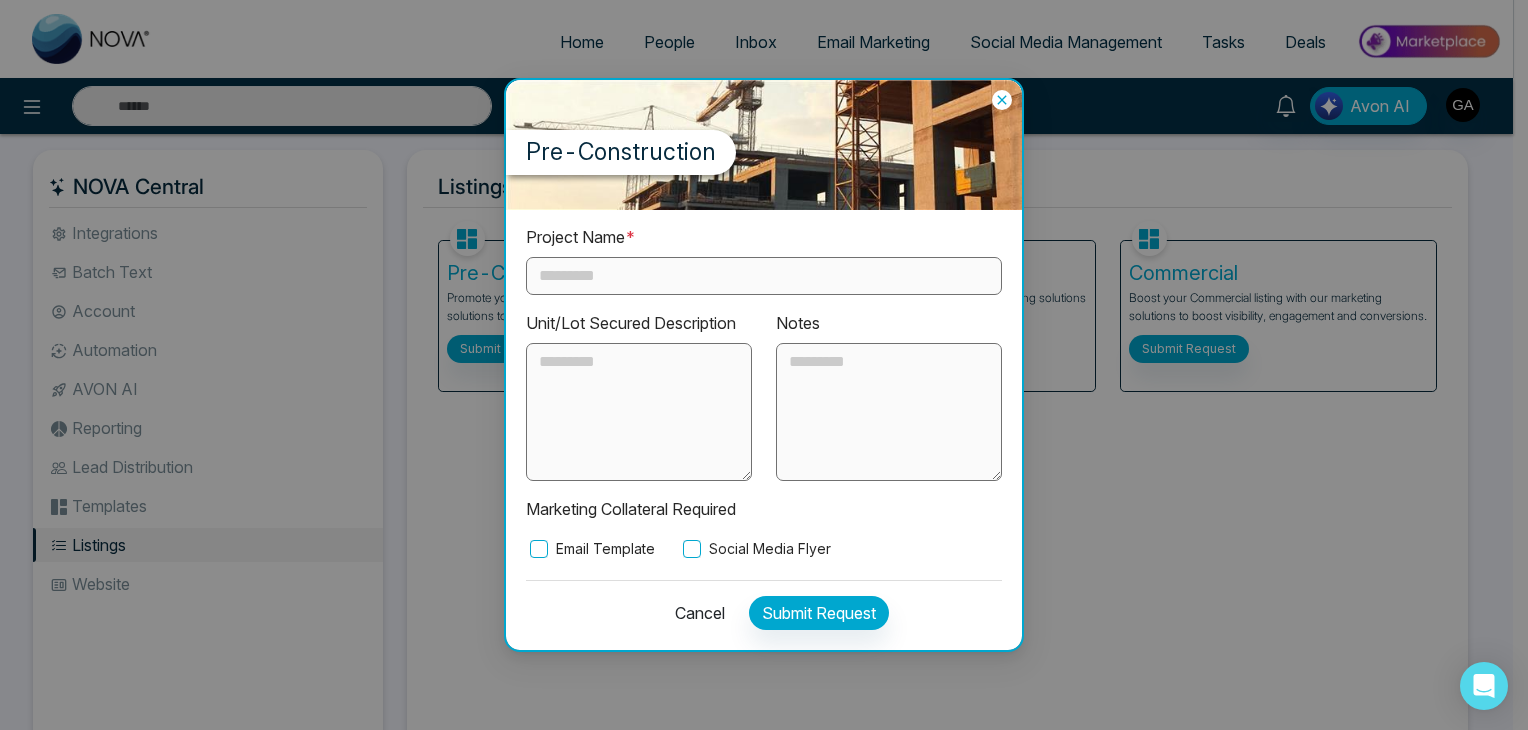 click on "Social Media Flyer" at bounding box center (755, 549) 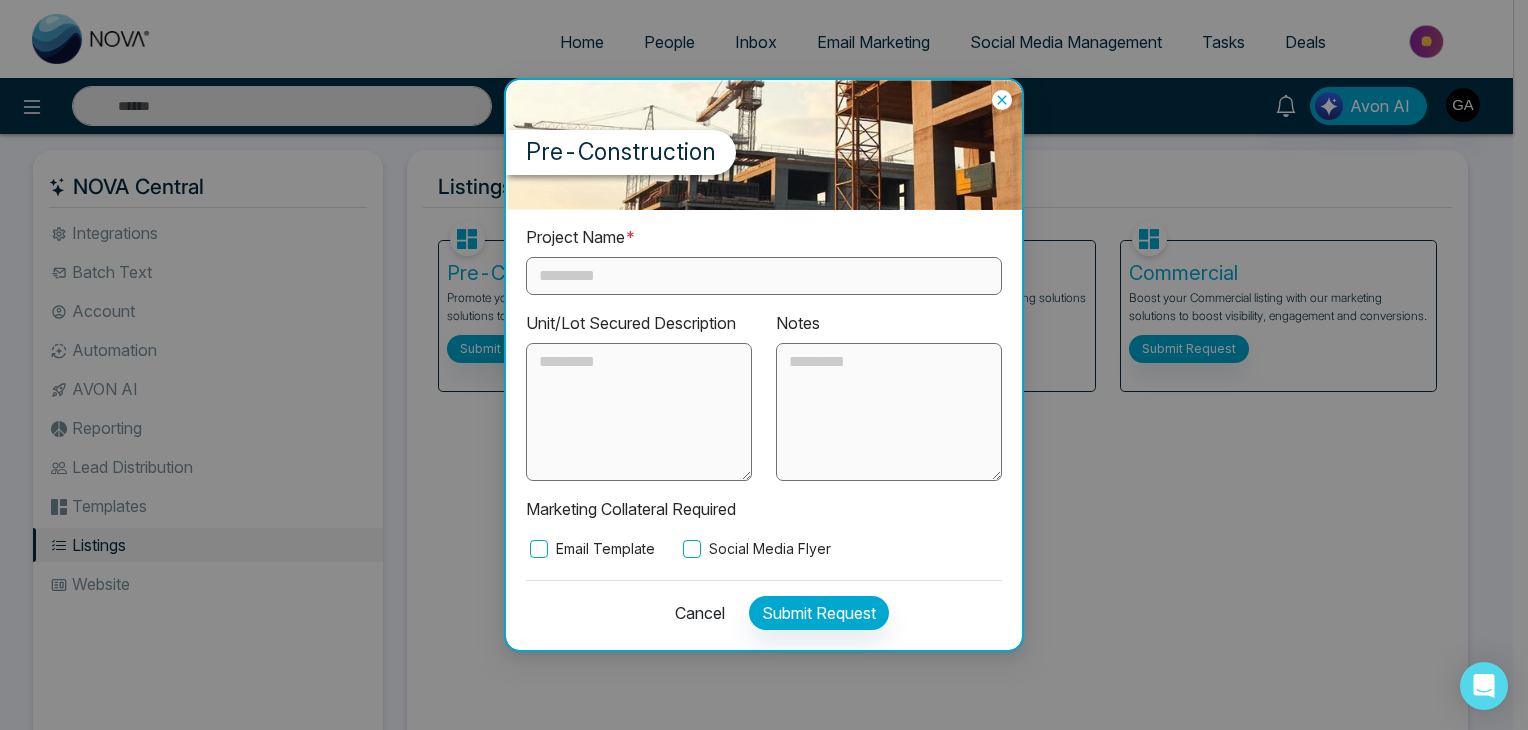 drag, startPoint x: 608, startPoint y: 554, endPoint x: 619, endPoint y: 550, distance: 11.7046995 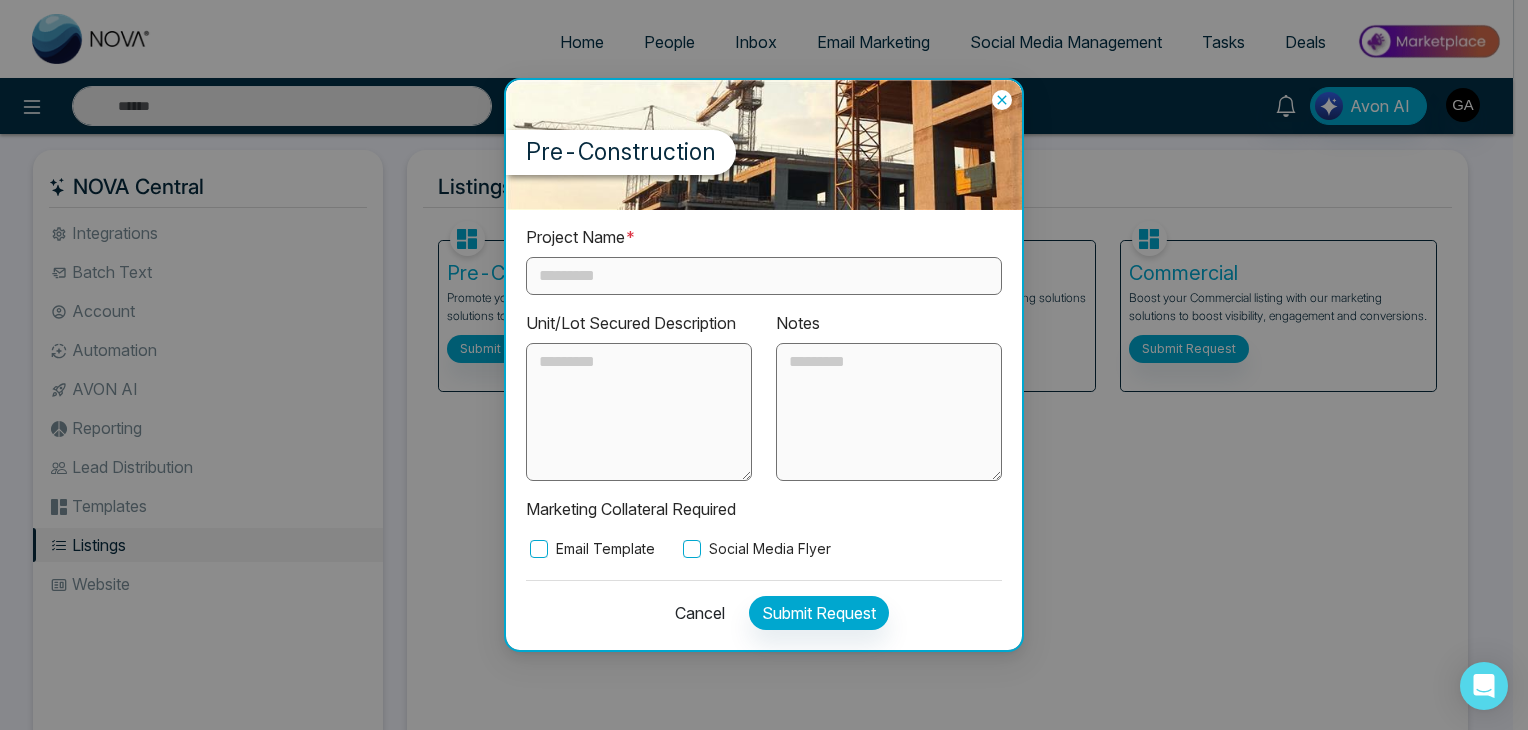 click on "Email Template" at bounding box center (590, 549) 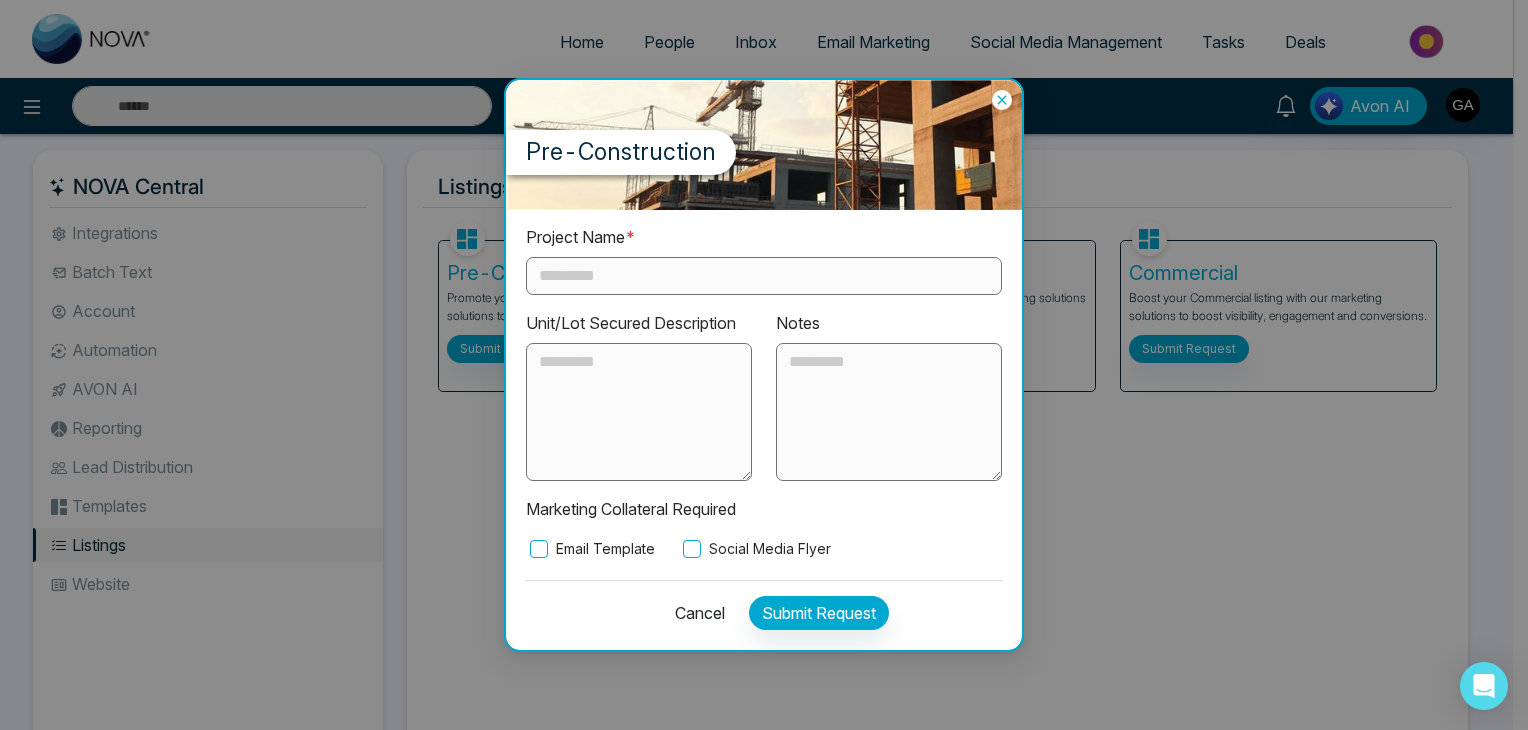 click on "Social Media Flyer" at bounding box center (755, 549) 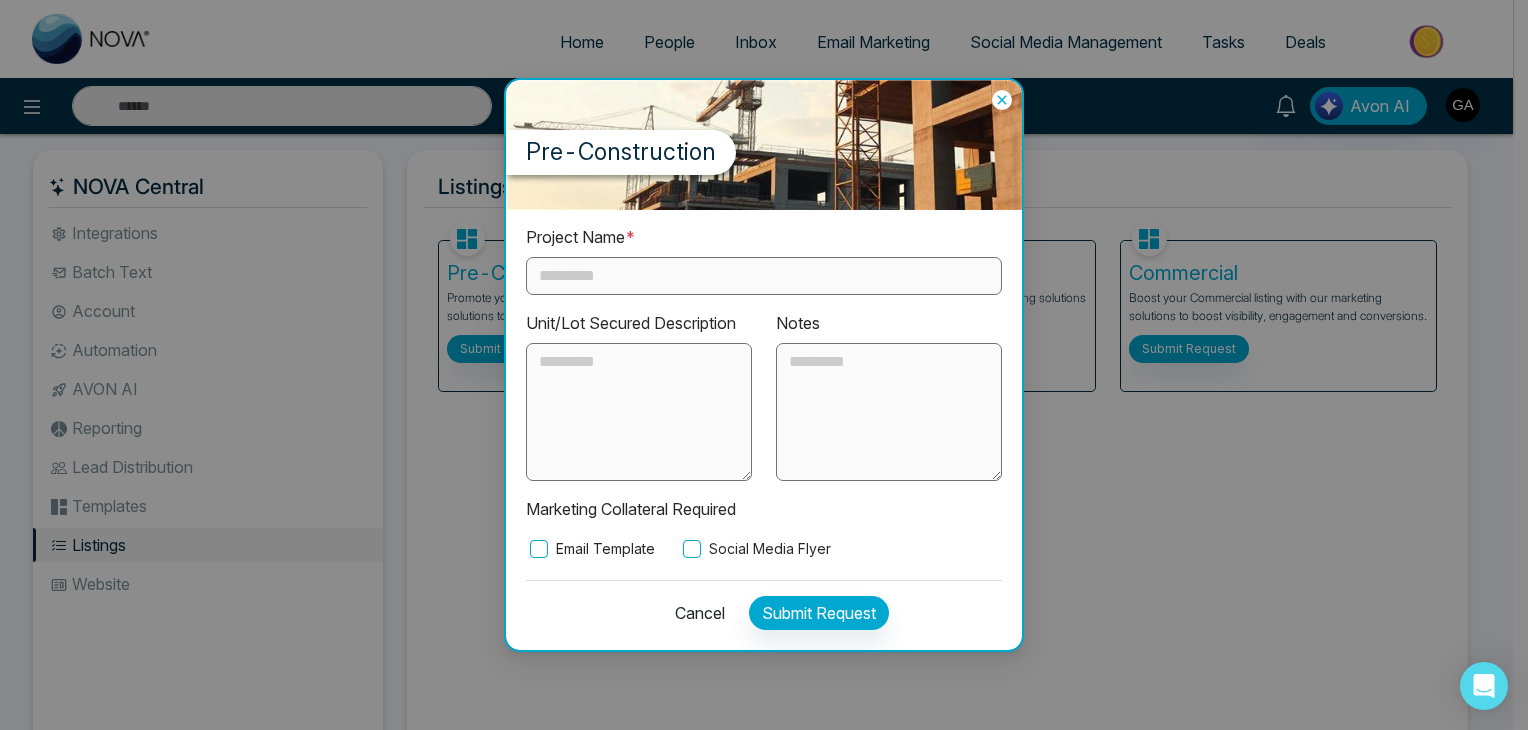 click on "Email Template" at bounding box center (590, 549) 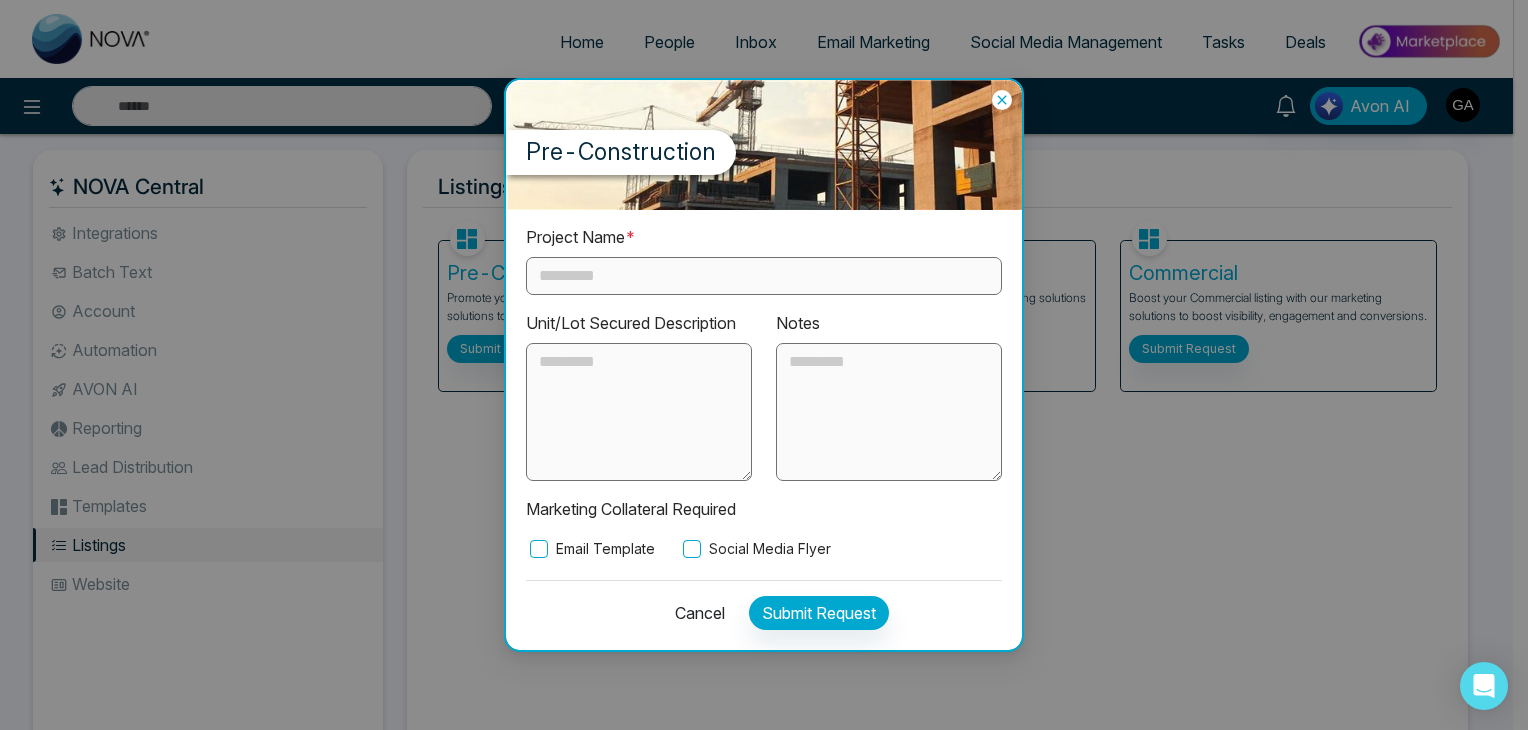 click on "Social Media Flyer" at bounding box center [755, 549] 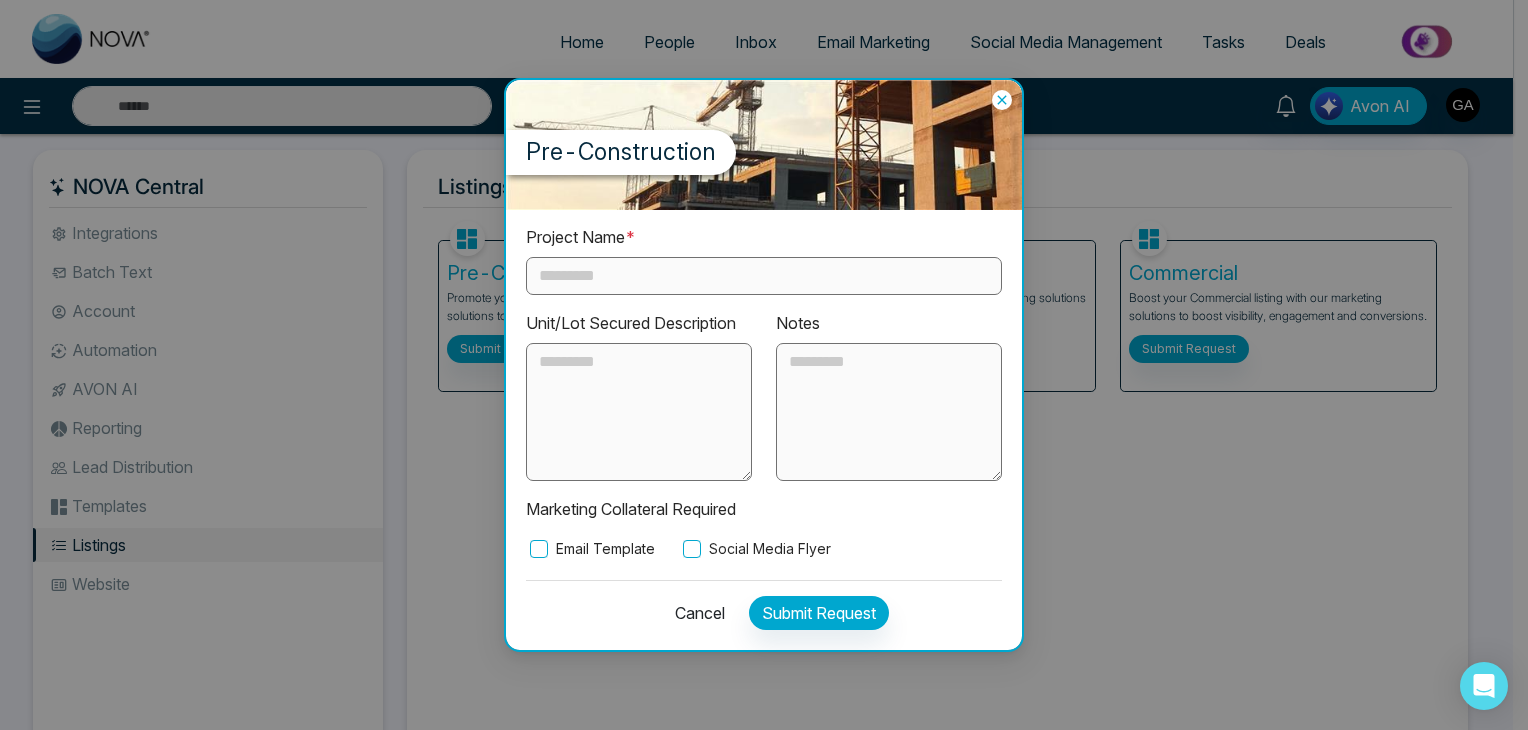click on "Email Template" at bounding box center [590, 549] 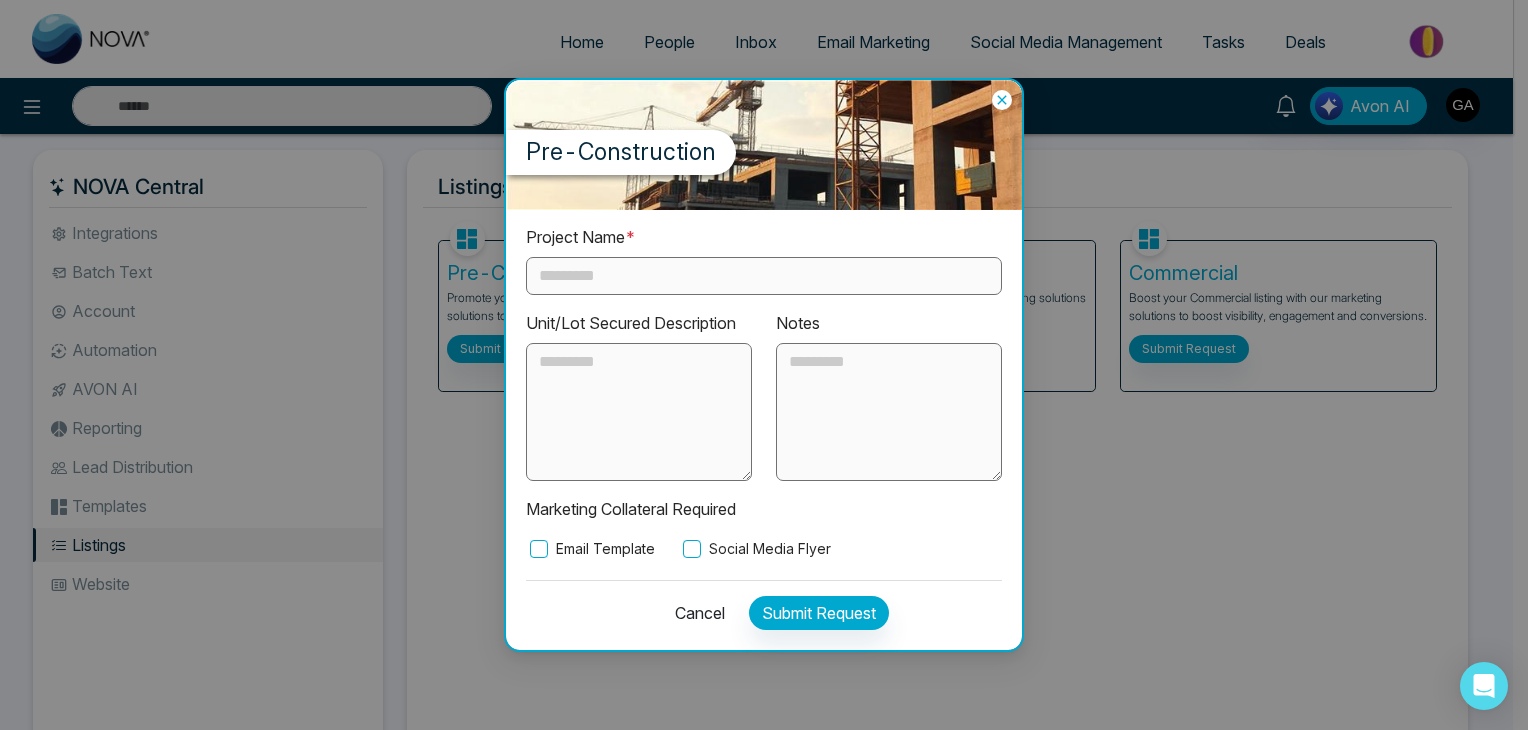 click on "Social Media Flyer" at bounding box center [755, 549] 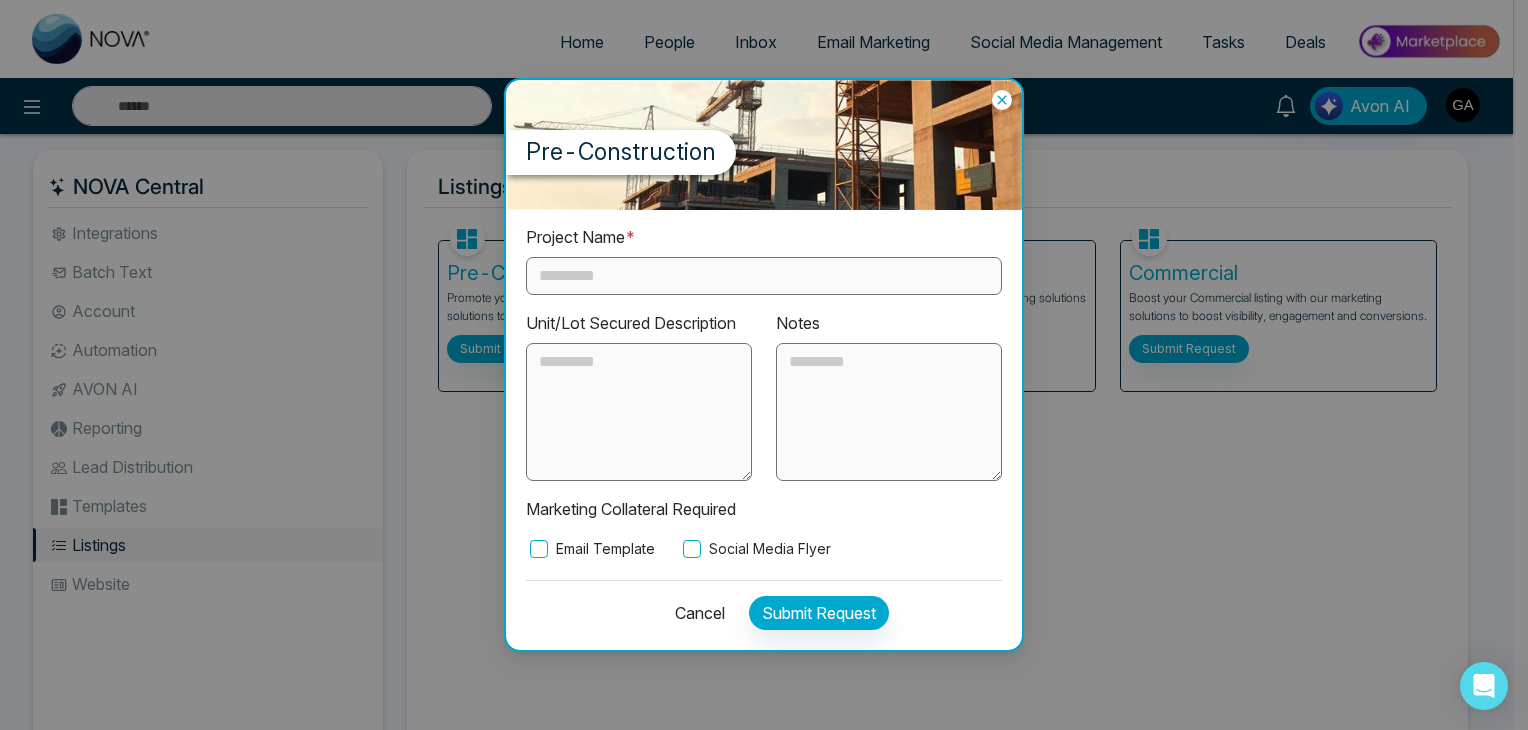 click on "Email Template" at bounding box center [590, 549] 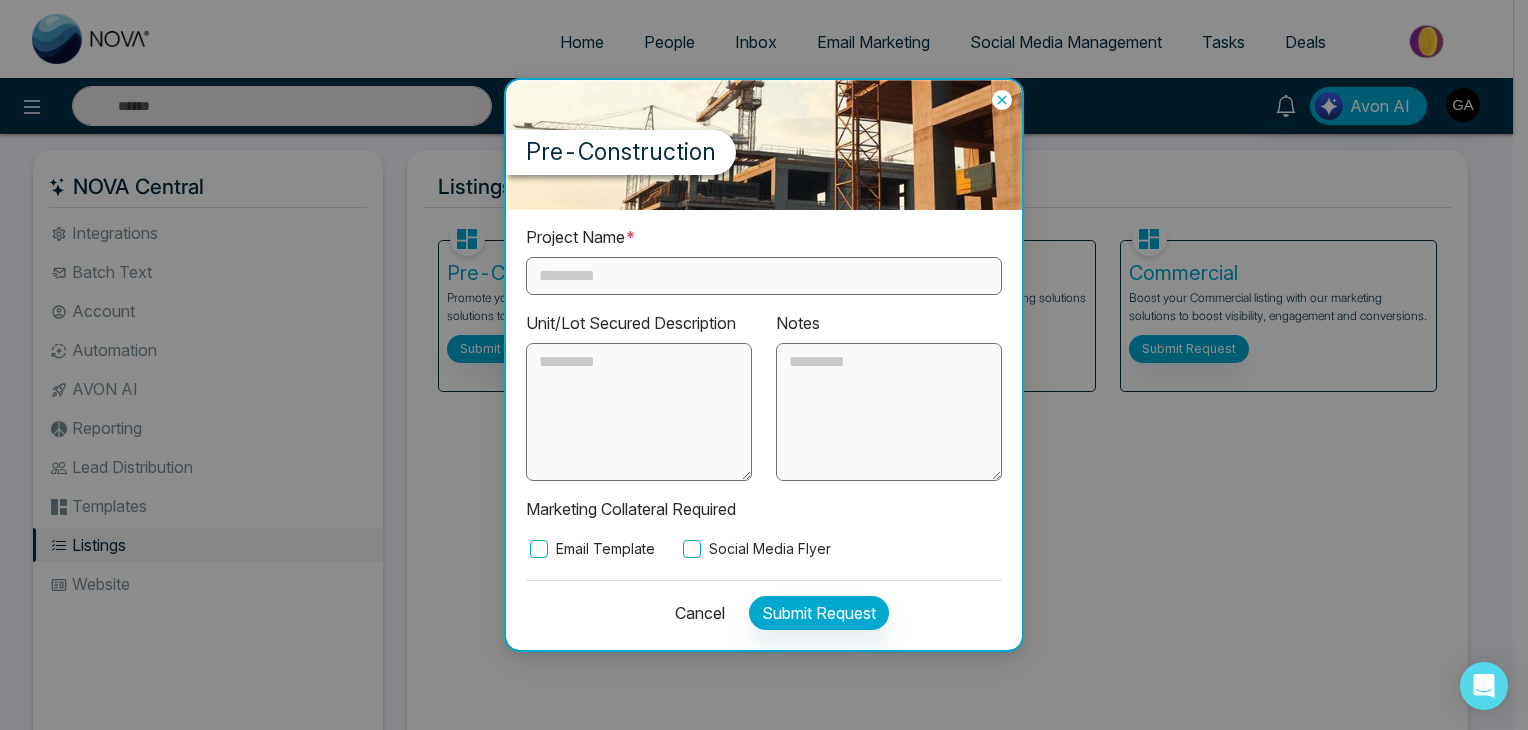drag, startPoint x: 553, startPoint y: 547, endPoint x: 640, endPoint y: 542, distance: 87.14356 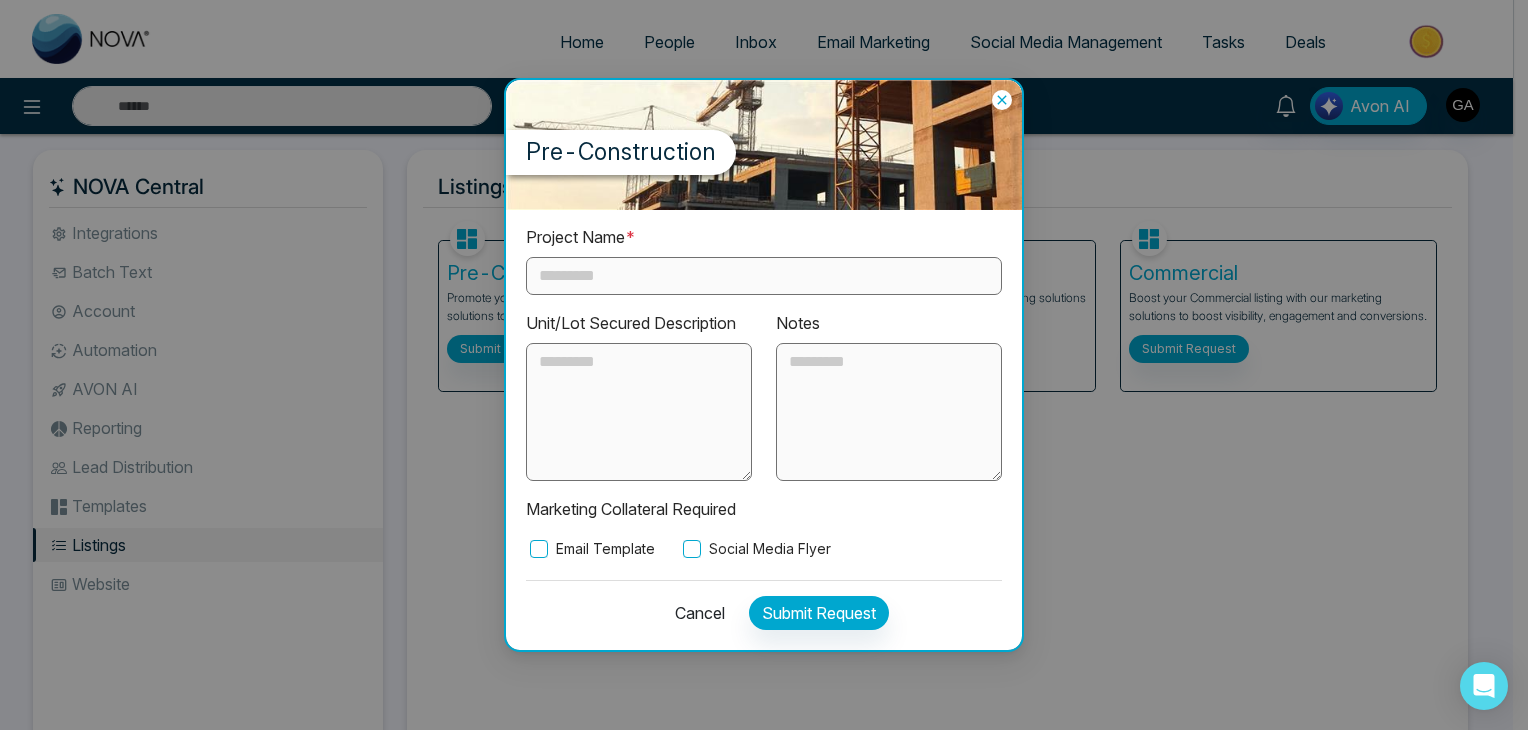 click on "Email Template" at bounding box center [590, 549] 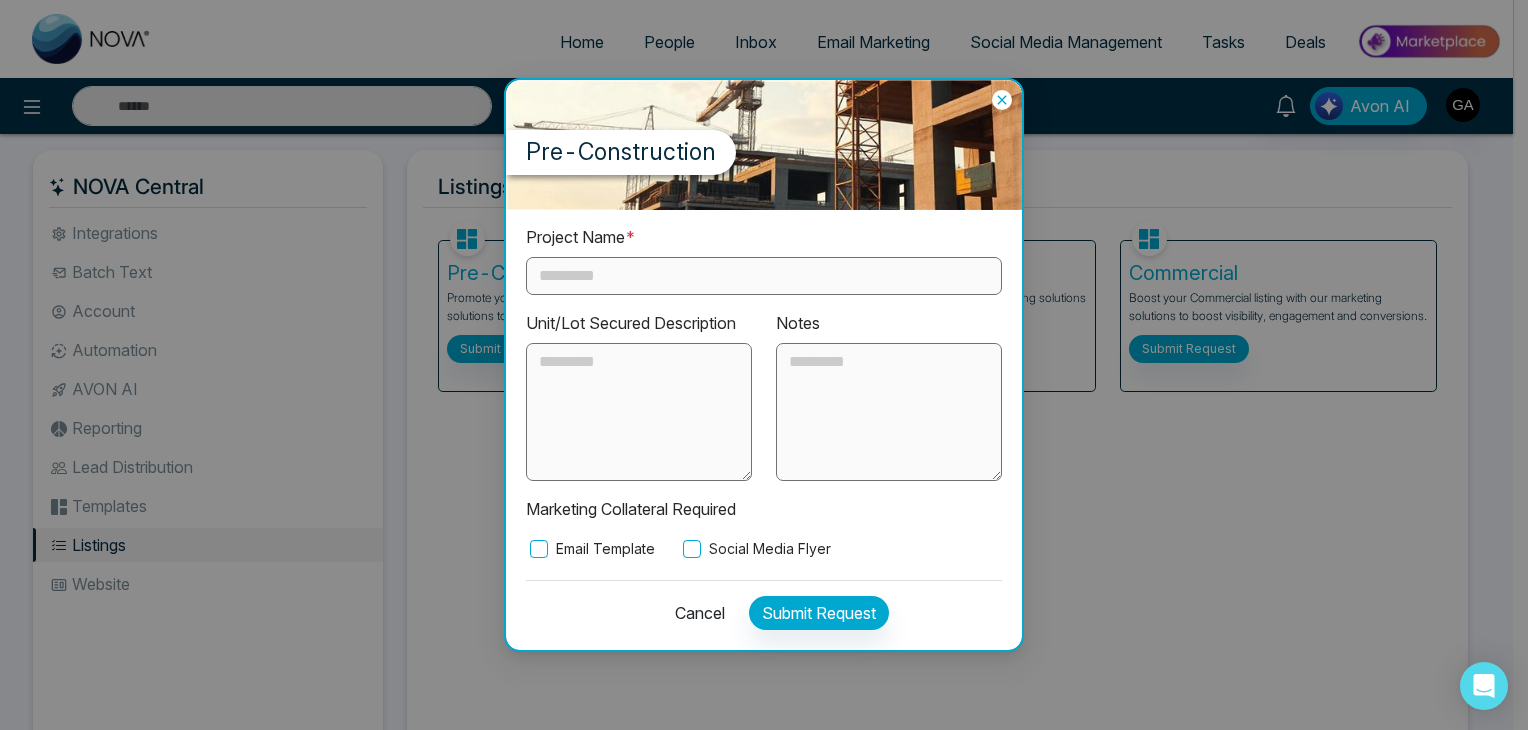 drag, startPoint x: 745, startPoint y: 546, endPoint x: 712, endPoint y: 543, distance: 33.13608 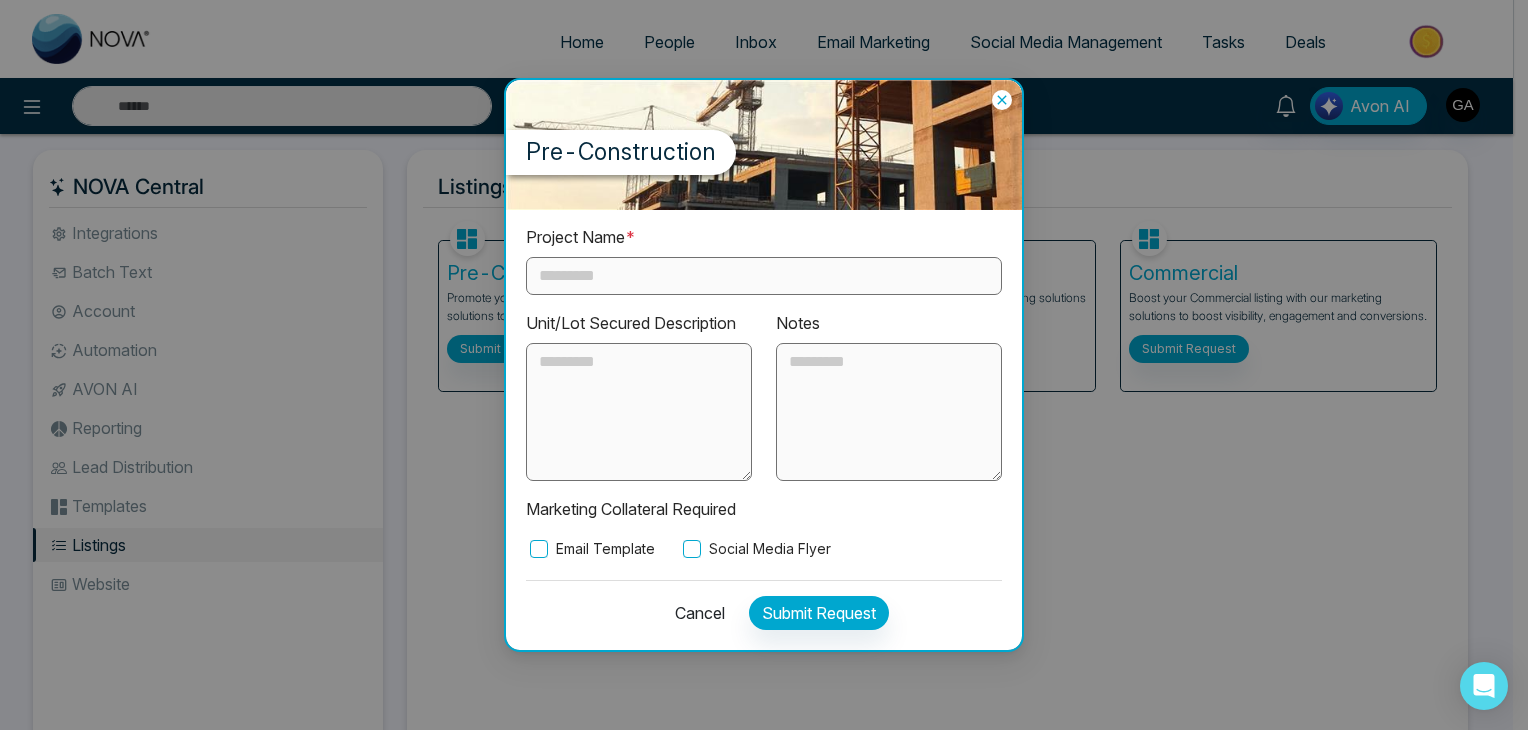 click on "Social Media Flyer" at bounding box center (755, 549) 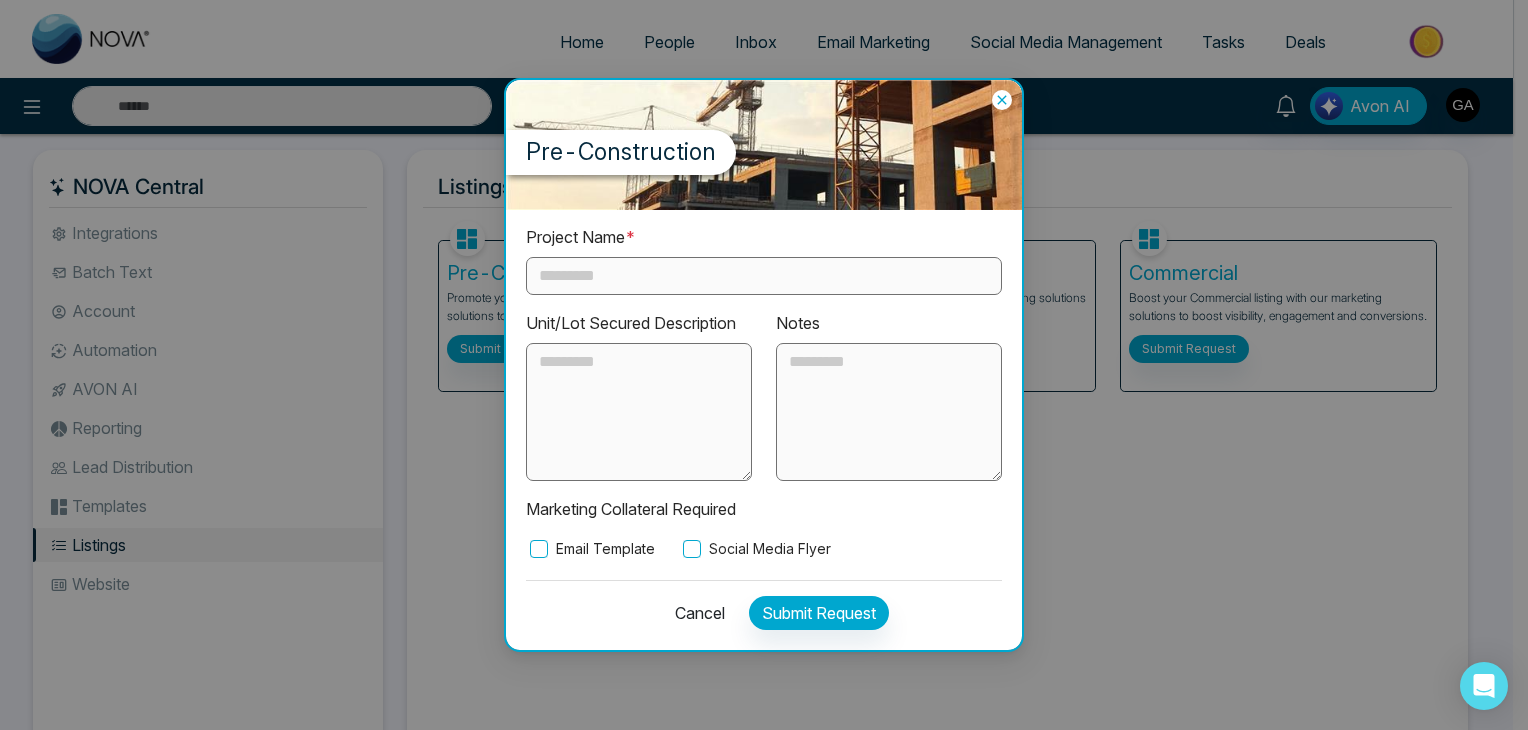 click on "Email Template" at bounding box center [590, 549] 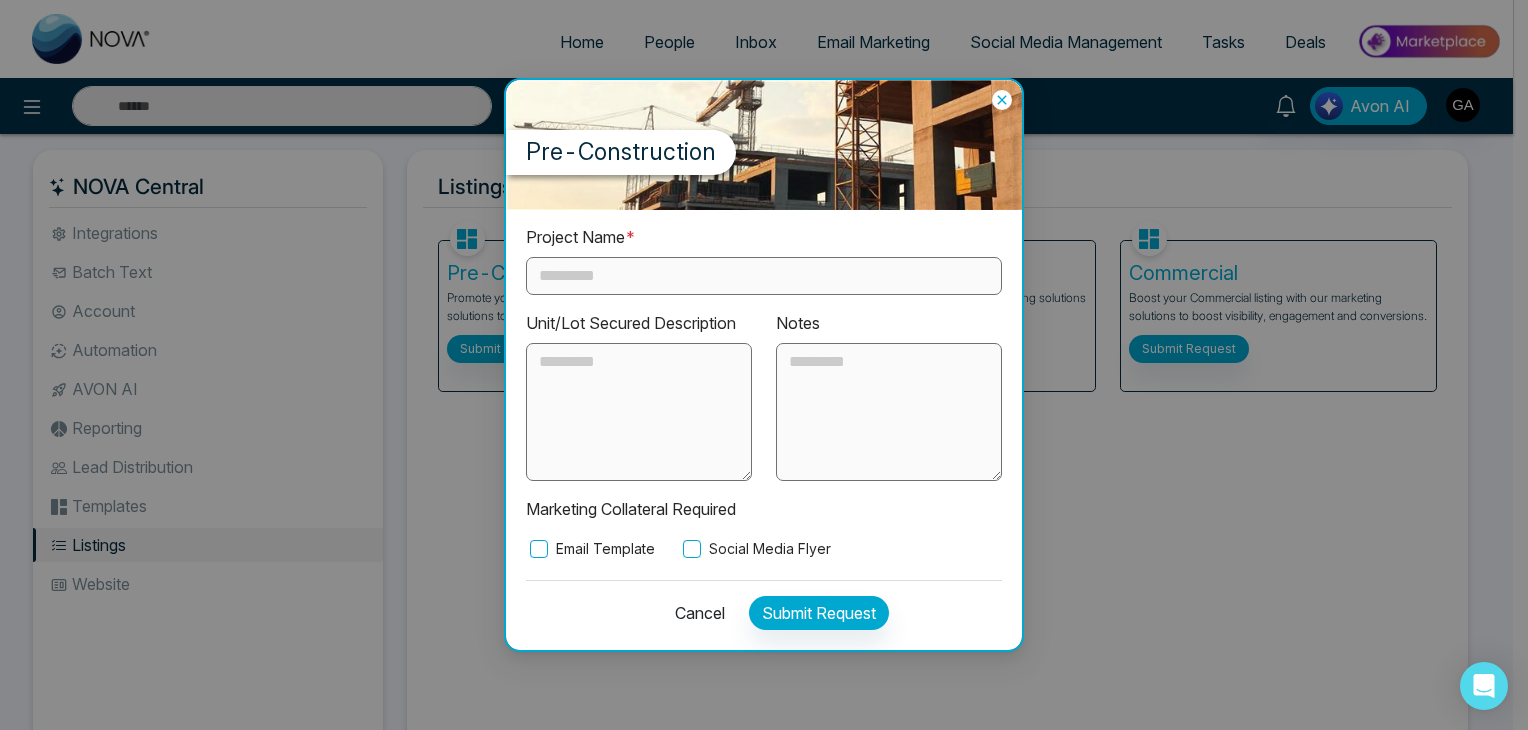 click on "Social Media Flyer" at bounding box center (755, 549) 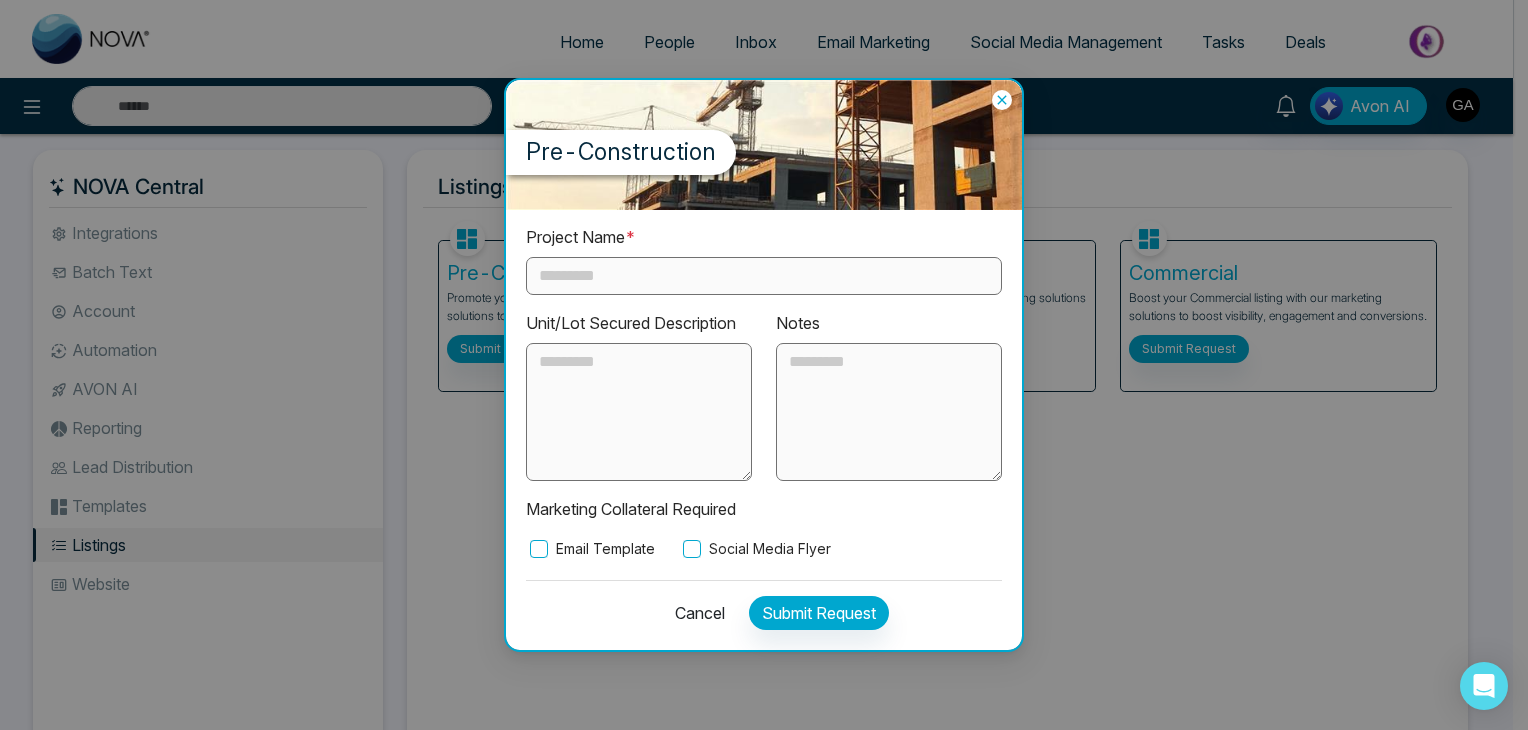drag, startPoint x: 610, startPoint y: 549, endPoint x: 644, endPoint y: 550, distance: 34.0147 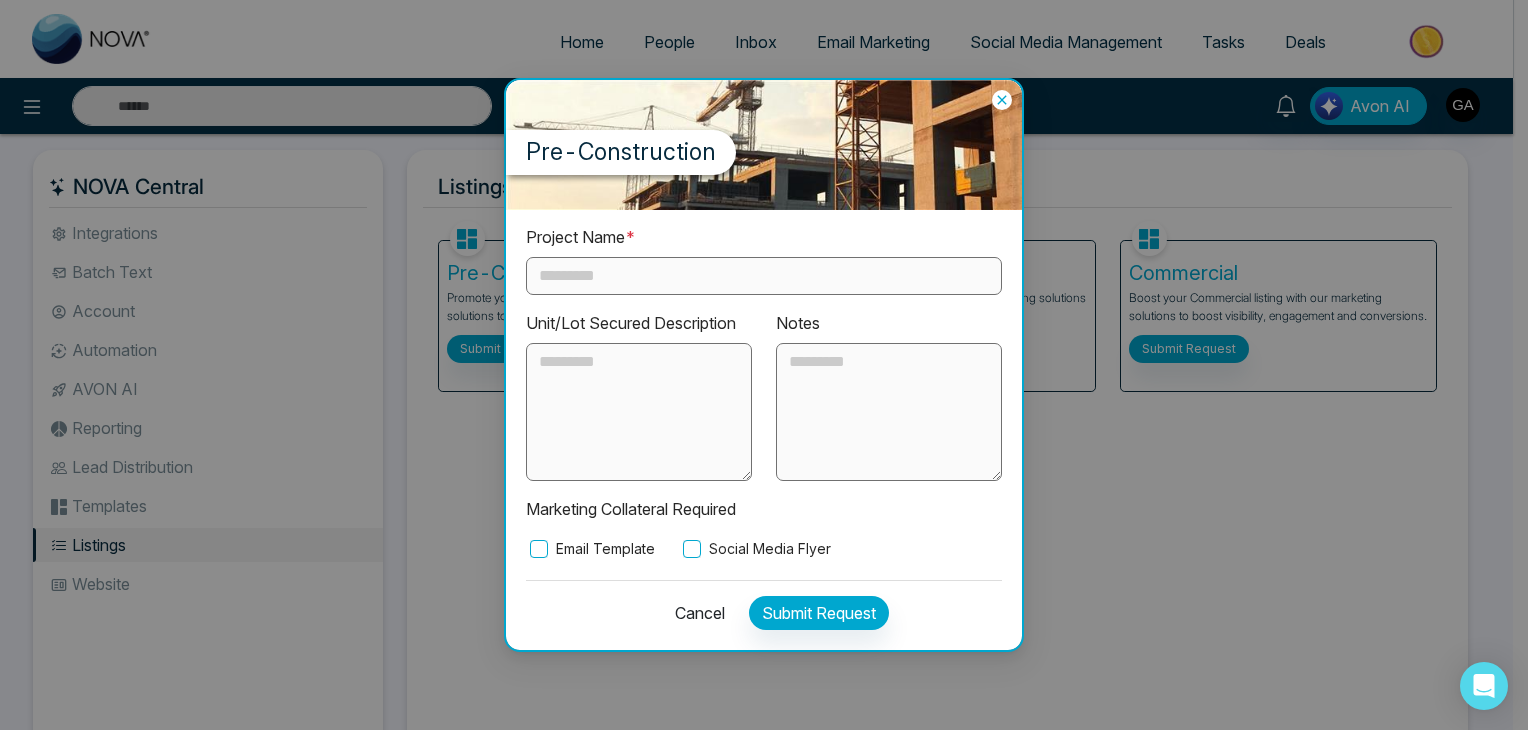 click on "Email Template" at bounding box center (590, 549) 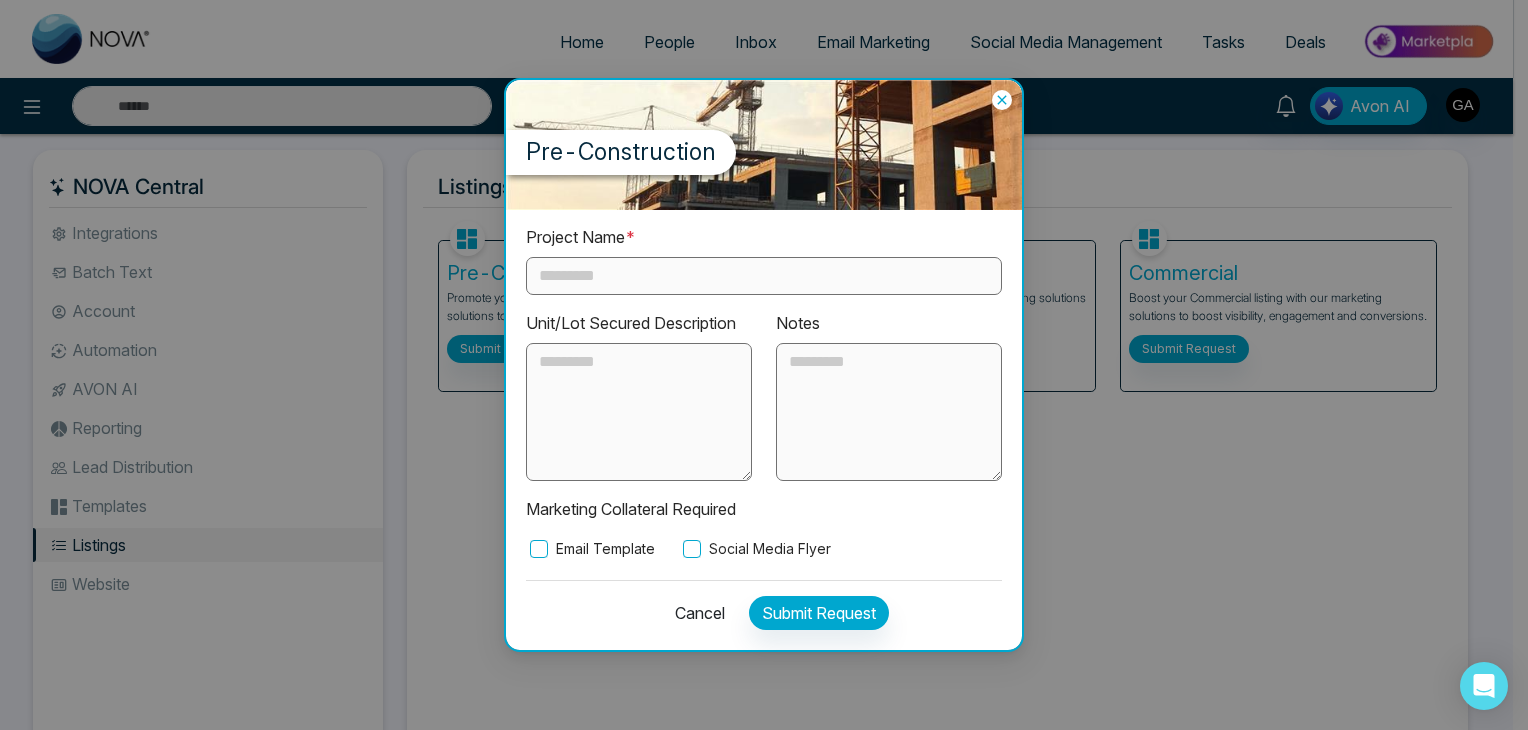 drag, startPoint x: 721, startPoint y: 565, endPoint x: 679, endPoint y: 557, distance: 42.755116 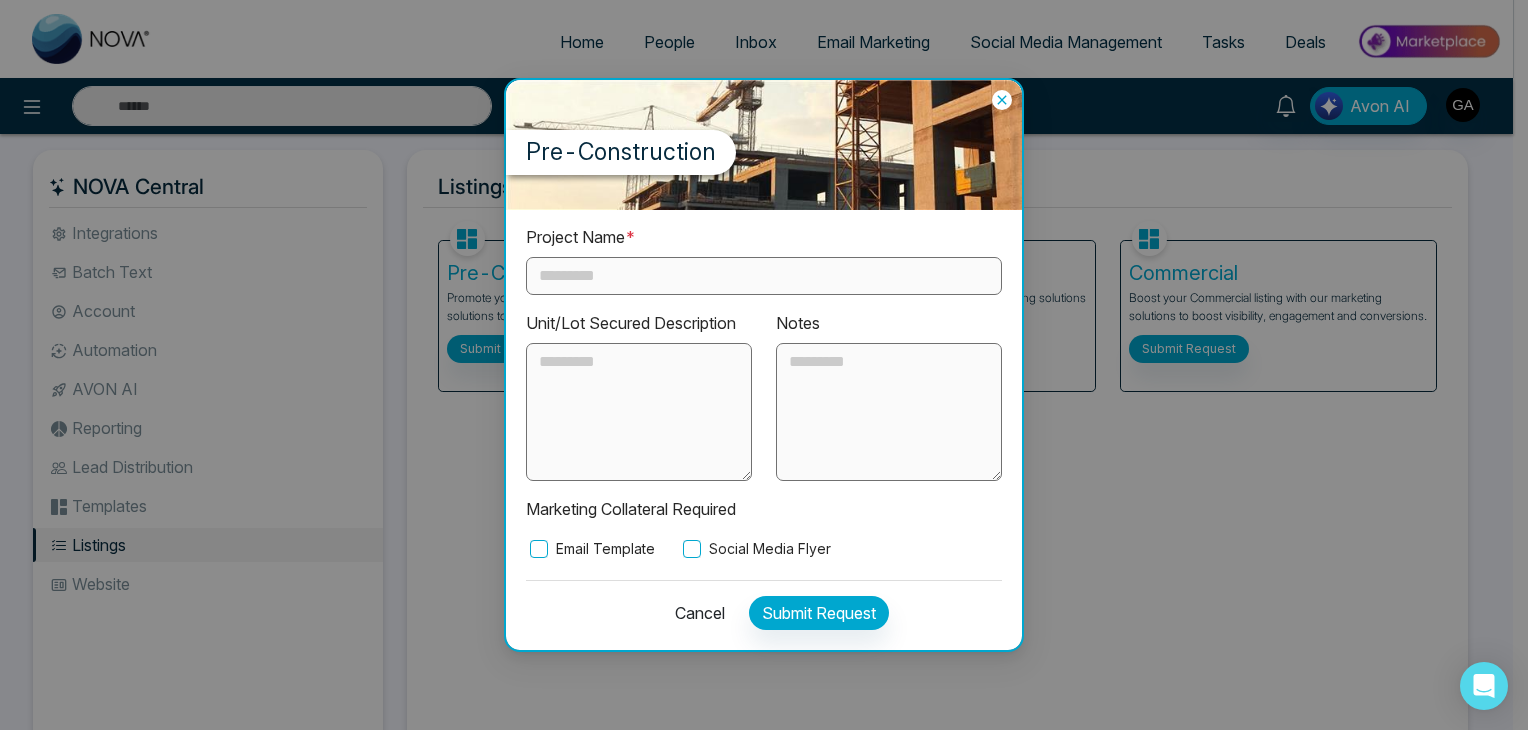 click on "Project Name  * Unit/Lot Secured Description Notes Marketing Collateral Required  Email Template  Social Media Flyer Cancel Submit Request" at bounding box center (764, 430) 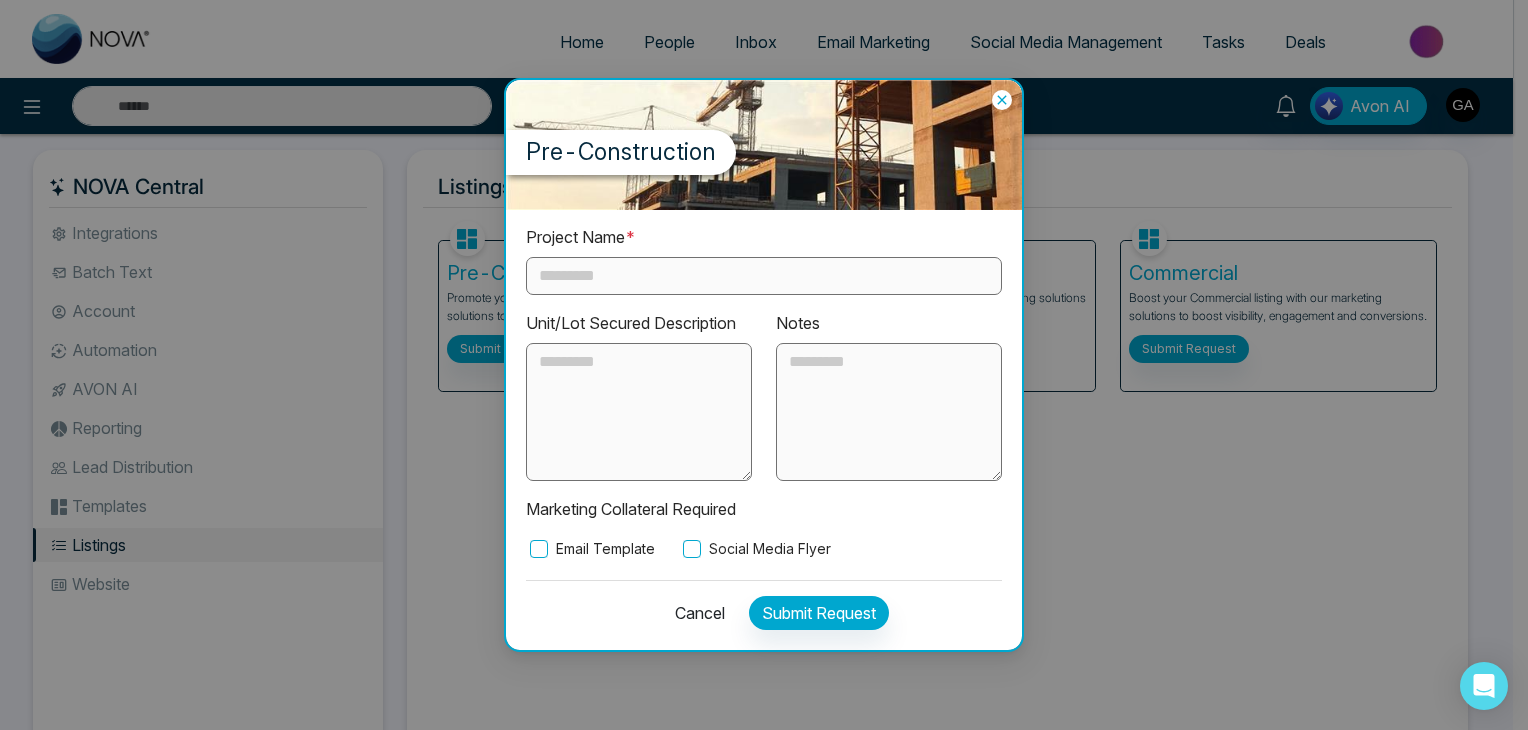 click on "Email Template  Social Media Flyer" at bounding box center [764, 549] 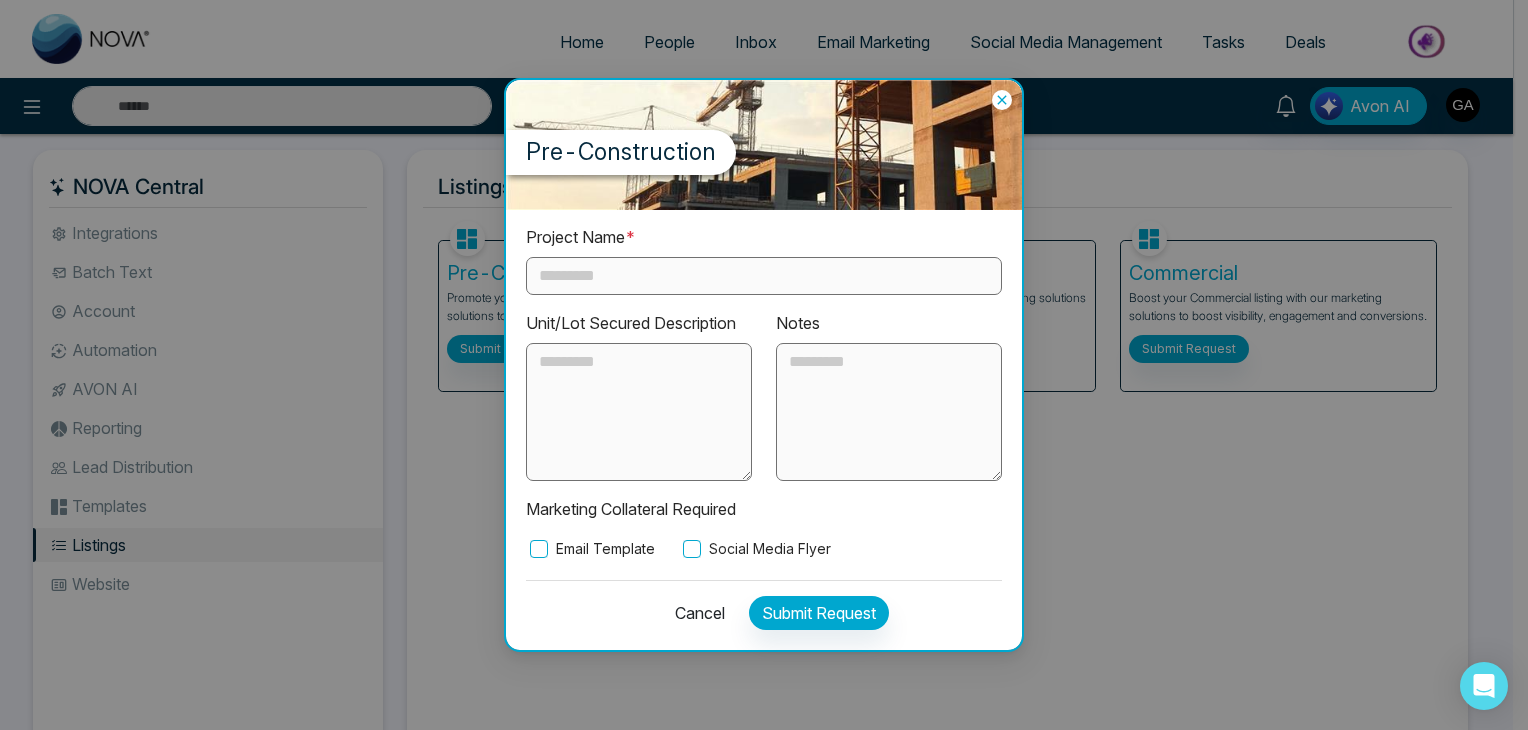 drag, startPoint x: 608, startPoint y: 552, endPoint x: 618, endPoint y: 548, distance: 10.770329 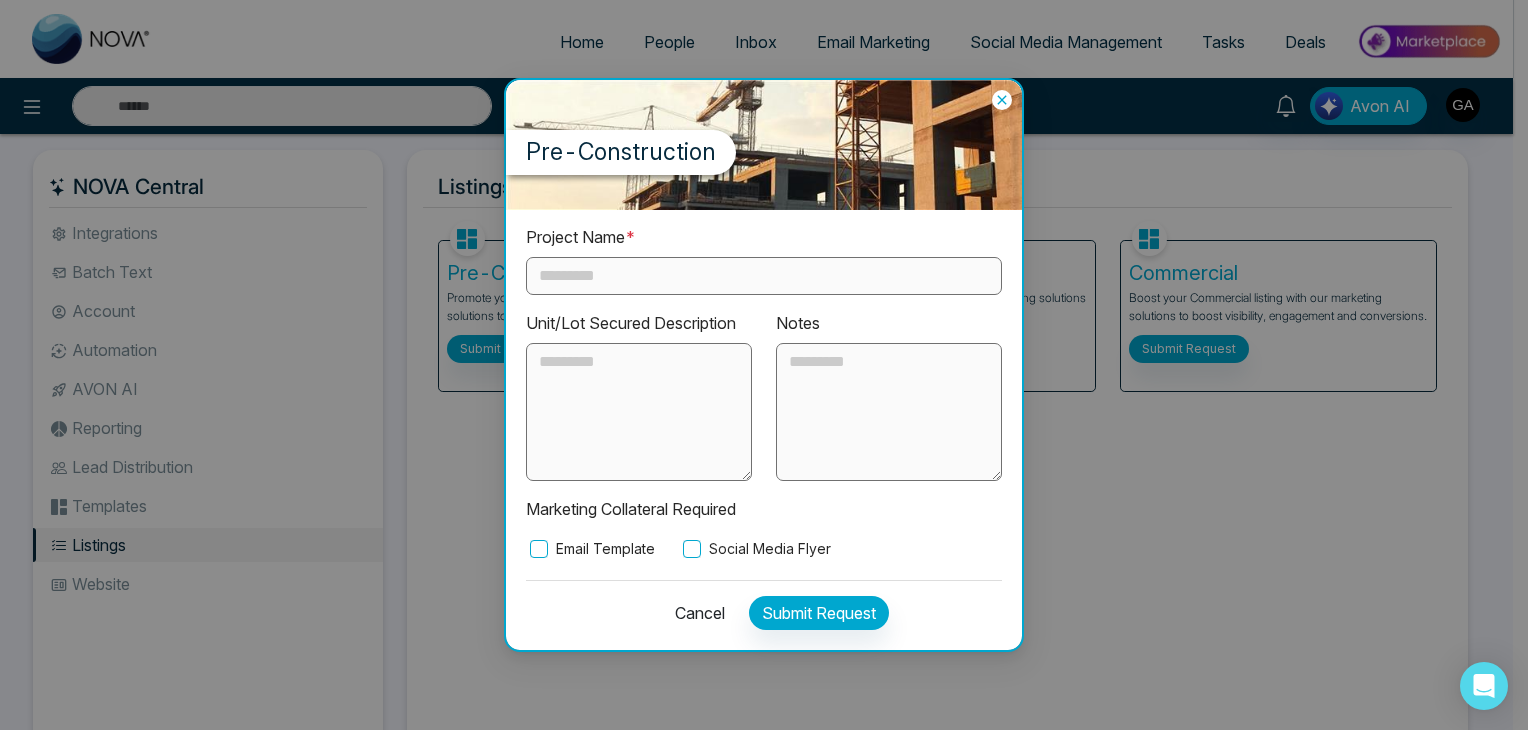 click on "Email Template" at bounding box center [590, 549] 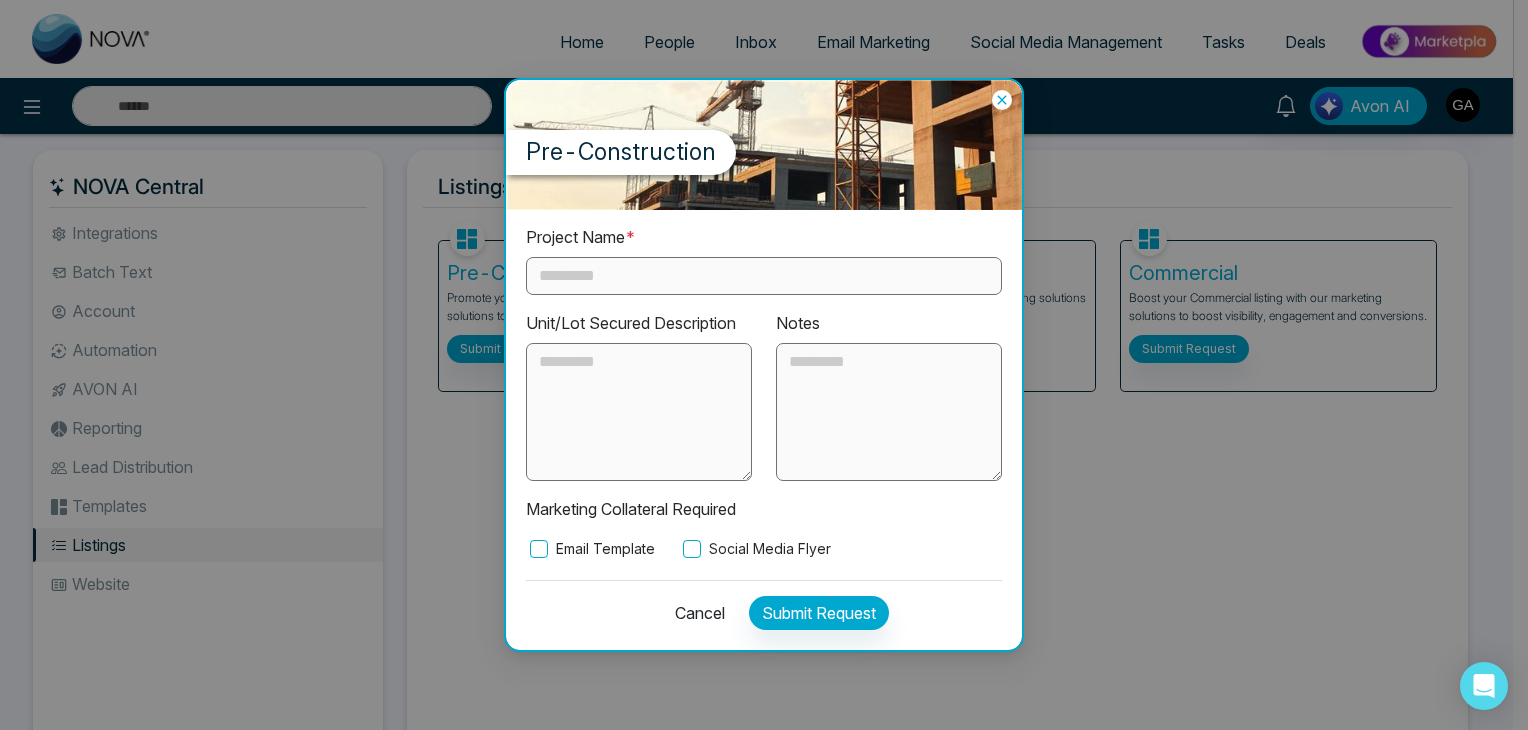 click on "Social Media Flyer" at bounding box center [755, 549] 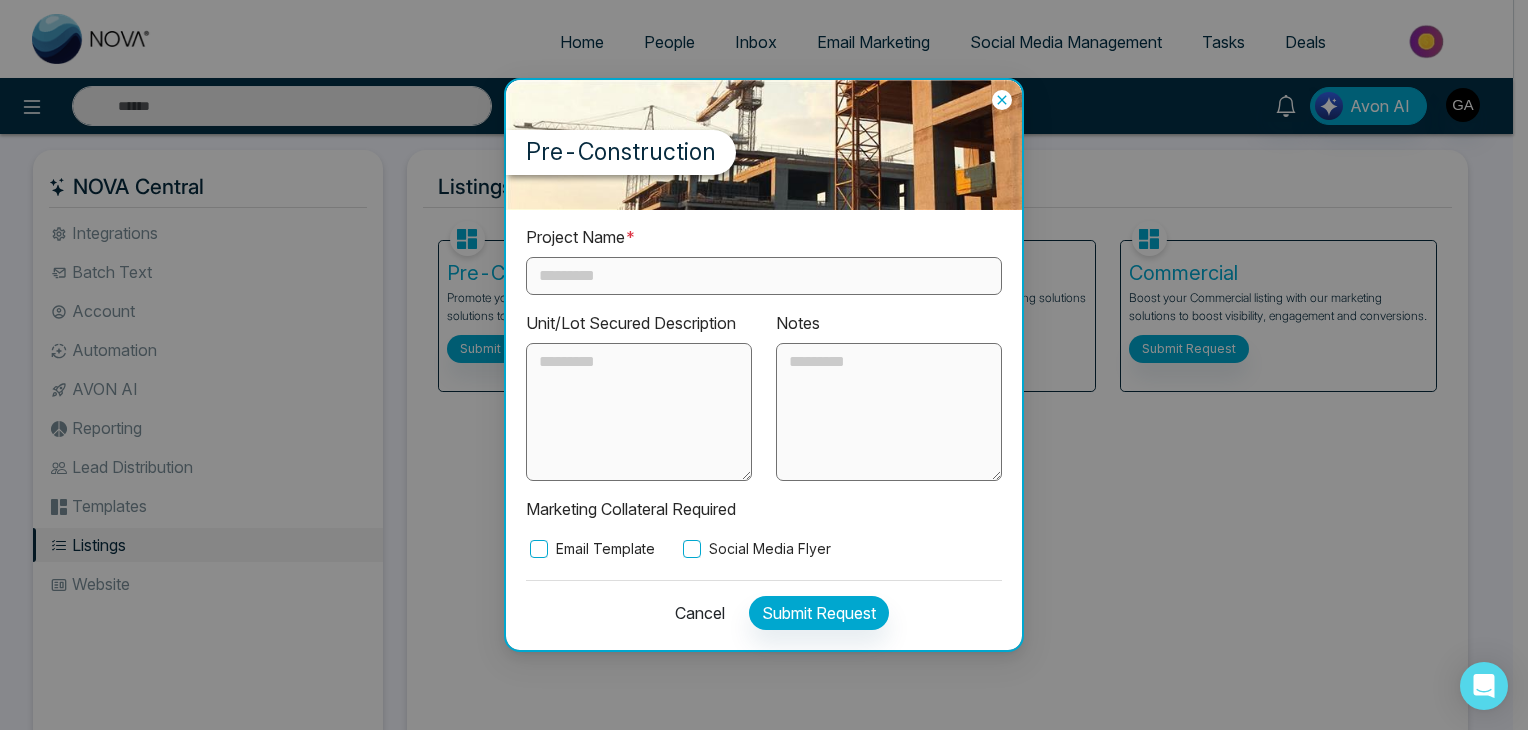 click on "Email Template" at bounding box center [590, 549] 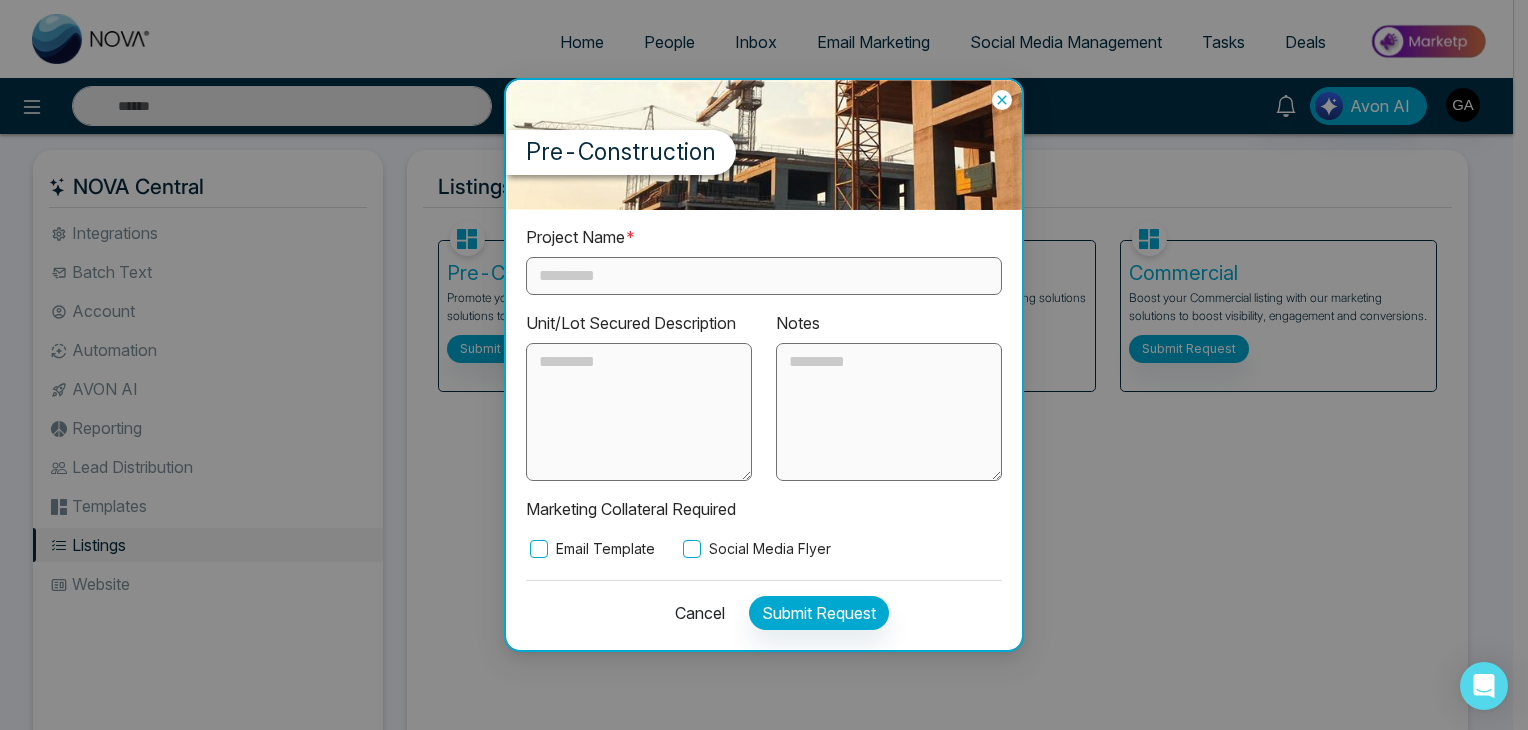 click on "Cancel" at bounding box center (694, 613) 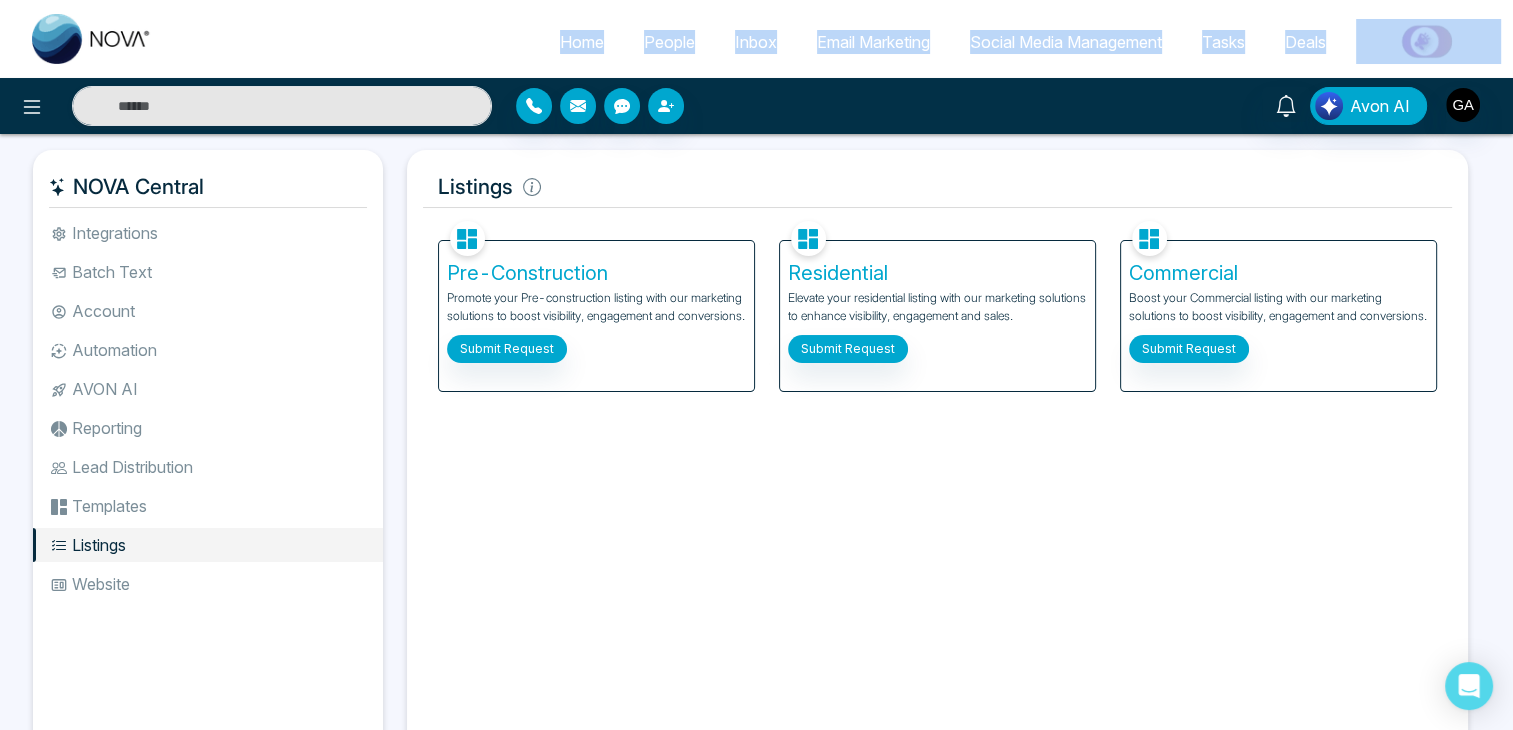 drag, startPoint x: 504, startPoint y: 52, endPoint x: 1352, endPoint y: 48, distance: 848.00946 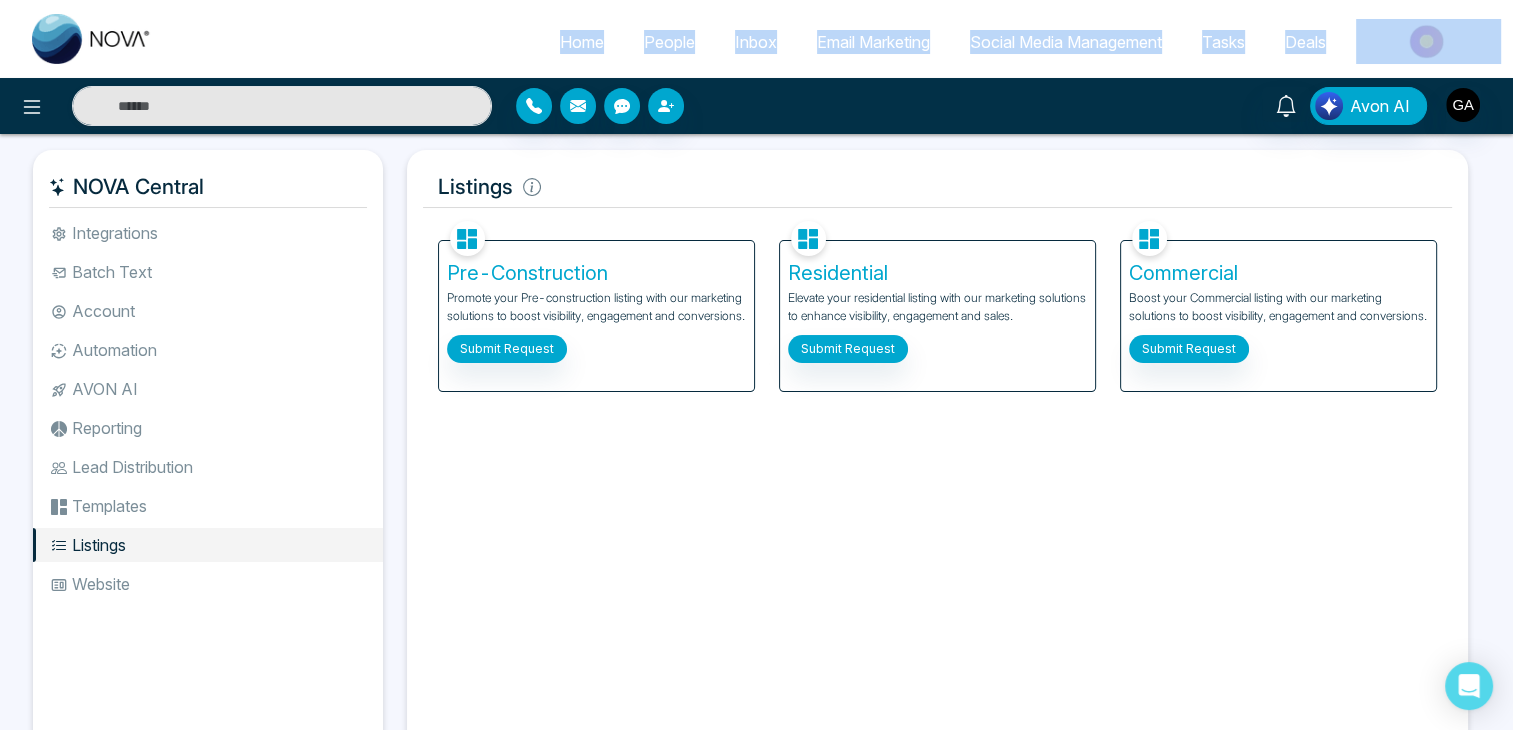 click on "Home People Inbox Email Marketing Social Media Management Tasks Deals" at bounding box center [836, 43] 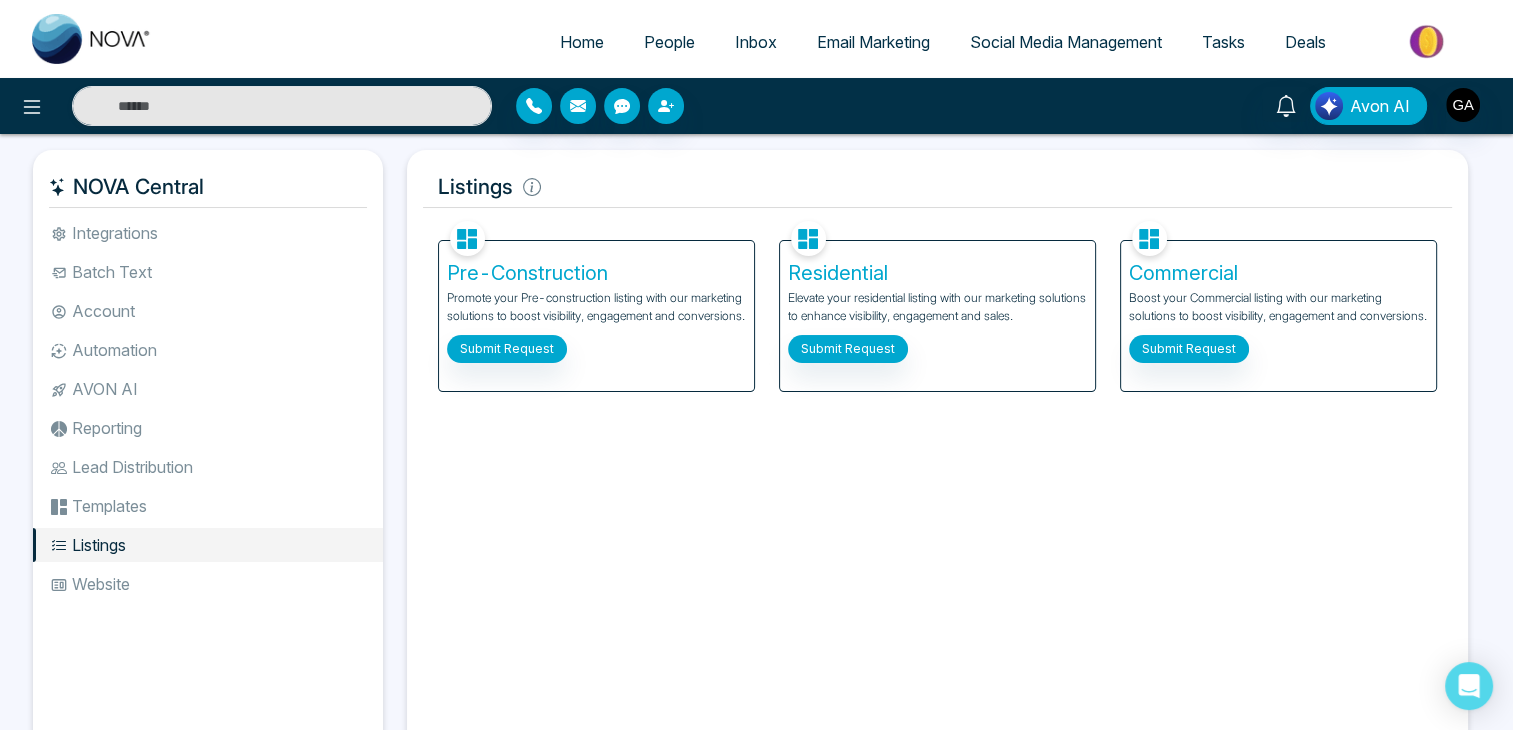 click on "Facebook NOVACRM enables users to connect to Facebook to schedule social media  posts. Instagram NOVACRM enables users to connect to Instagram to schedule social media post Zoom Zoom is integrated with NOVACRM, to schedule/create video calls Dialer Twilio integrates with NOVACRM to provide programmable communication tools, allowing users to make and receive phone calls, send and receive text messages, etc. Connected Zapier Zapier automates and connects on NOVACRM and imports leads. Coming Soon API Nation API Nation integrates with NOVACRM to elevate your brokerage by effortlessly connecting hundreds of apps and automating workflow. Campaigns Batch text on NOVA allows users to simultaneously send a single text message to multiple leads Text Templates This feature allows users to create custom text templates from scratch or view and analyze their existing text campaigns. Team Request access Import Bulk Batch Texts Batch text on NOVACRM allows users to simultaneously send a single text message to multiple leads" at bounding box center (937, 482) 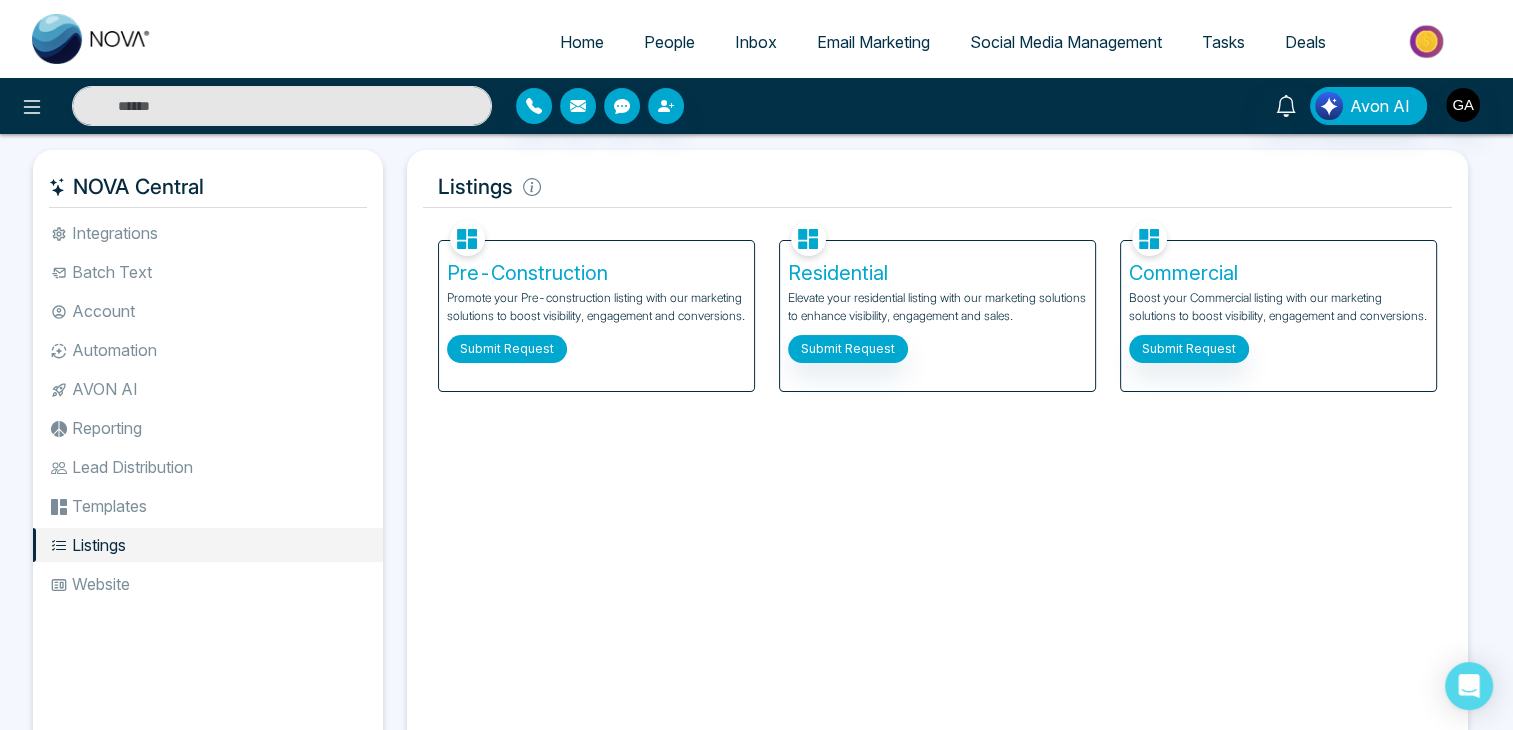 click on "Submit Request" at bounding box center (507, 349) 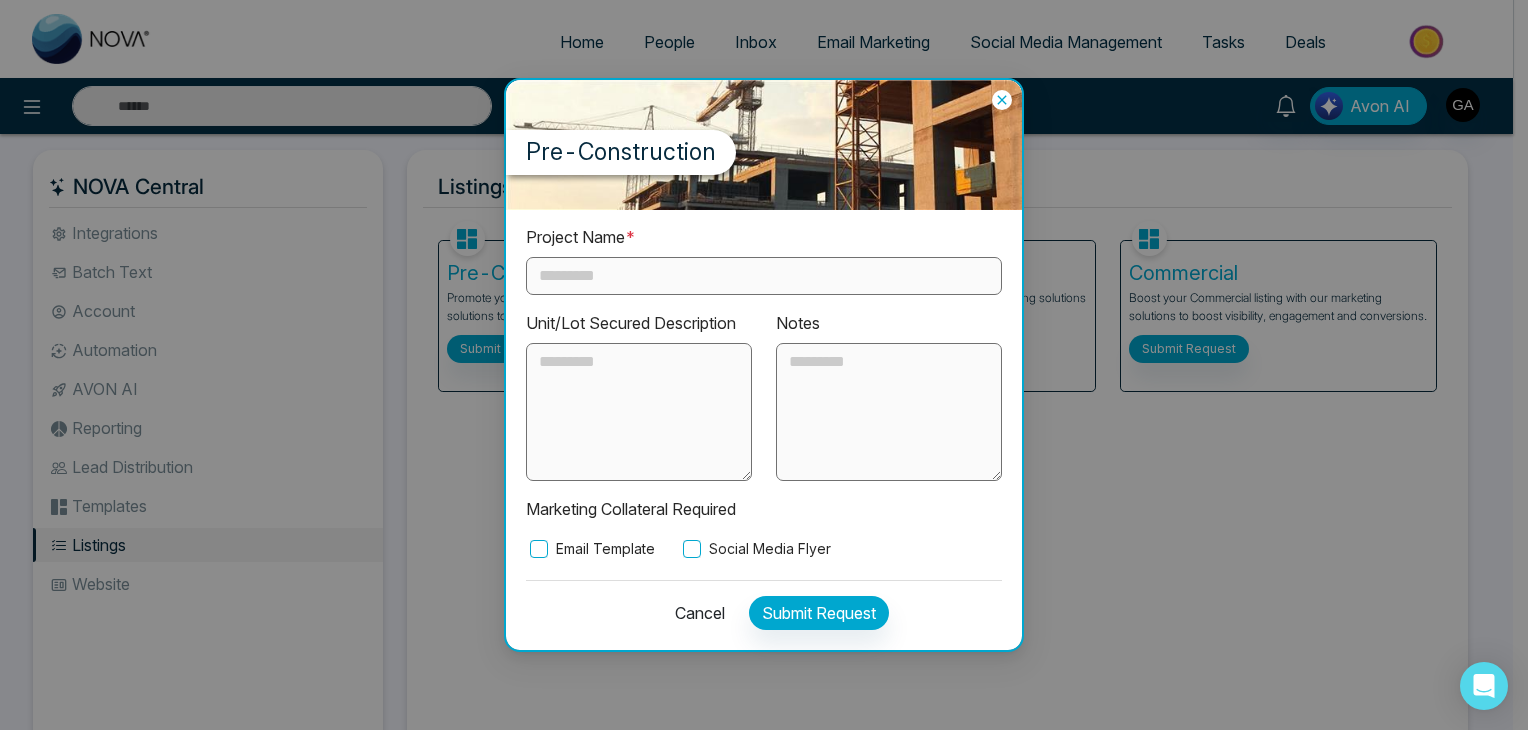 click on "Pre-Construction Project Name  * Unit/Lot Secured Description Notes Marketing Collateral Required  Email Template  Social Media Flyer Cancel Submit Request" at bounding box center [764, 365] 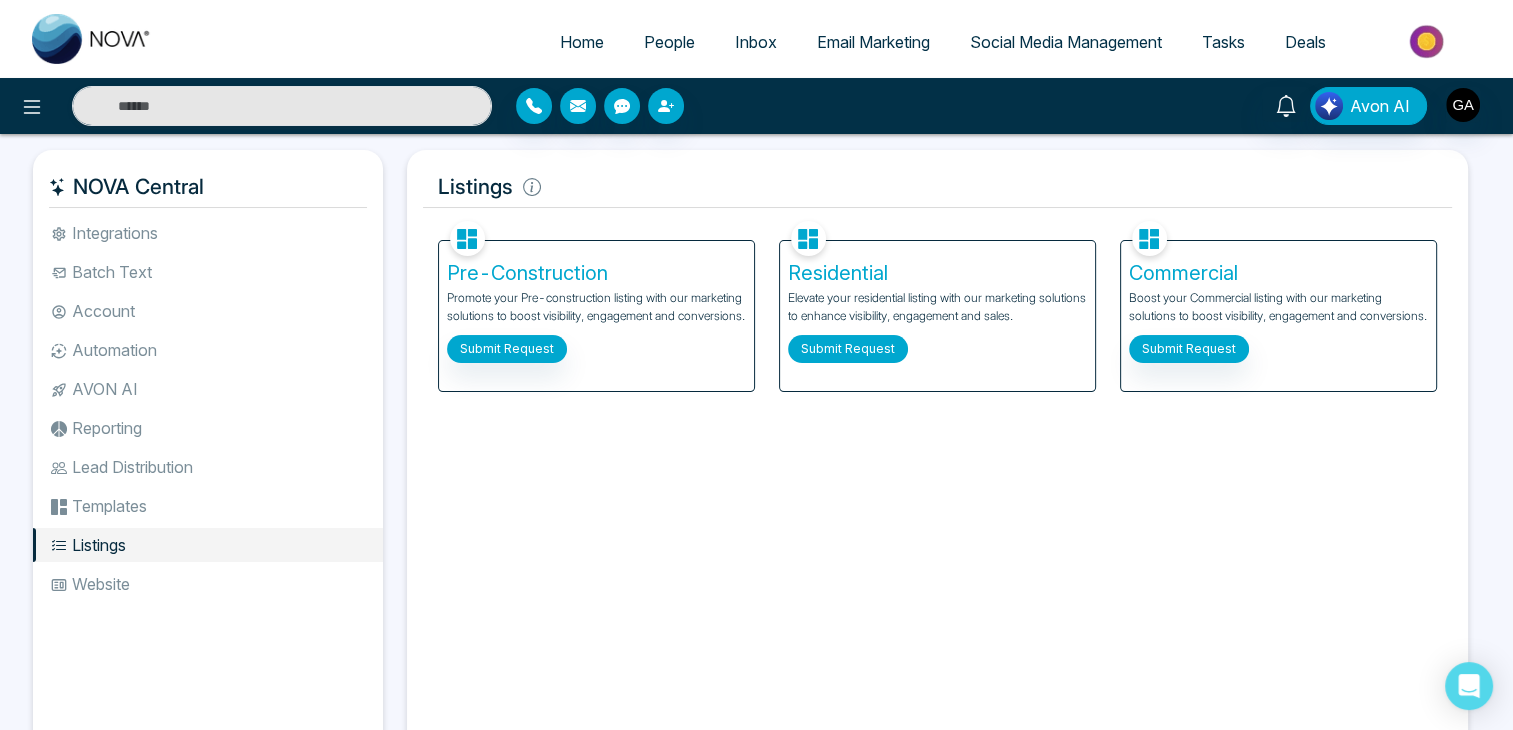 click on "Submit Request" at bounding box center [848, 349] 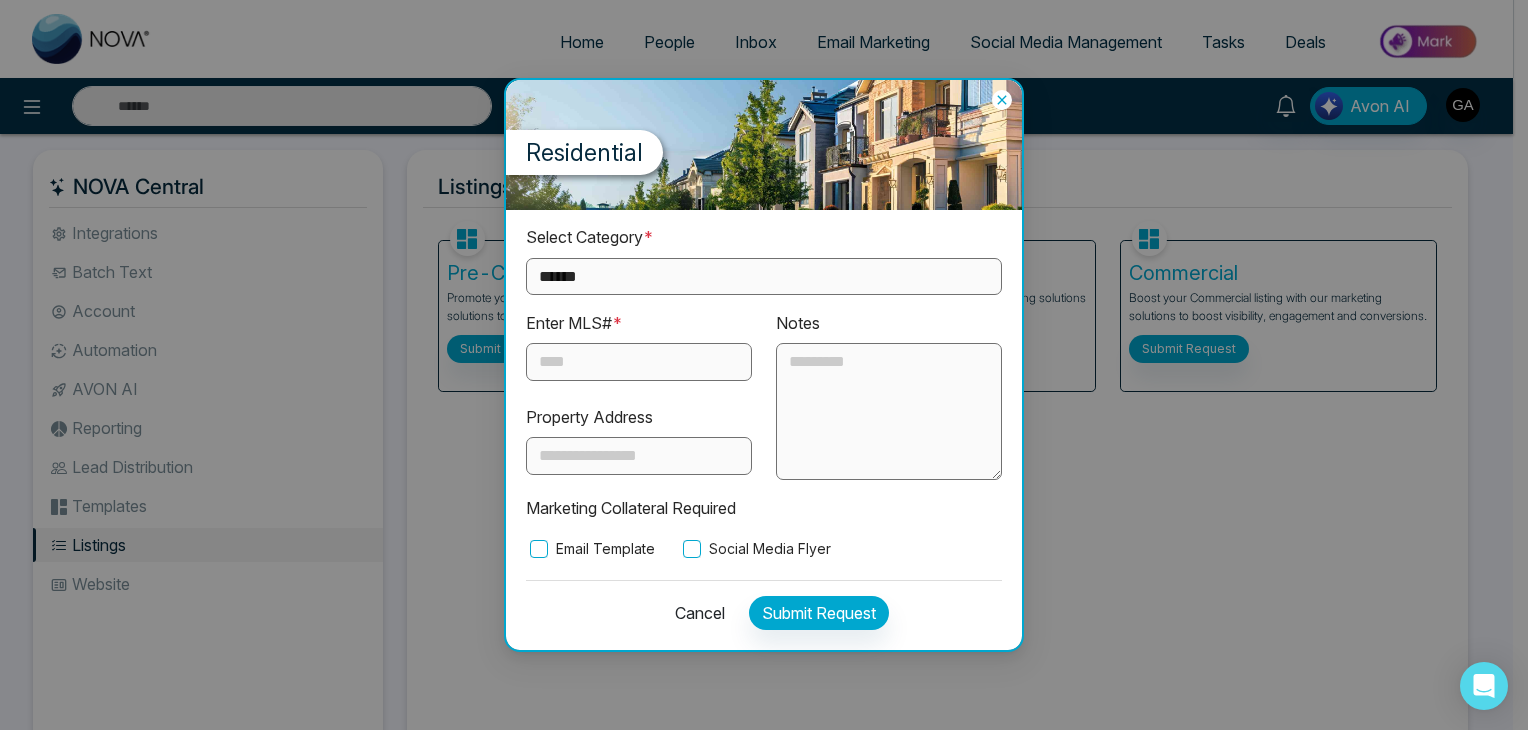 click at bounding box center [639, 362] 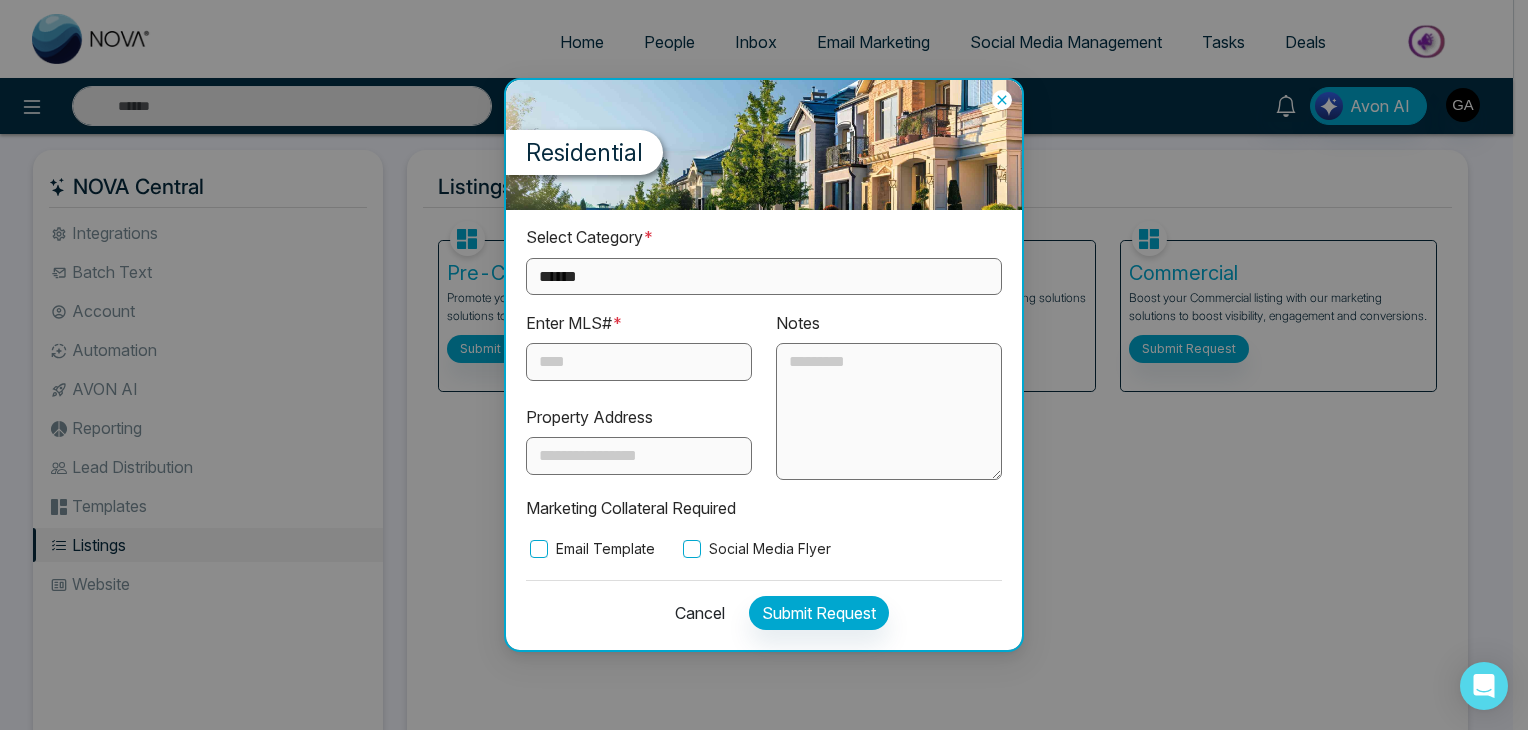 click at bounding box center (639, 456) 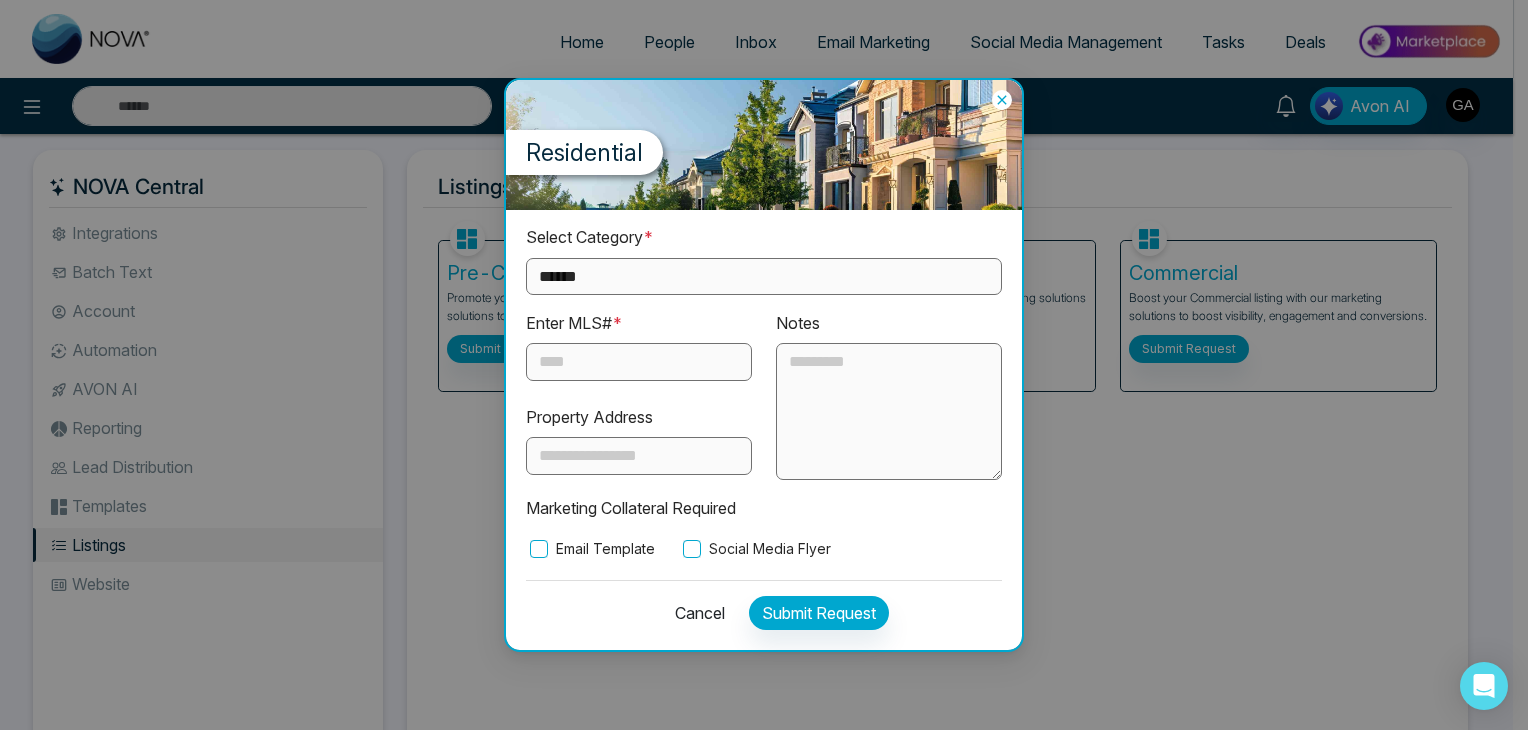 click 